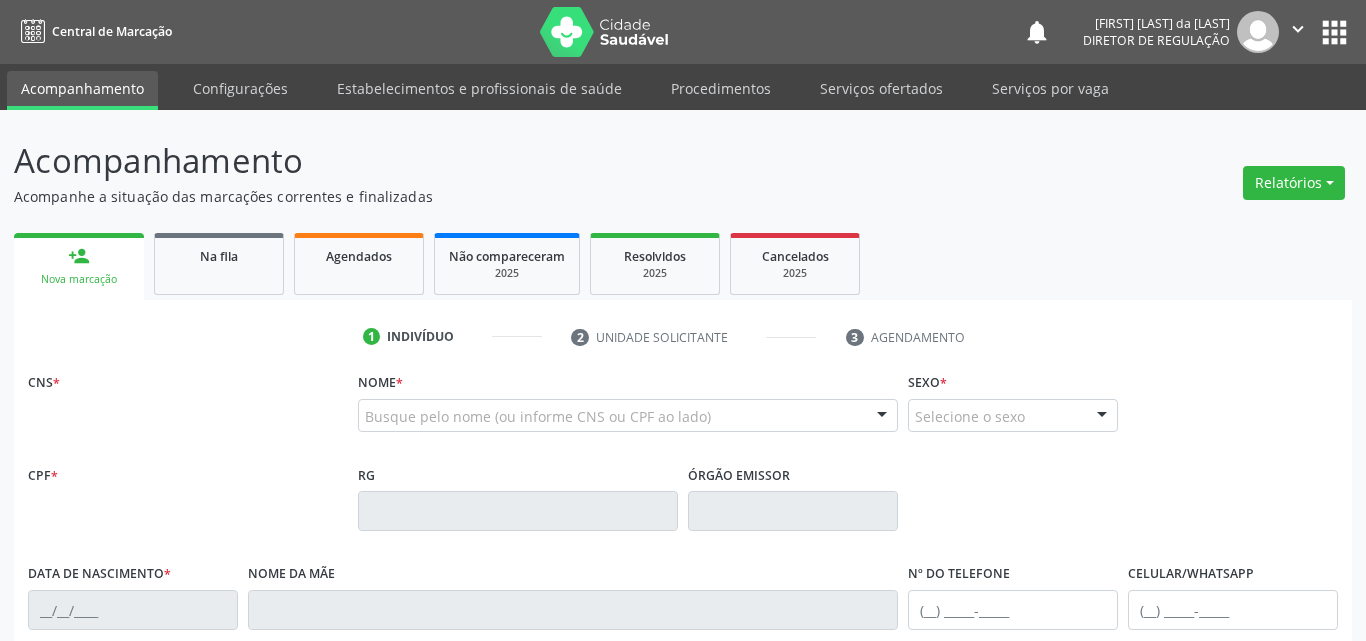 scroll, scrollTop: 0, scrollLeft: 0, axis: both 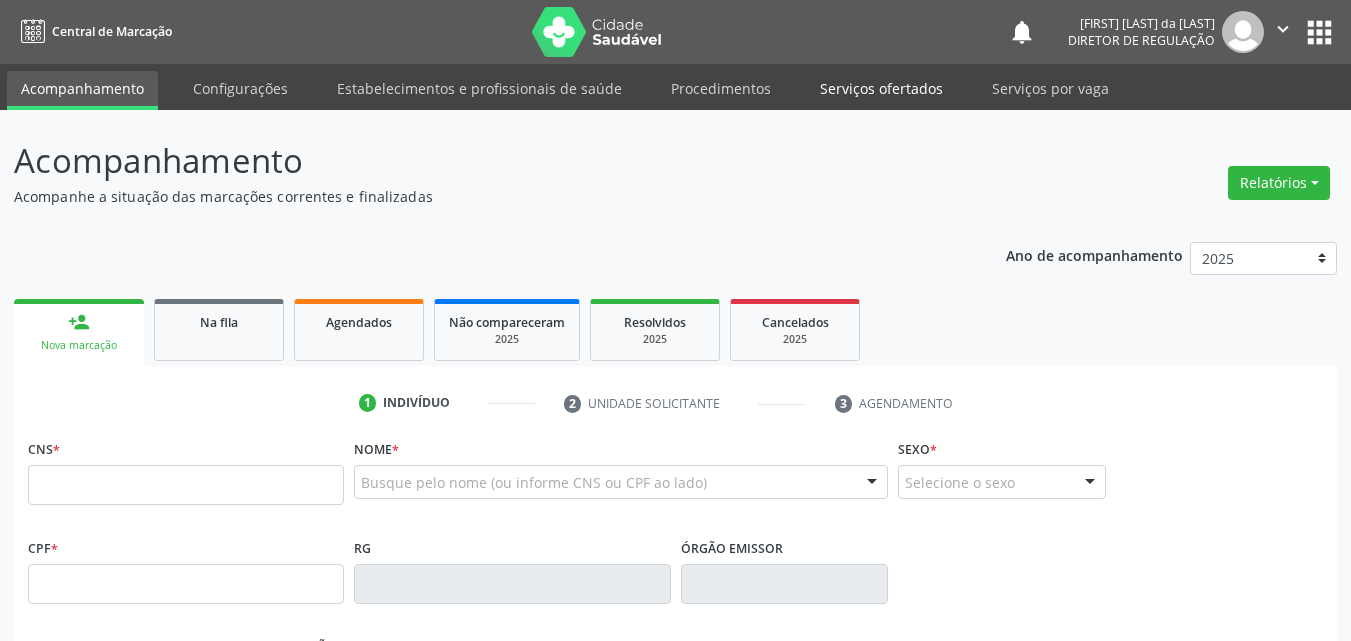 click on "Serviços ofertados" at bounding box center (881, 88) 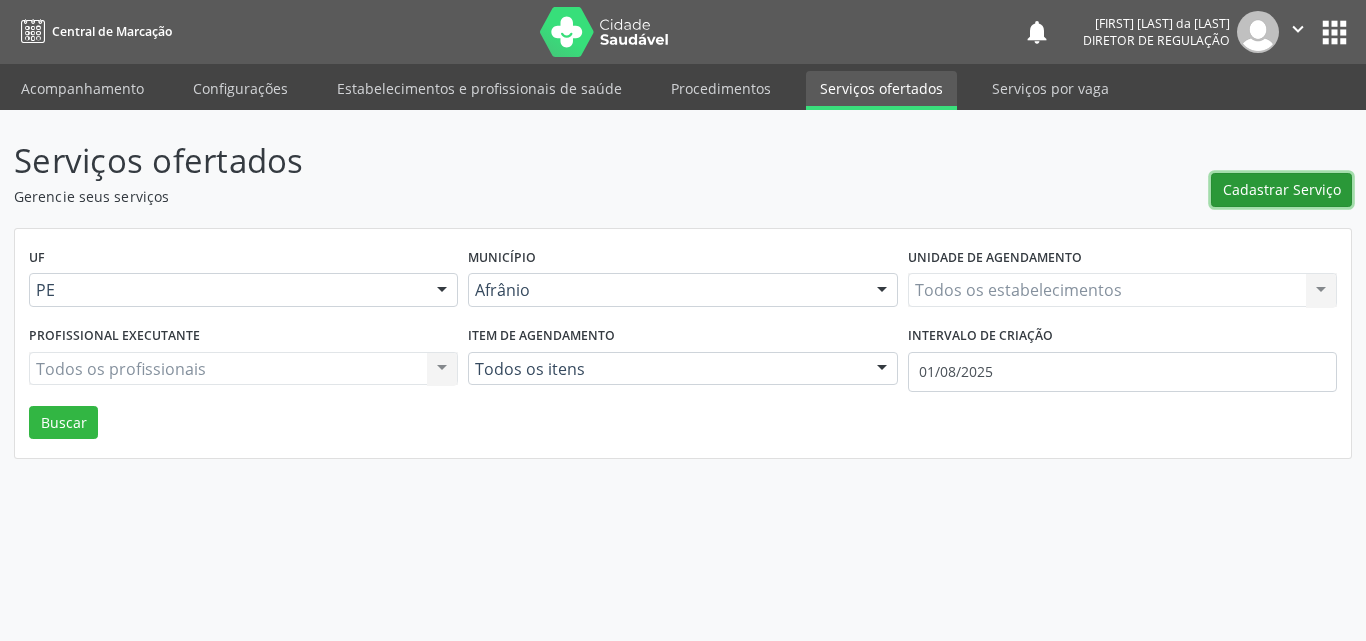 click on "Cadastrar Serviço" at bounding box center [1282, 189] 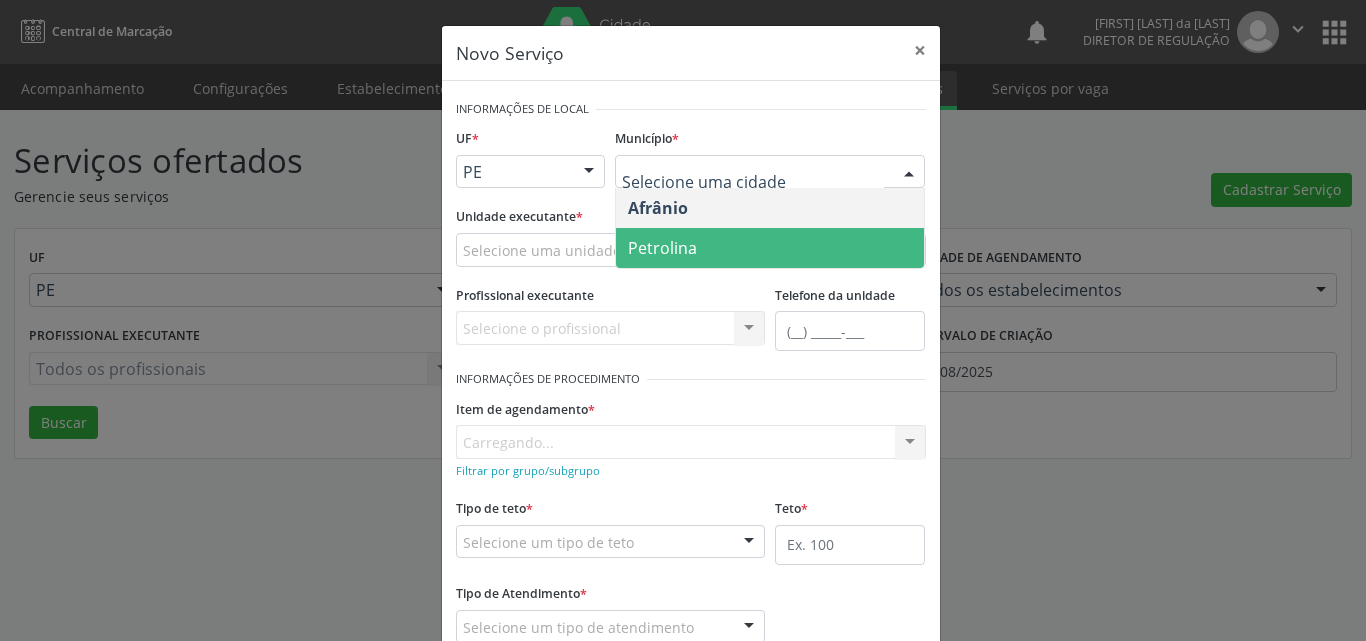 click on "Petrolina" at bounding box center (770, 248) 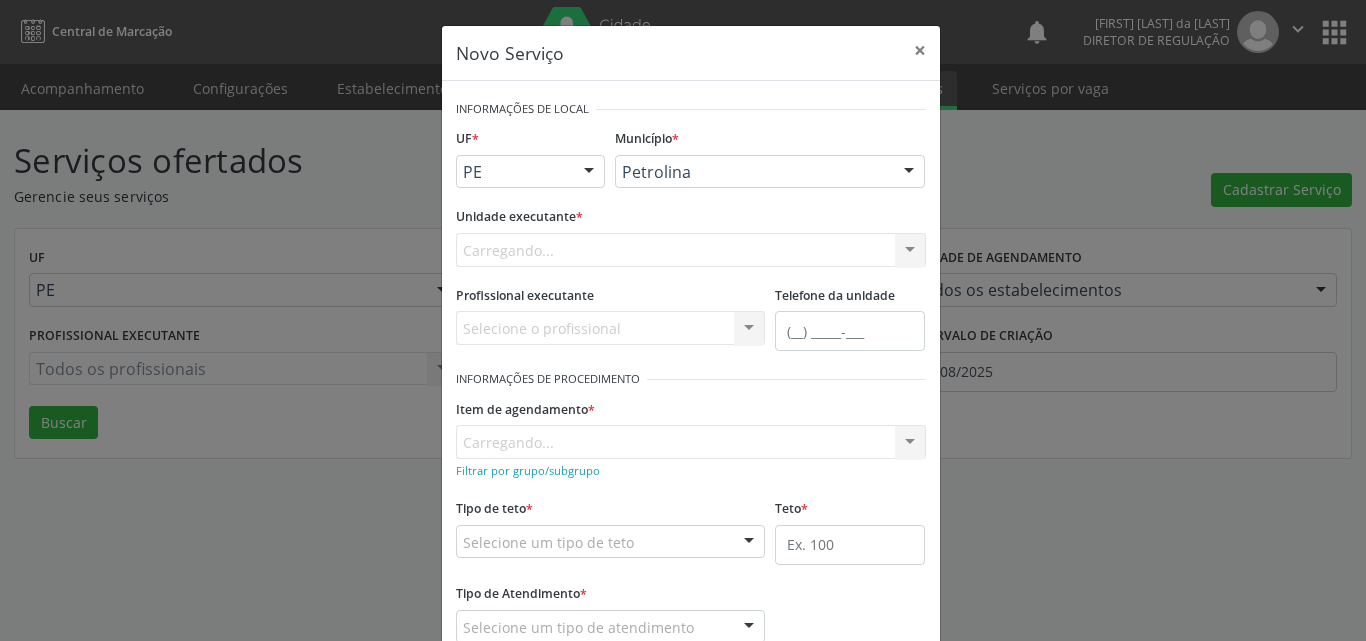 click on "Carregando...
Academia da Saude de Afranio   Academia da Saude do Bairro Roberto Luis   Academia da Saude do Distrito de Cachoeira do Roberto   Academia da Saude do Distrito de Extrema   Academia da Saude do Jose Ramos   Alves Landim   Ambulatorio Municipal de Saude   Caf Central de Abastecimento Farmaceutico   Centro de Atencao Psicossocial de Afranio Pe   Centro de Especialidades   Cime   Cuidar   Equipe de Atencao Basica Prisional Tipo I com Saude Mental   Esf Ana Coelho Nonato   Esf Custodia Maria da Conceicao   Esf Isabel Gomes   Esf Jose Ramos   Esf Jose e Maria Rodrigues de Macedo   Esf Maria Dilurdes da Silva   Esf Maria da Silva Pereira   Esf Rosalia Cavalcanti Gomes   Esf de Barra das Melancias   Esf de Extrema   Farmacia Basica do Municipio de Afranio   Hospital Municipal Maria Coelho Cavalcanti Rodrigues   Hospital de Campanha Covid 19 Ambulatorio Municipal   Laboratorio de Protese Dentario   Lid Laboratorio de Investigacoes e Diagnosticos               Selac" at bounding box center [691, 250] 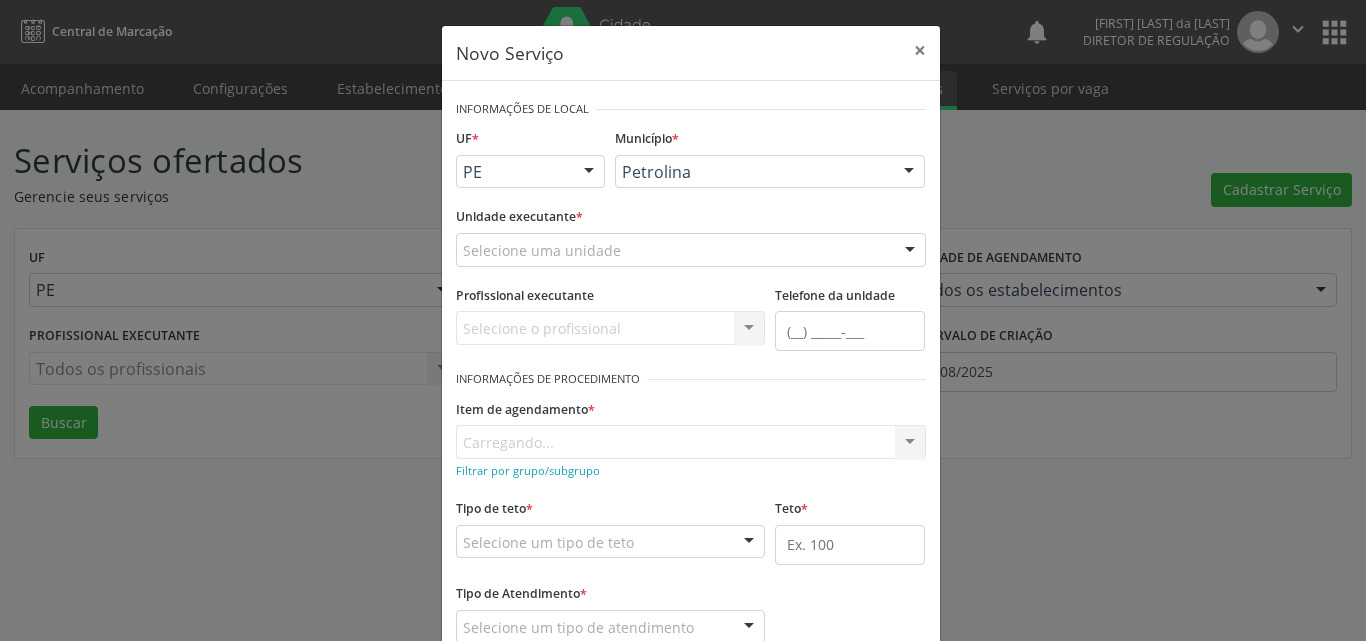 click on "Selecione uma unidade" at bounding box center (691, 250) 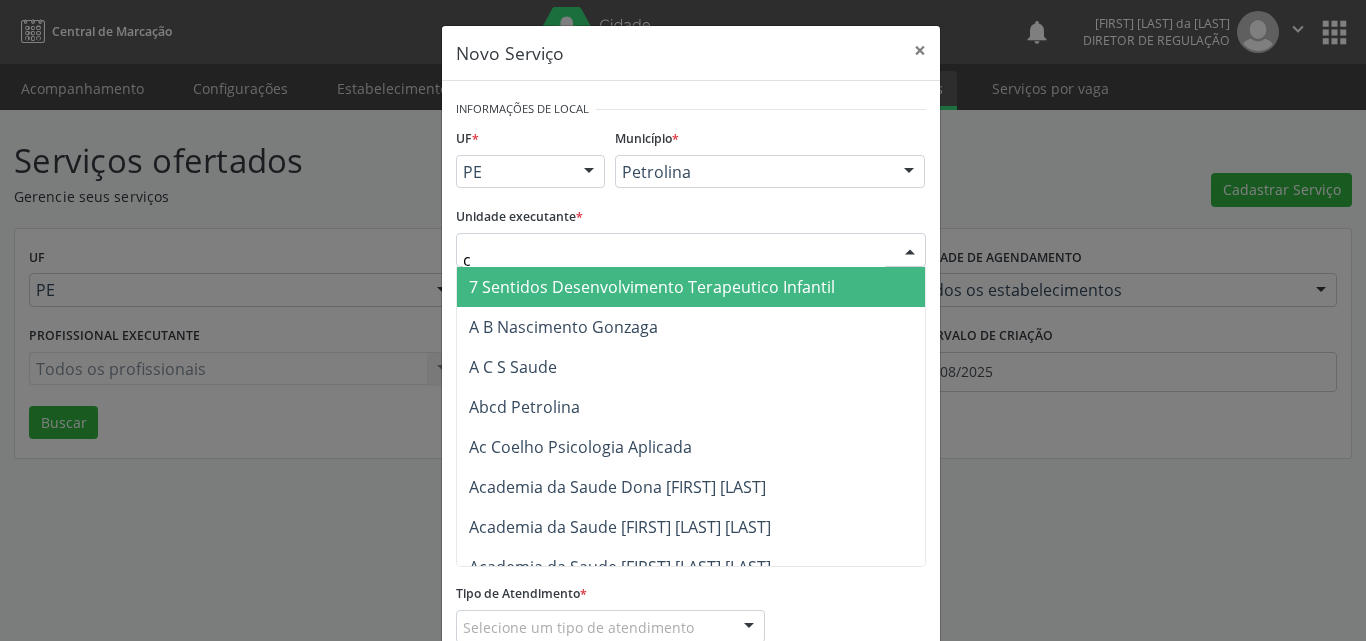 type on "cd" 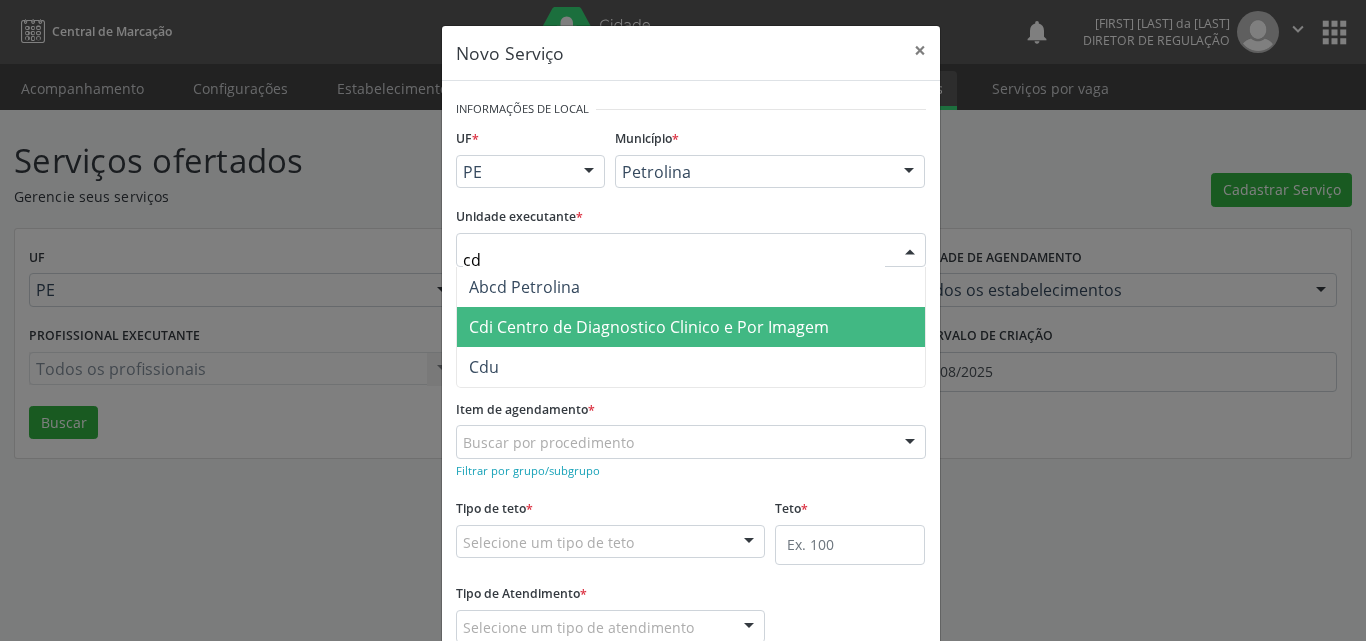 click on "[COMPANY_NAME]" at bounding box center [649, 327] 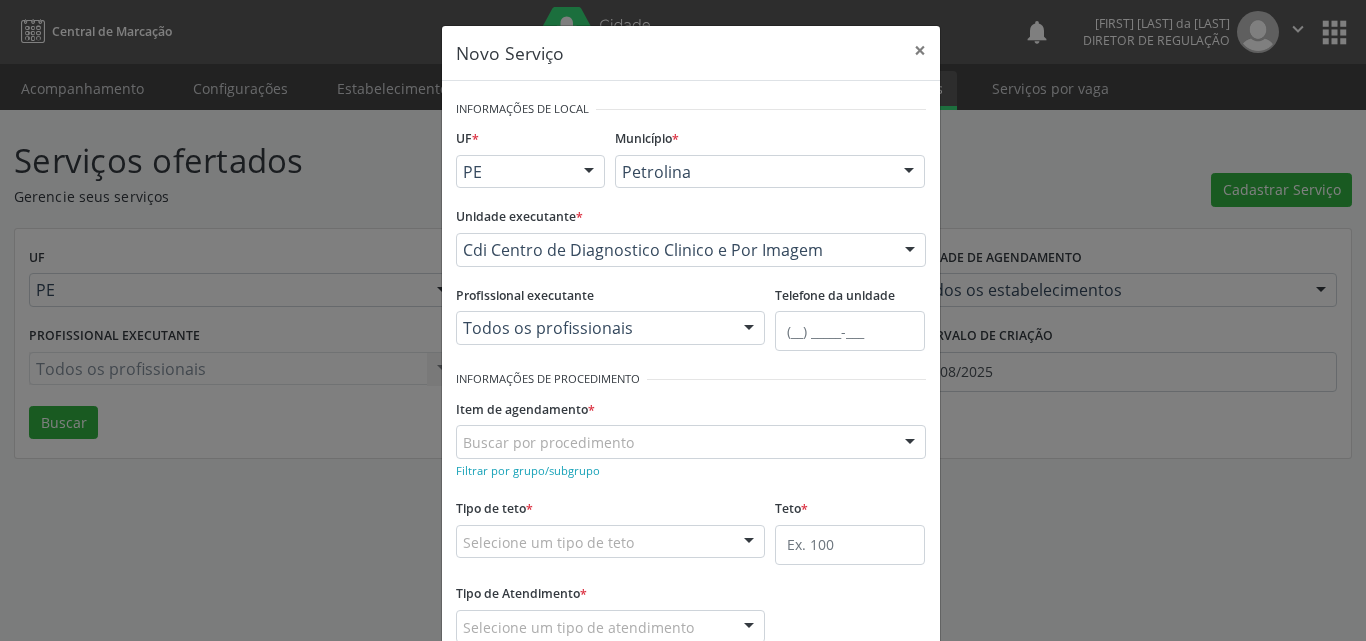 click on "Buscar por procedimento" at bounding box center (691, 442) 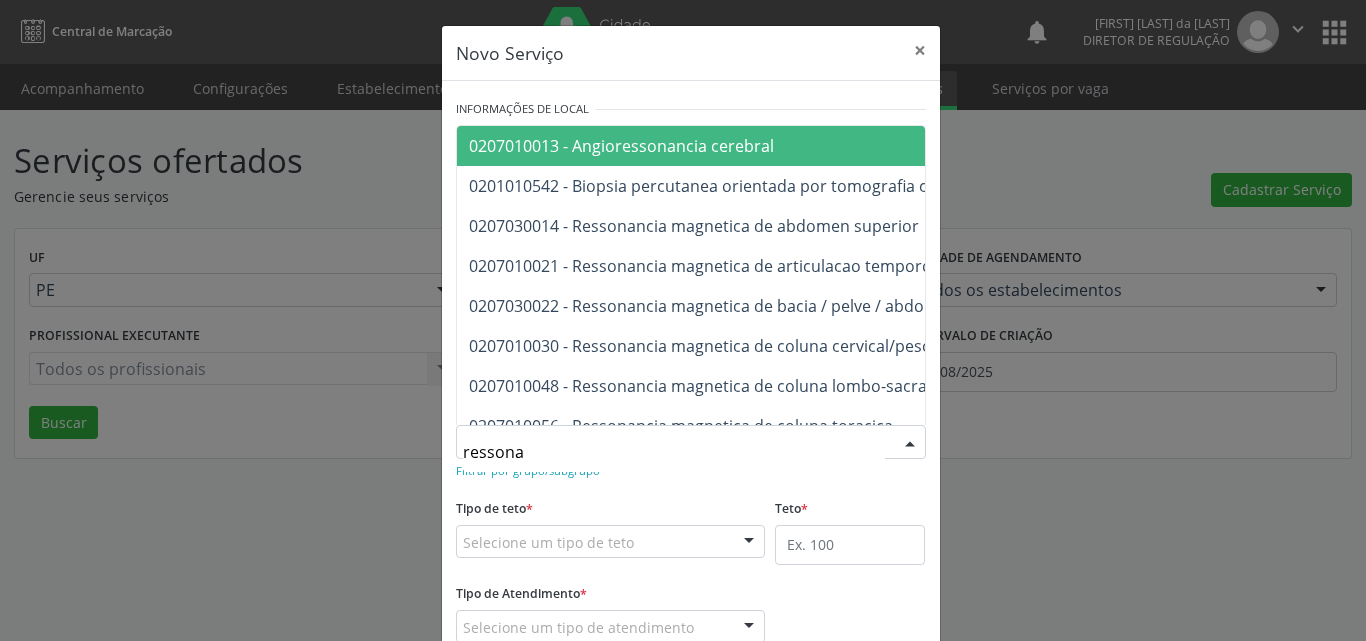 type on "ressonan" 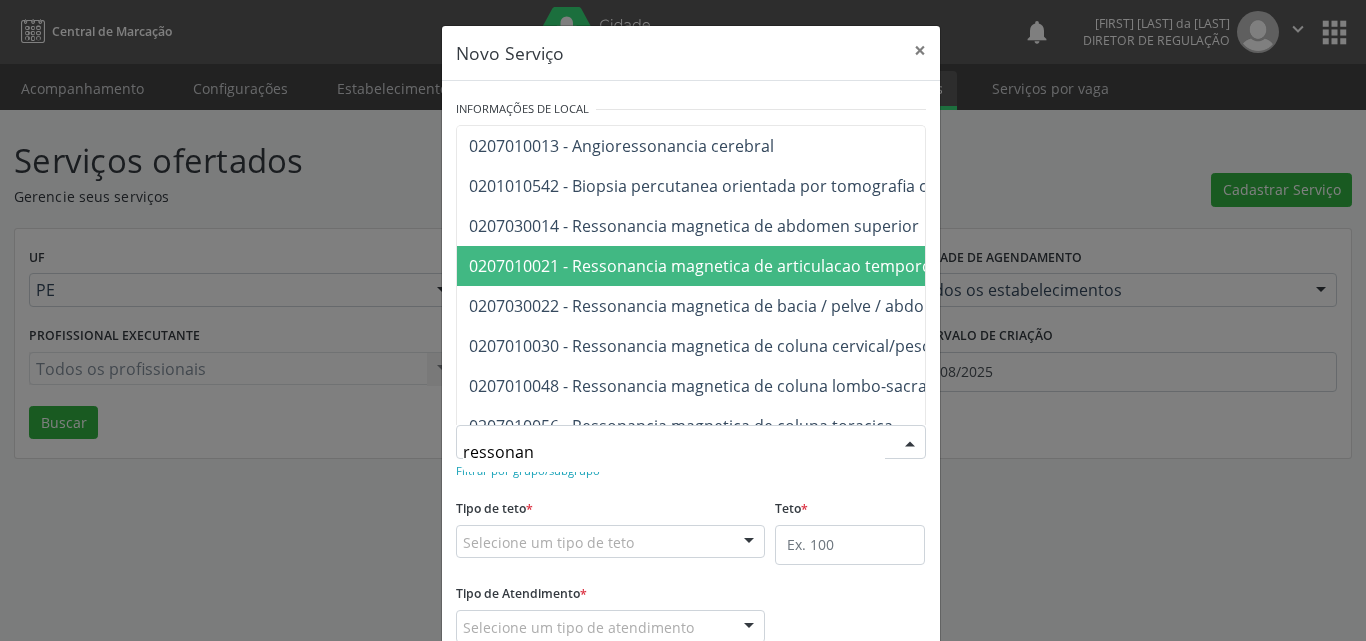 click on "0207010021 - Ressonancia magnetica de articulacao temporo-mandibular (bilateral)" at bounding box center [785, 266] 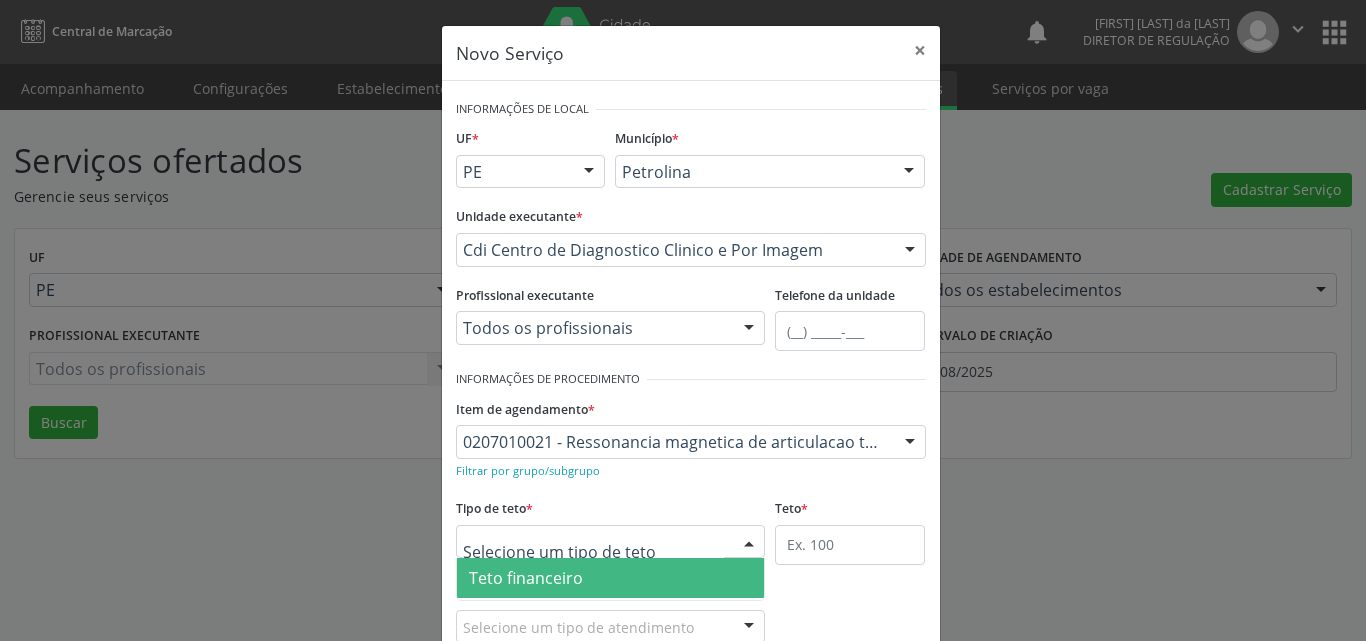 click at bounding box center (611, 542) 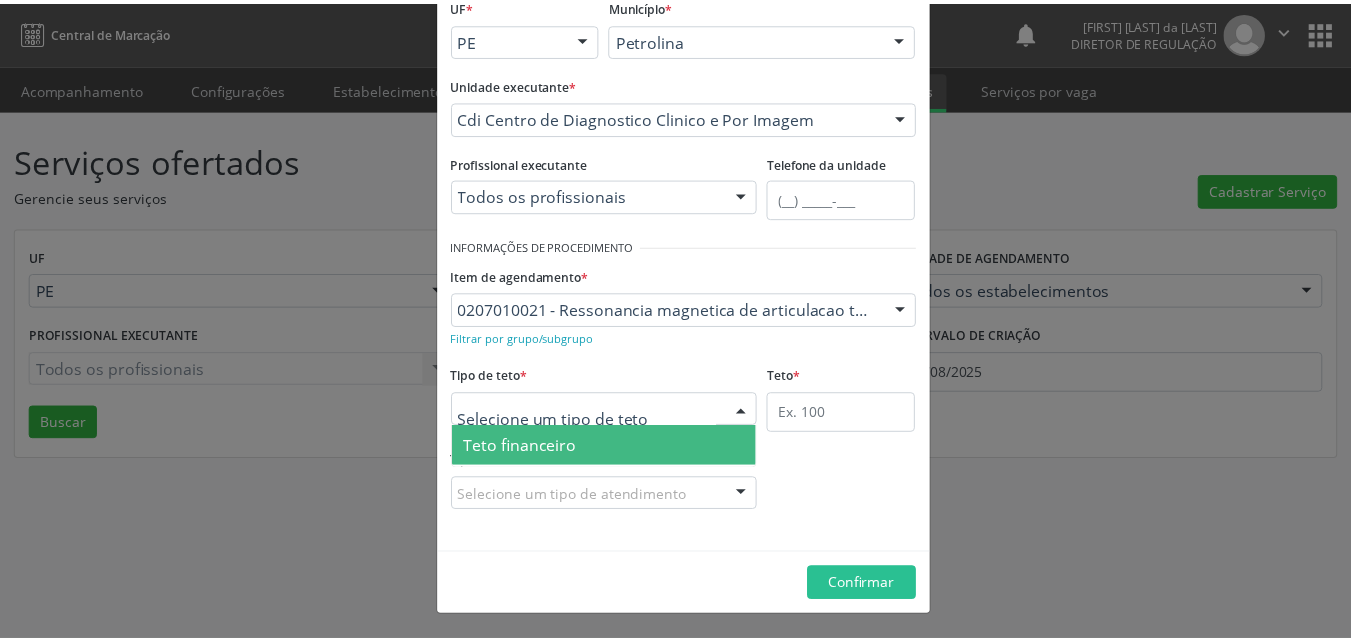 scroll, scrollTop: 38, scrollLeft: 0, axis: vertical 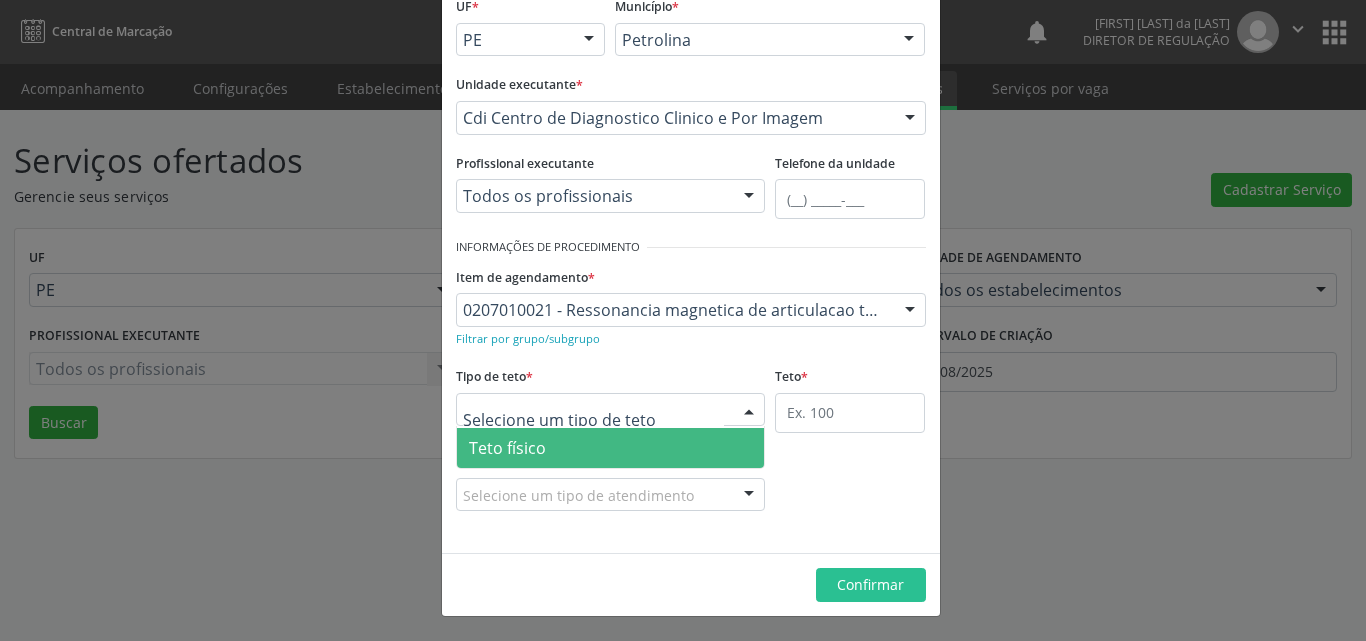 click on "Teto físico" at bounding box center (611, 448) 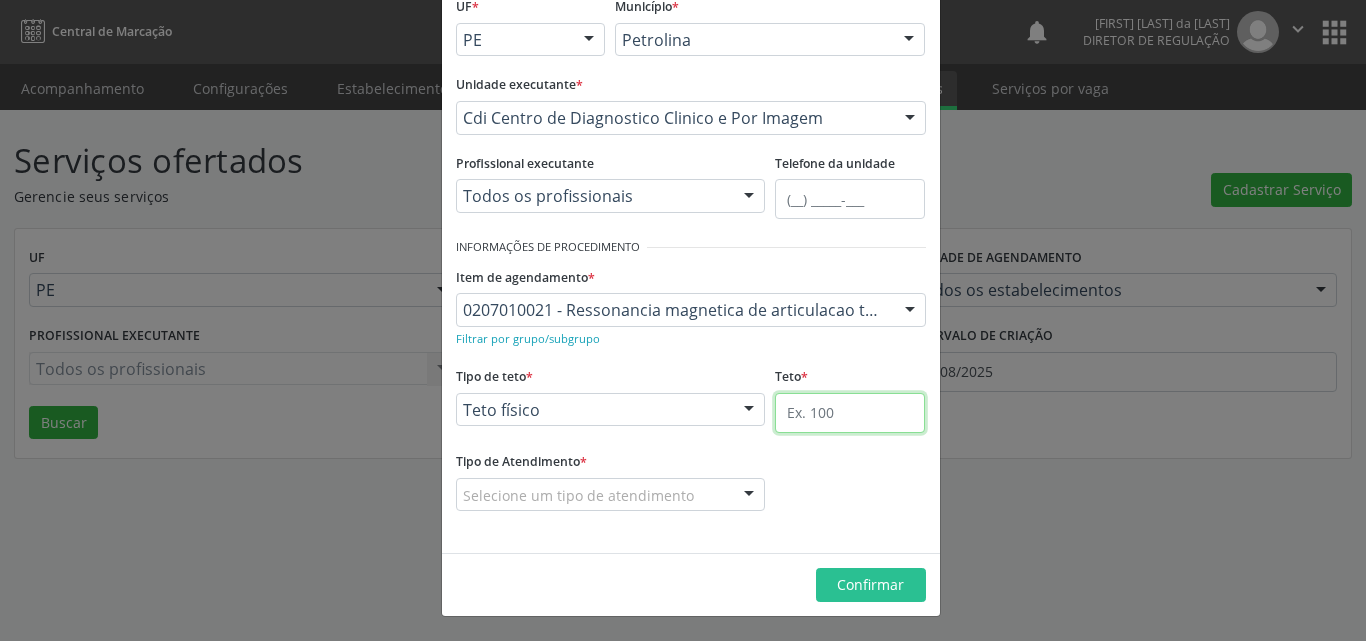 click at bounding box center (850, 413) 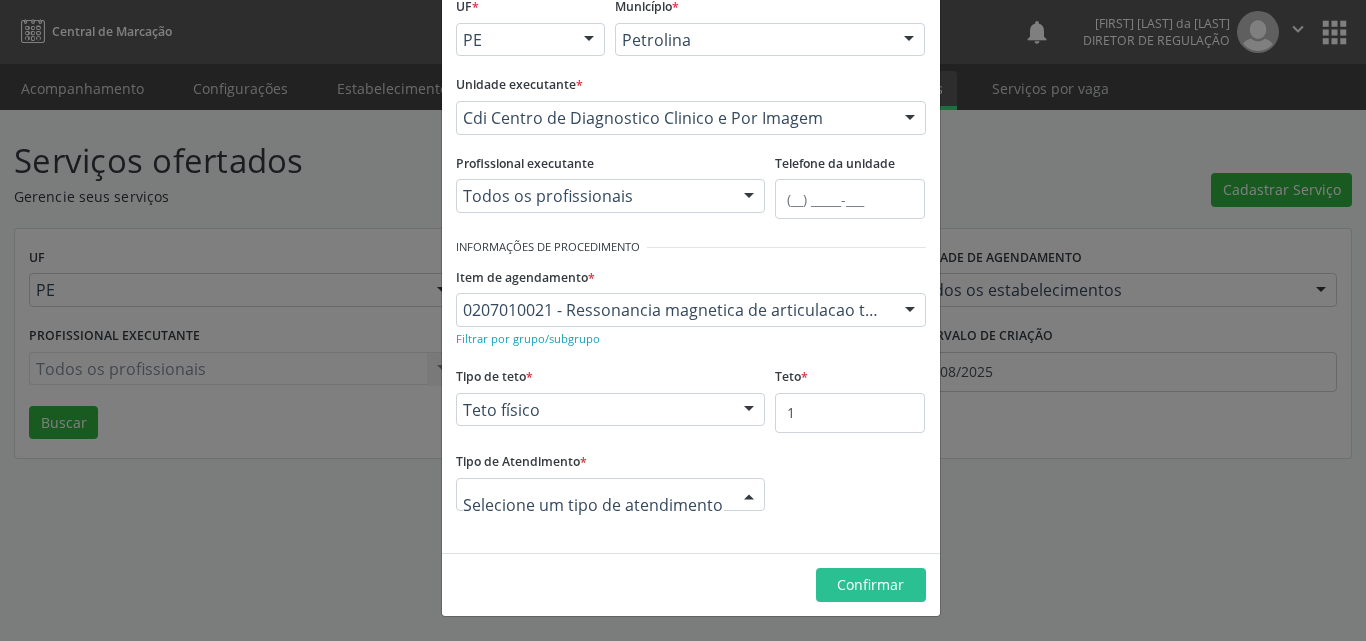 click at bounding box center [611, 495] 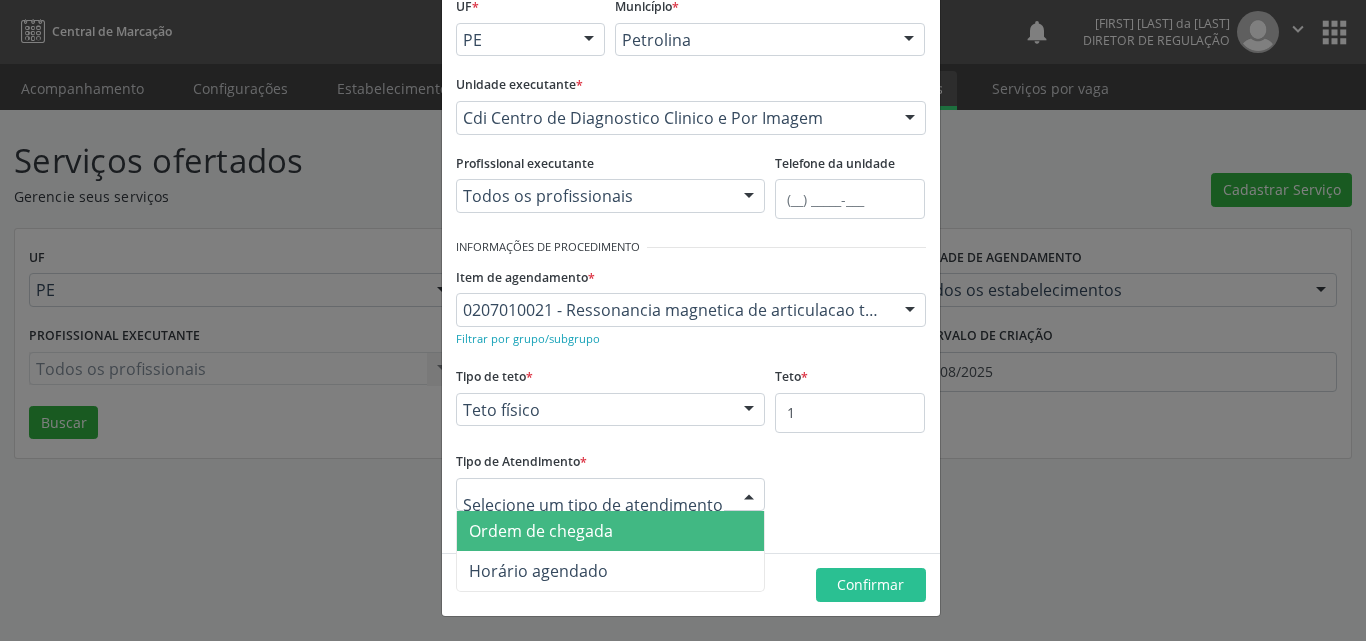 click on "Ordem de chegada" at bounding box center [611, 531] 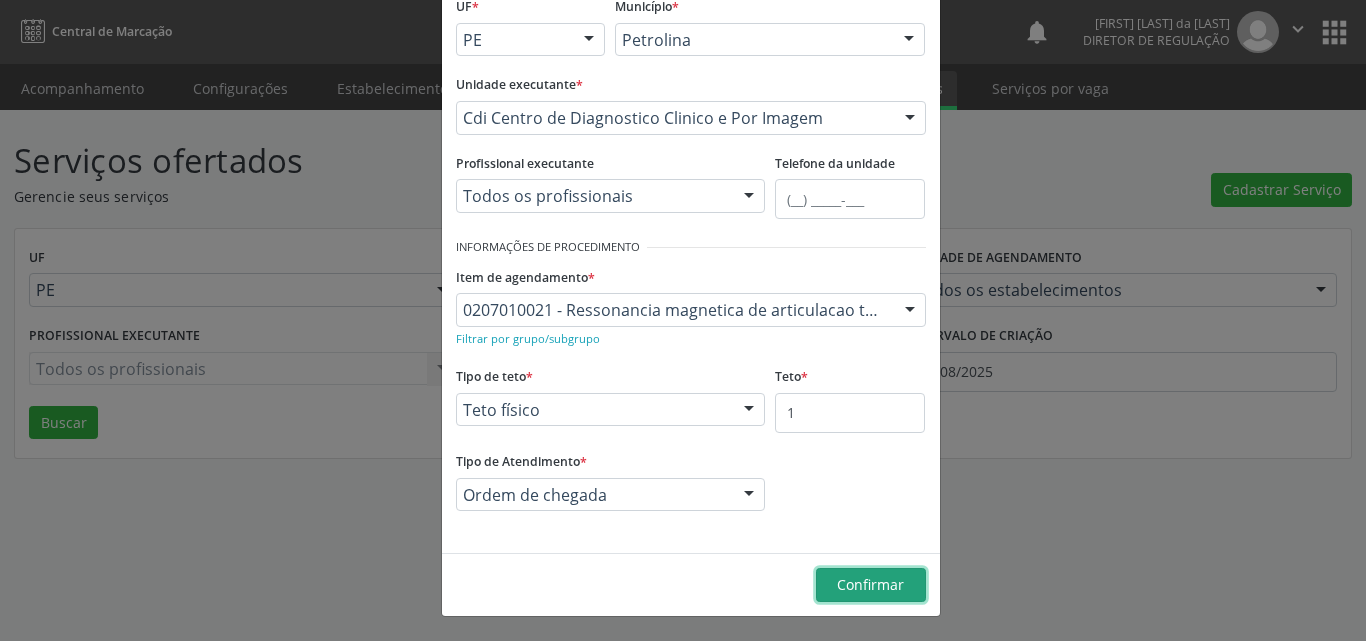 click on "Confirmar" at bounding box center [870, 584] 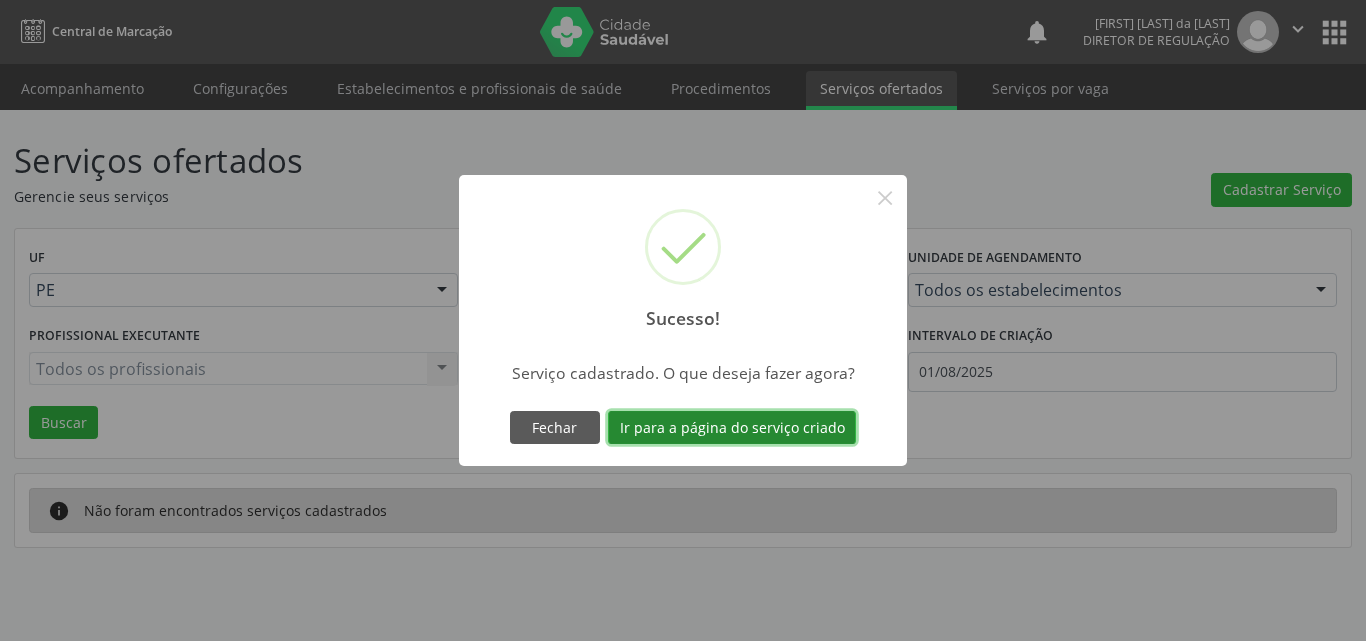 click on "Ir para a página do serviço criado" at bounding box center (732, 428) 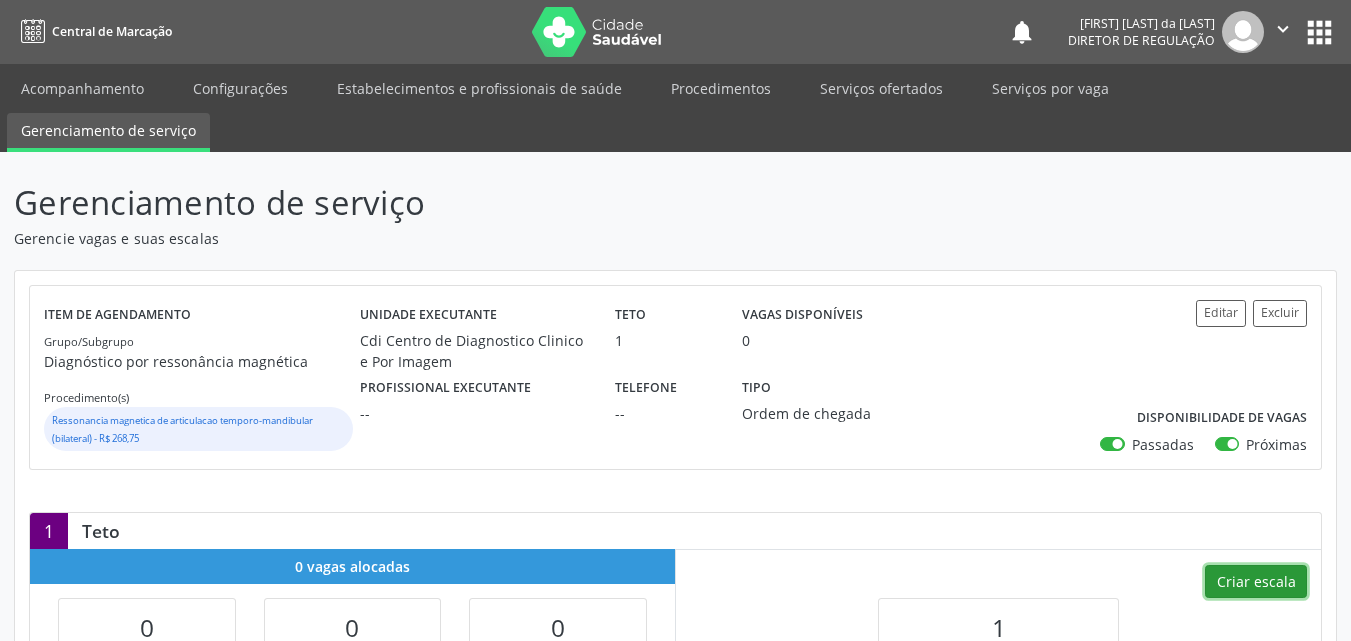 click on "Criar escala" at bounding box center [1256, 582] 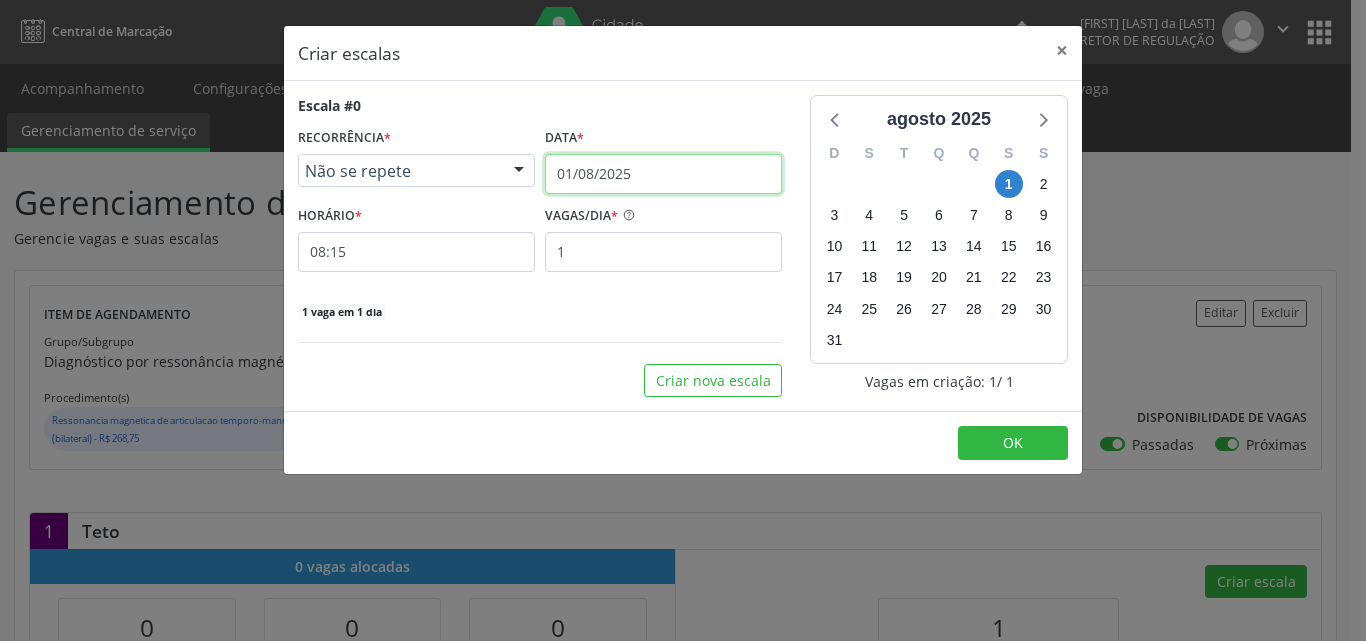 click on "[DATE]" at bounding box center (663, 174) 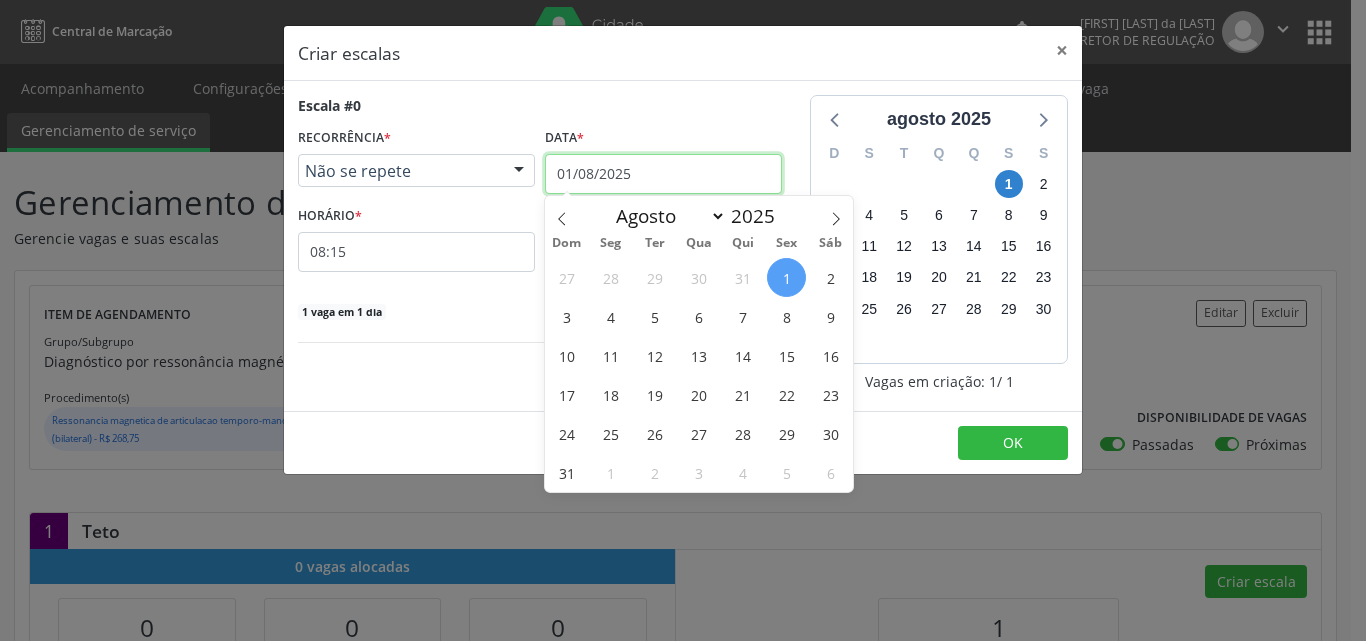 click on "[DATE]" at bounding box center (663, 174) 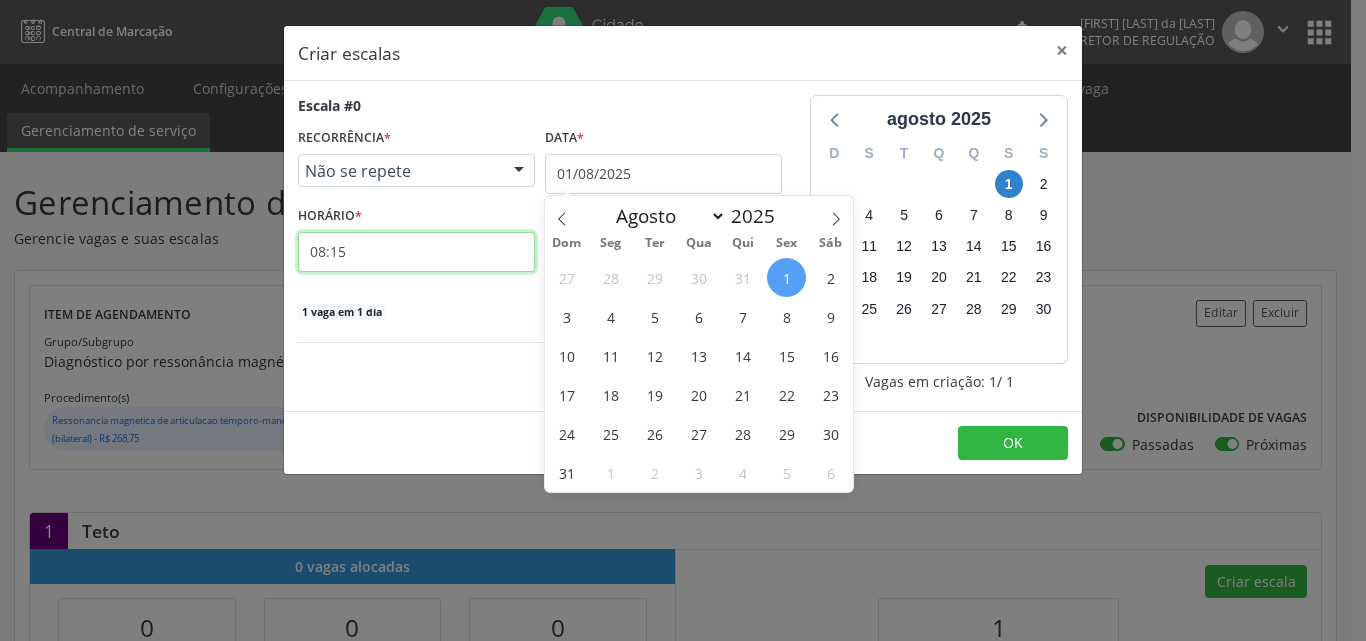 click on "08:15" at bounding box center [416, 252] 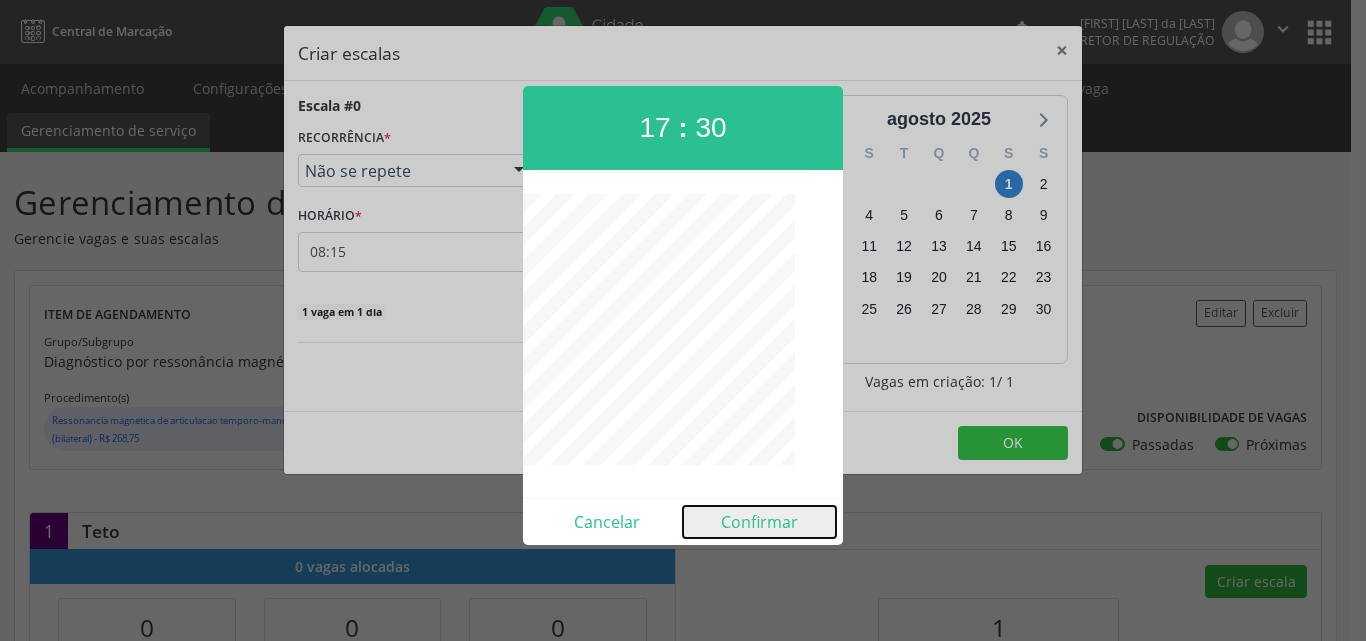 click on "Confirmar" at bounding box center (759, 522) 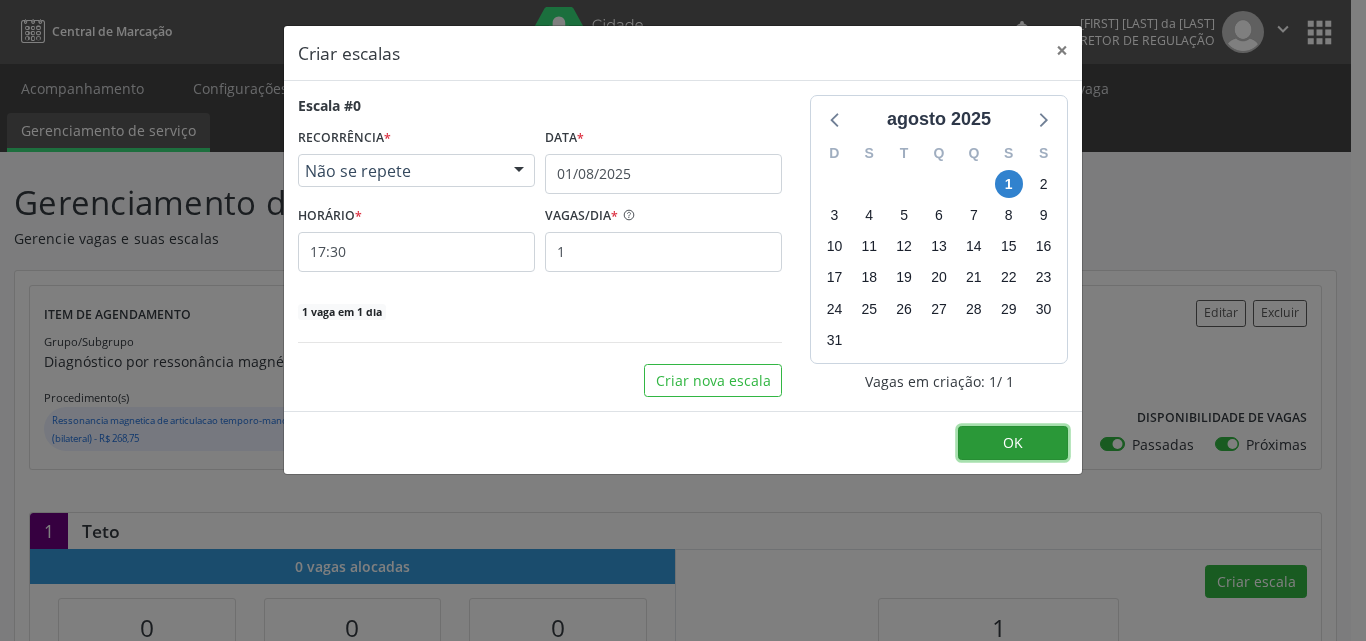 click on "OK" at bounding box center [1013, 443] 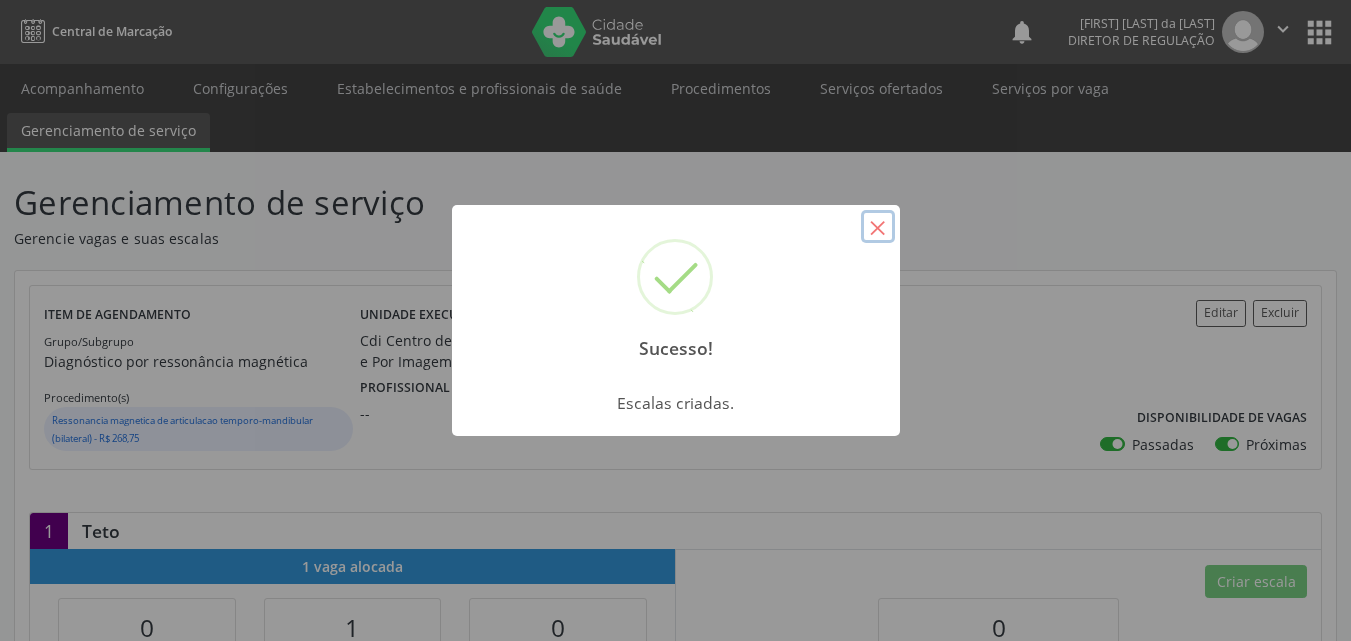click on "×" at bounding box center [878, 227] 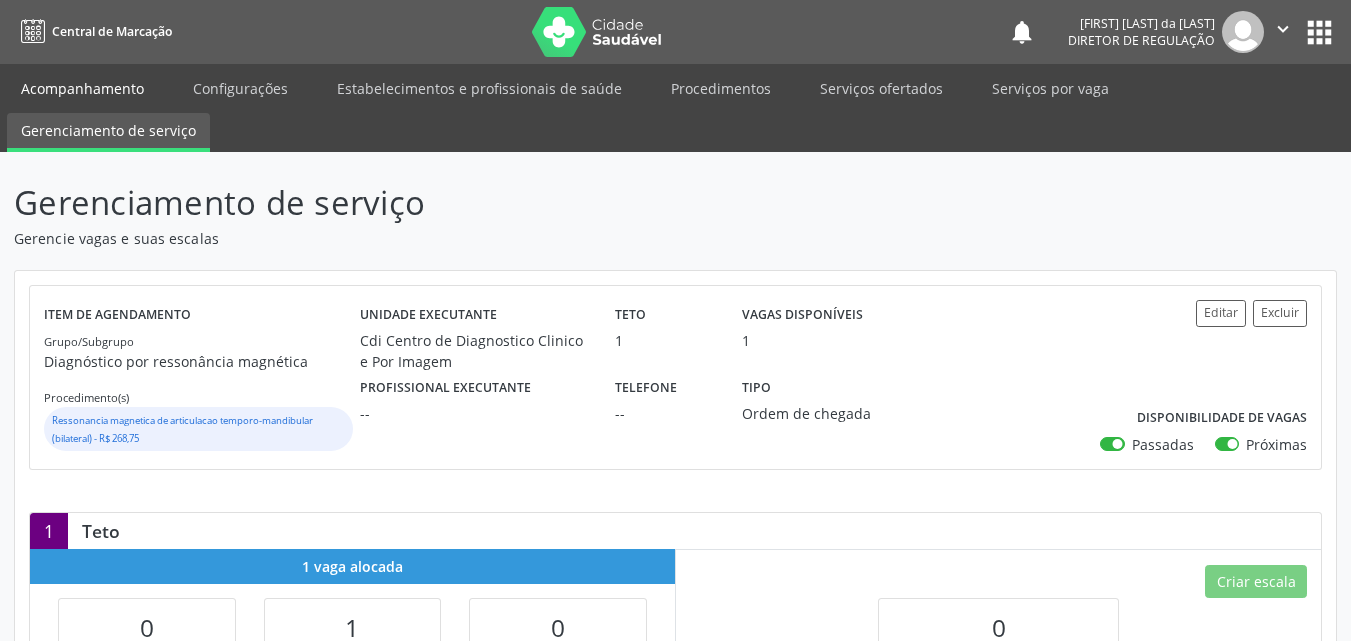 click on "Acompanhamento" at bounding box center [82, 88] 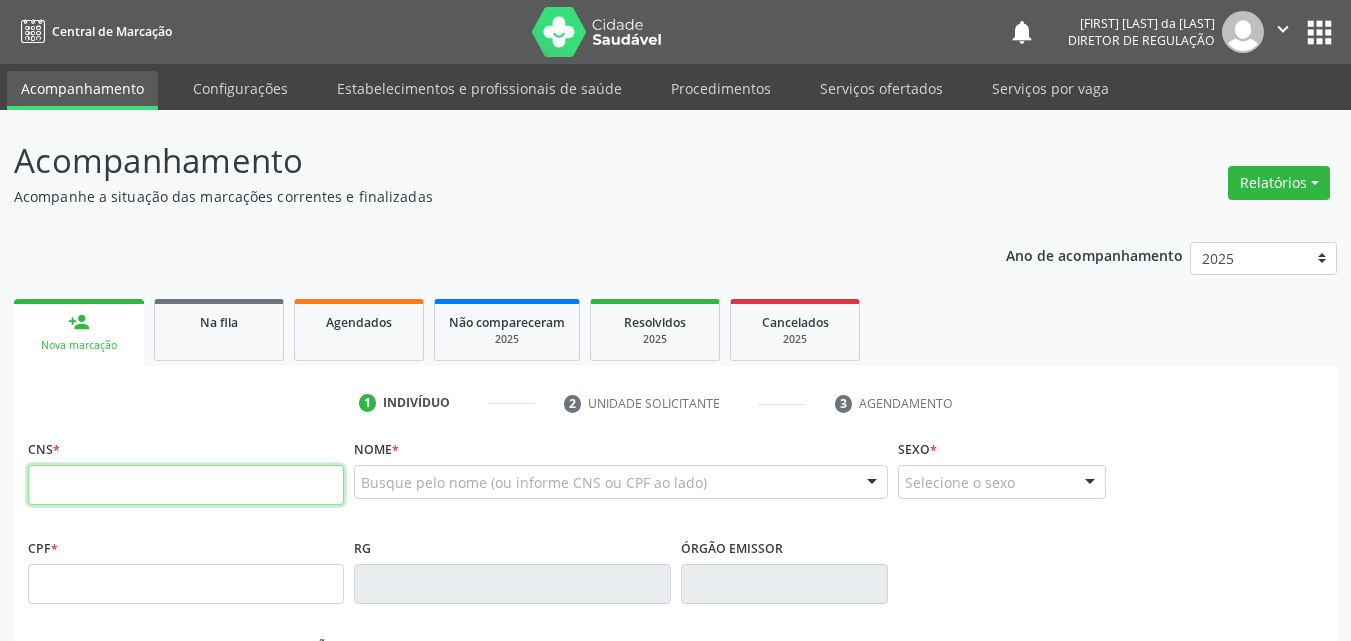 click at bounding box center (186, 485) 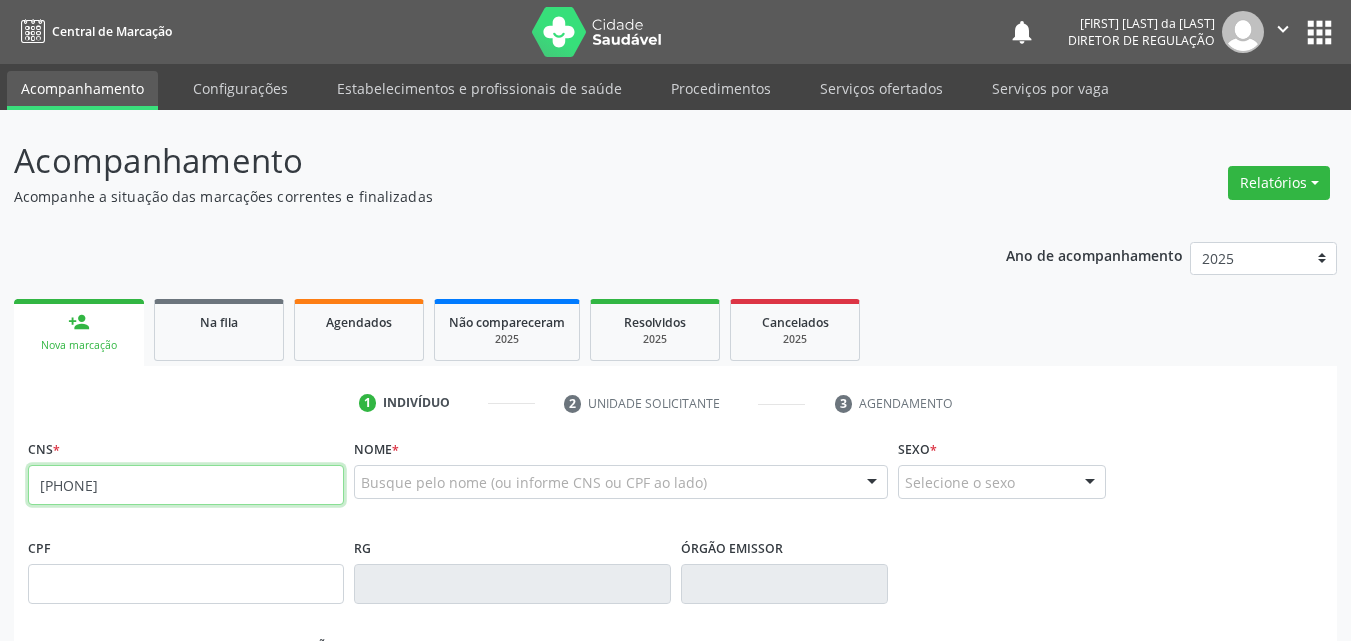 type on "704 7037 9704 5531" 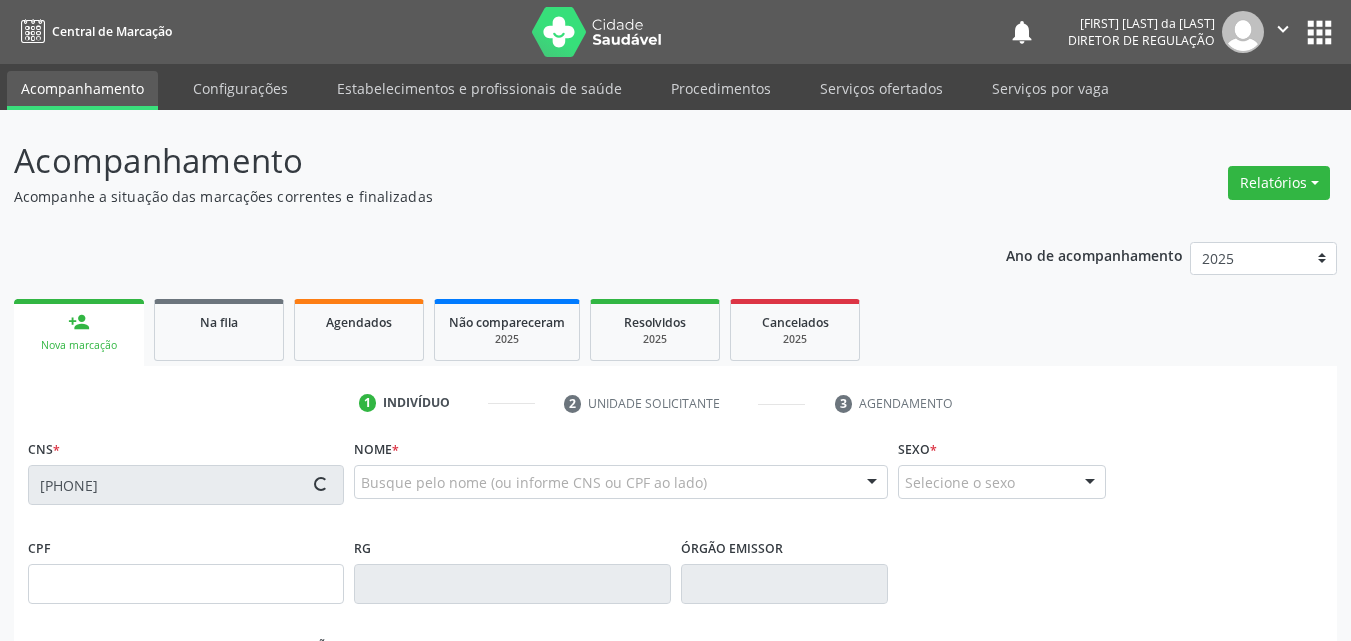 type on "21/03/1957" 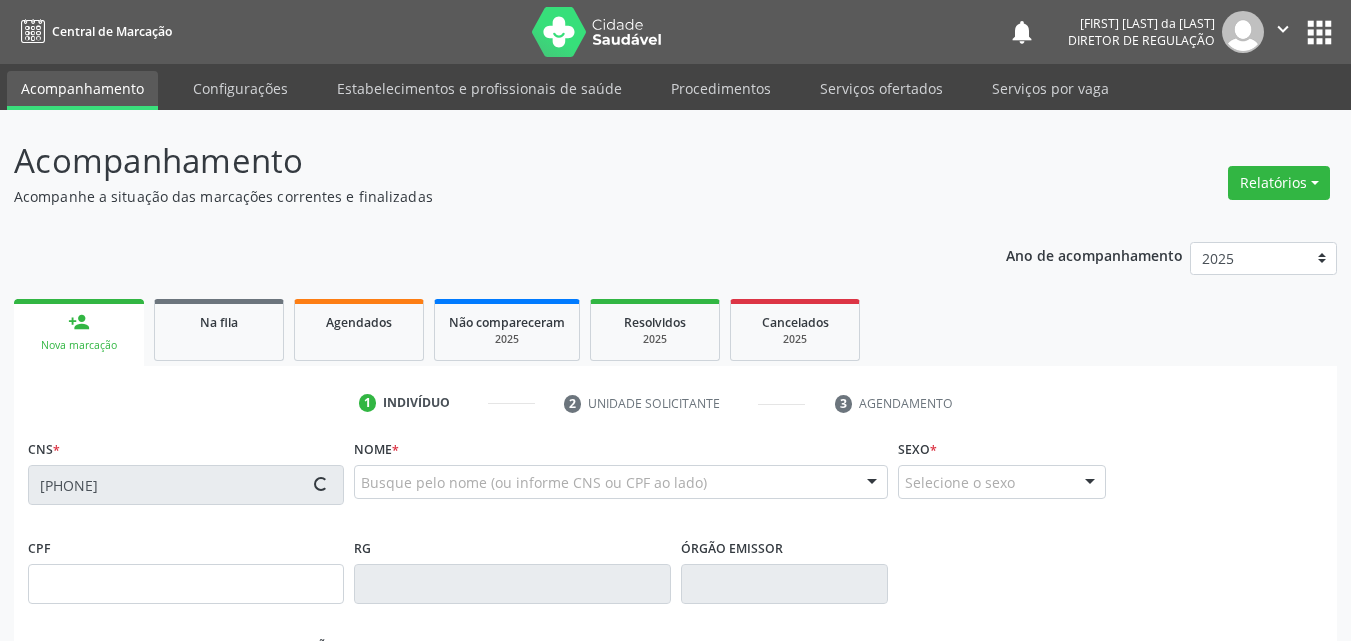 type on "(87) 8821-9300" 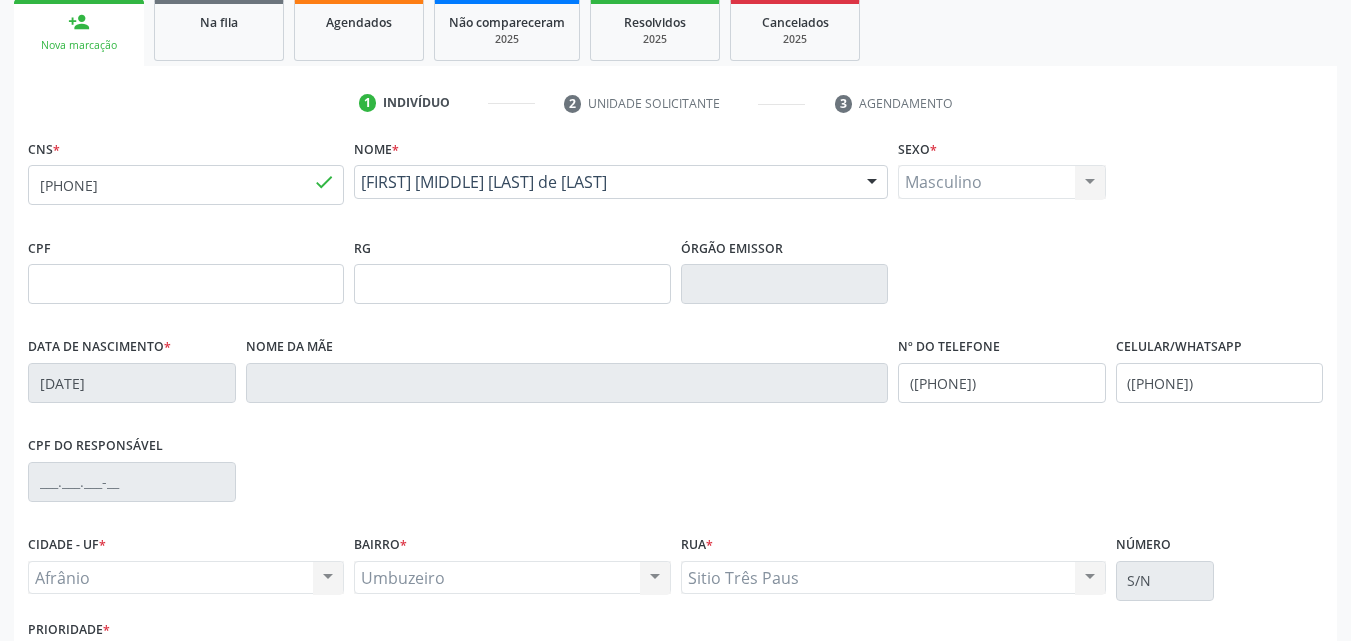 scroll, scrollTop: 443, scrollLeft: 0, axis: vertical 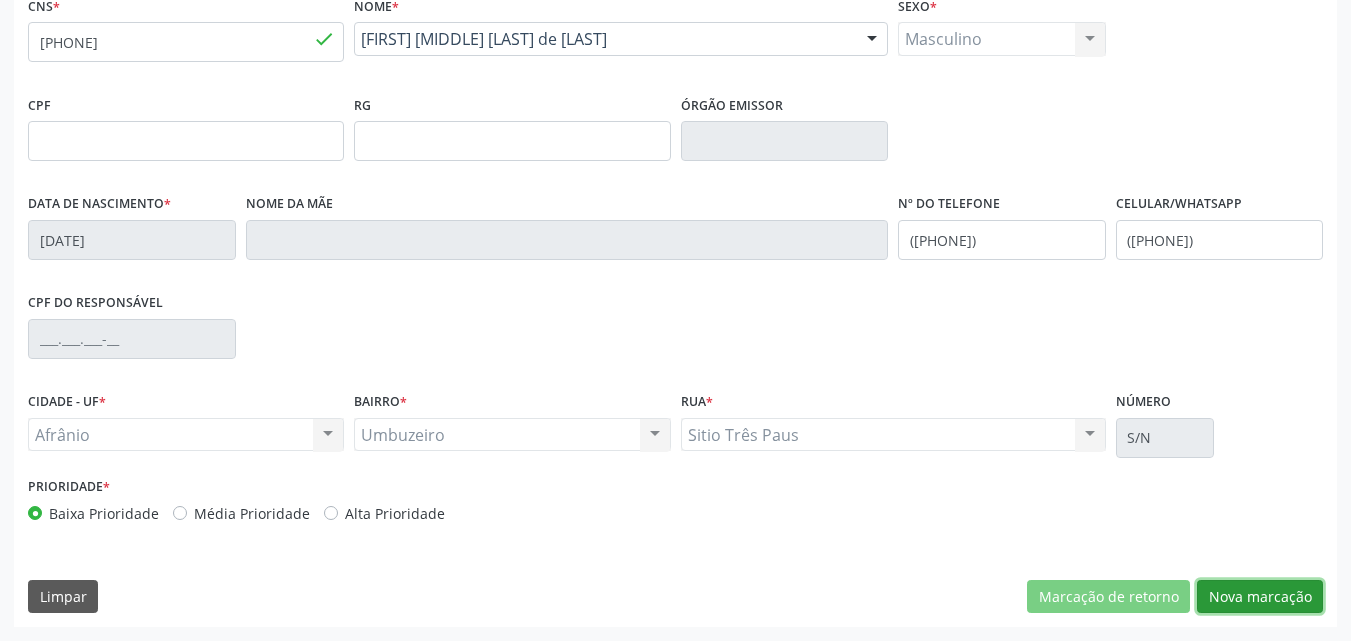 click on "Nova marcação" at bounding box center (1260, 597) 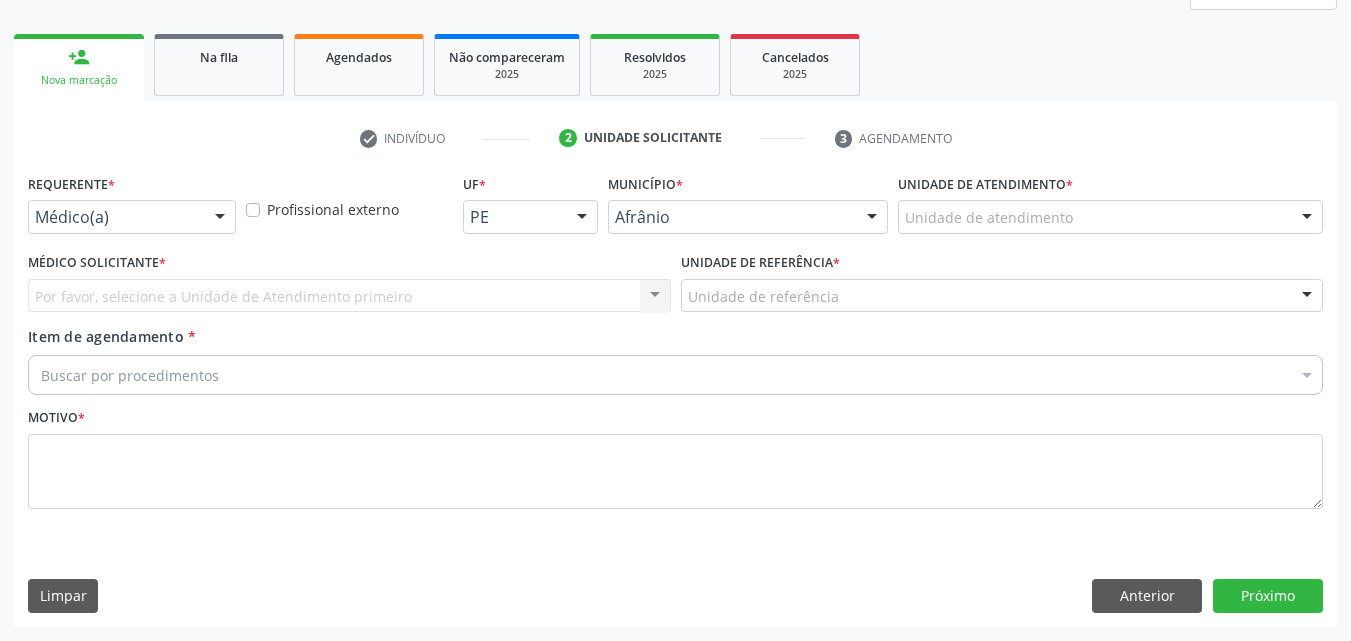 scroll, scrollTop: 265, scrollLeft: 0, axis: vertical 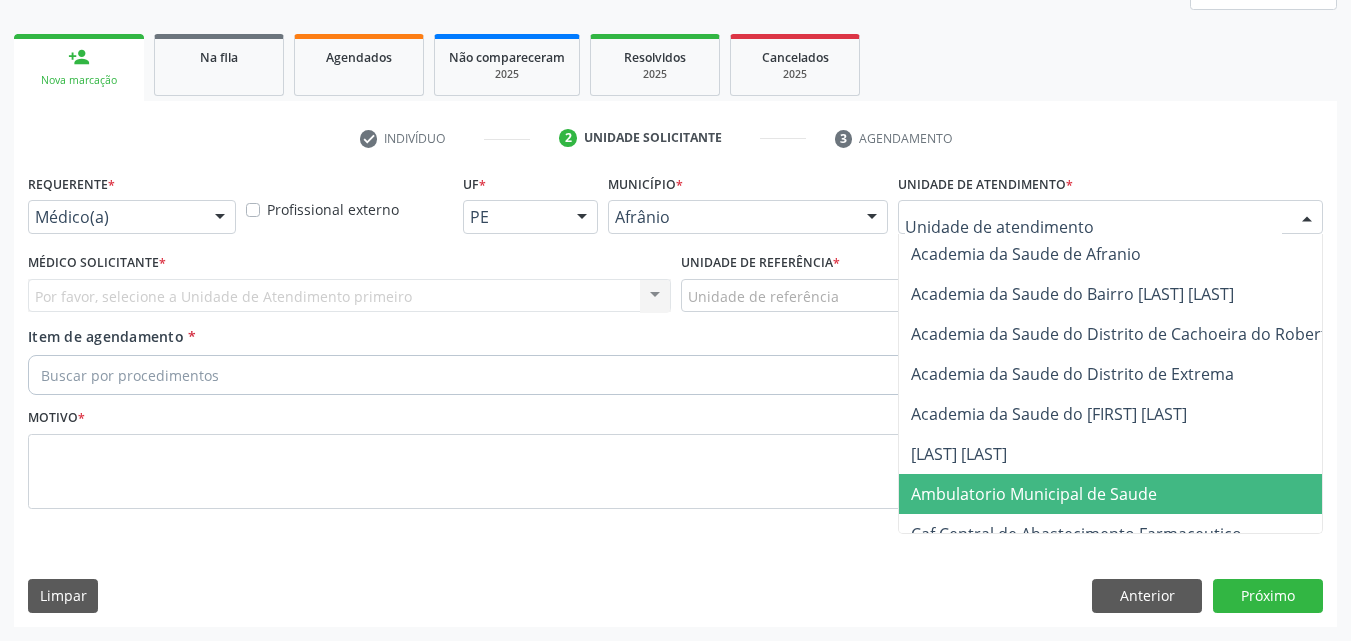 click on "Ambulatorio Municipal de Saude" at bounding box center (1034, 494) 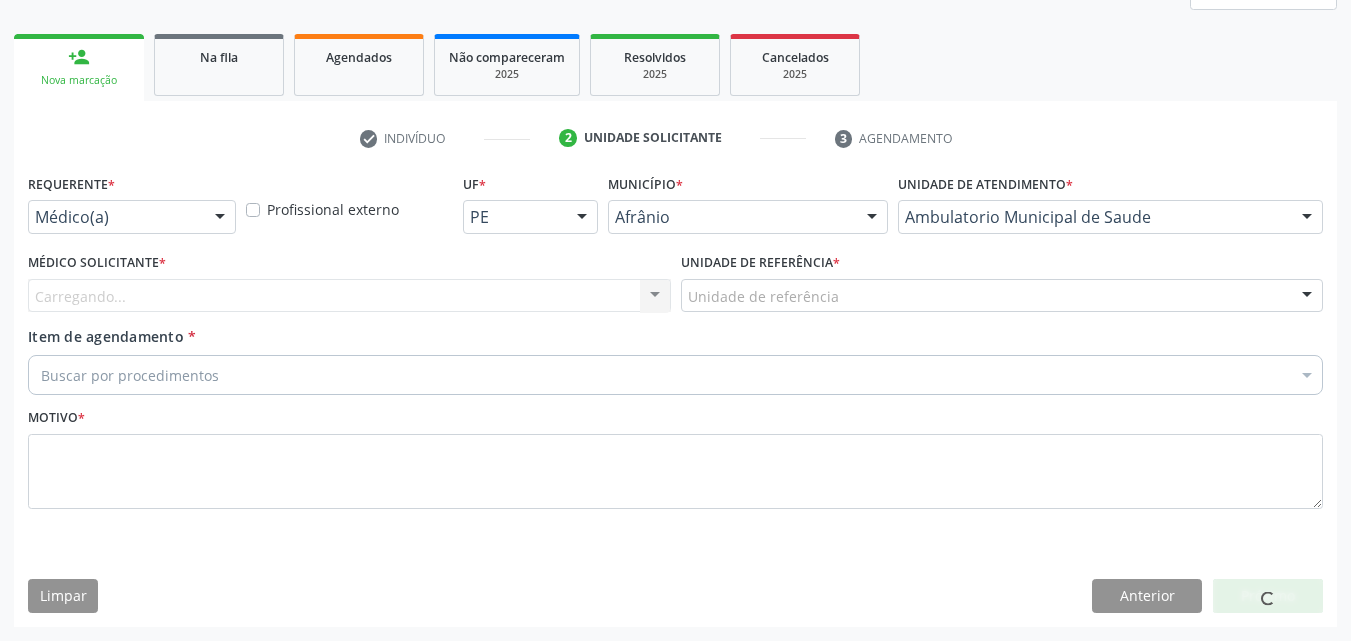 click on "Unidade de referência" at bounding box center (1002, 296) 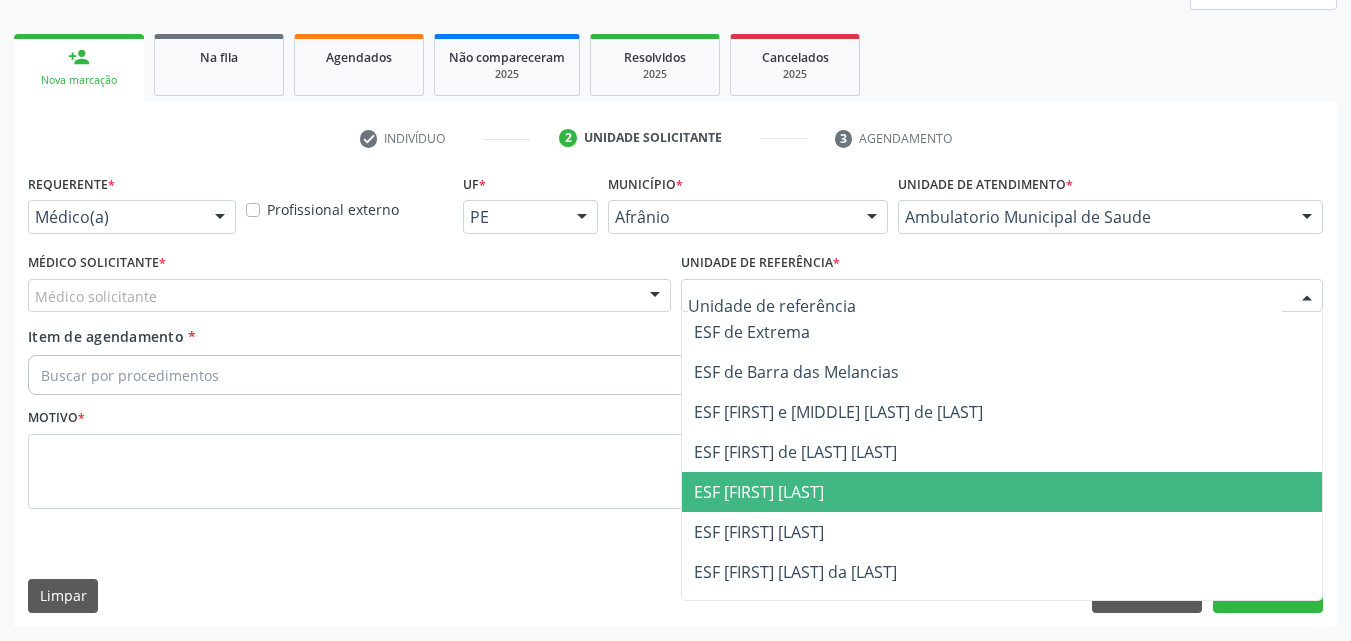 click on "ESF [FIRST_NAME] [LAST_NAME]" at bounding box center (1002, 492) 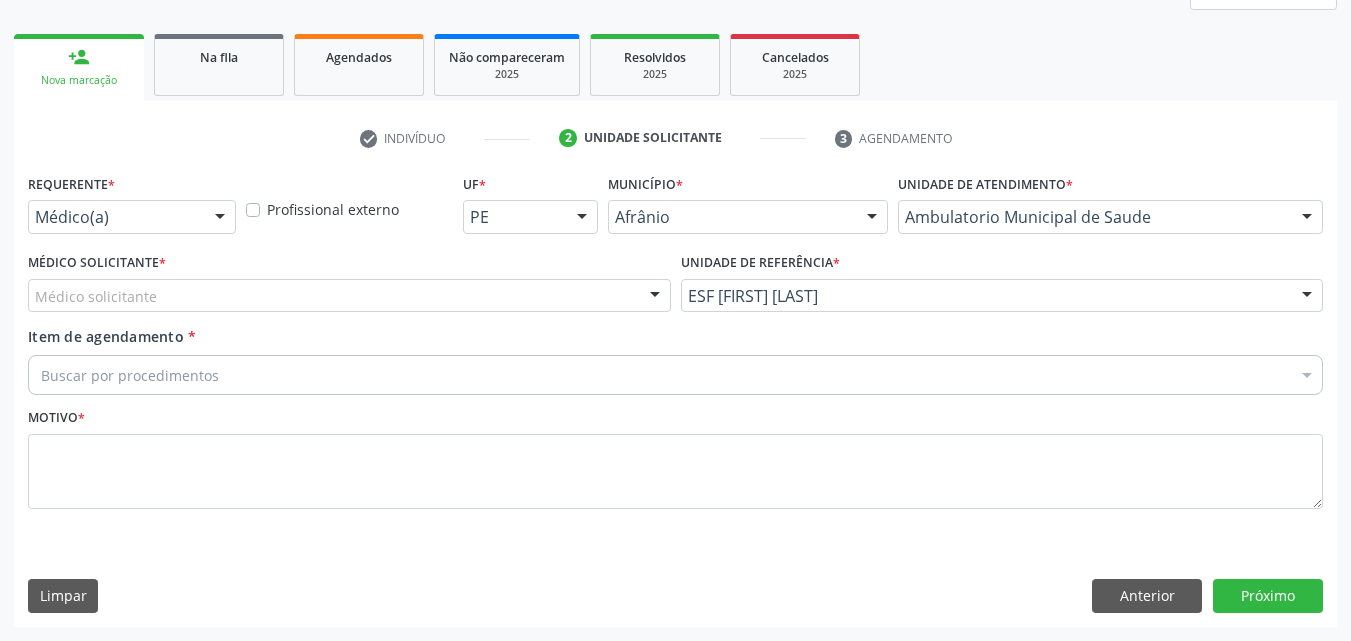 click on "Médico solicitante" at bounding box center [349, 296] 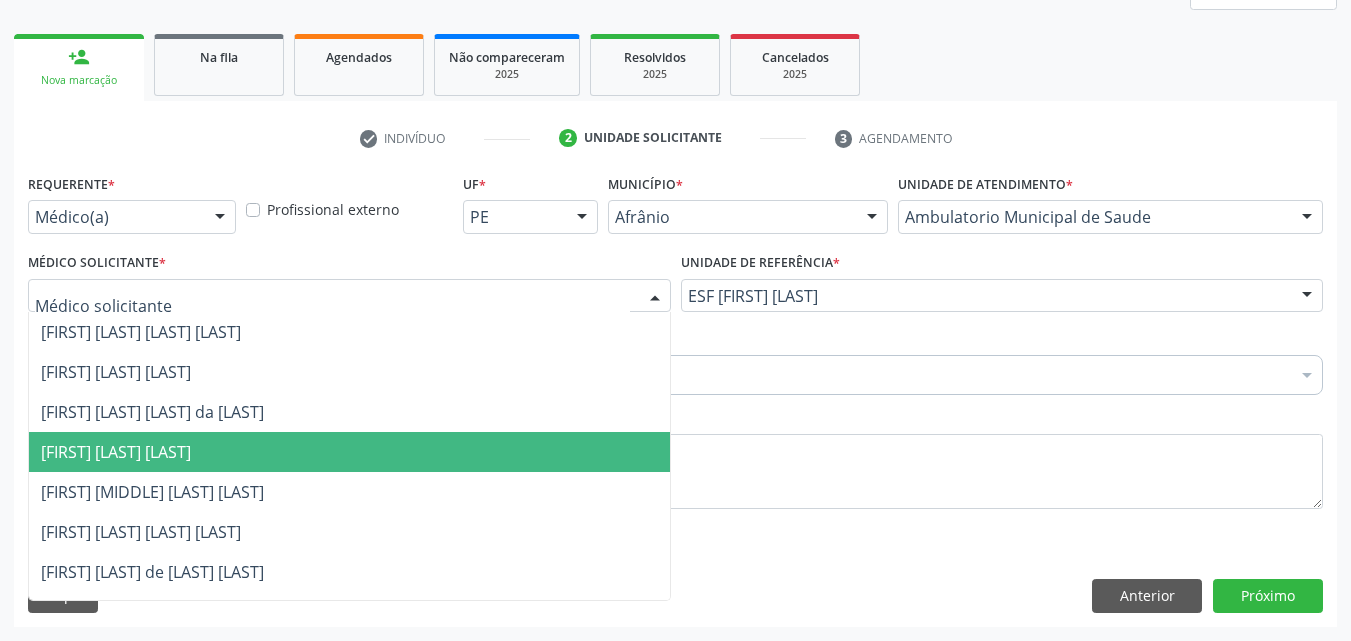 click on "[FIRST_NAME] [LAST_NAME] [LAST_NAME]" at bounding box center [349, 452] 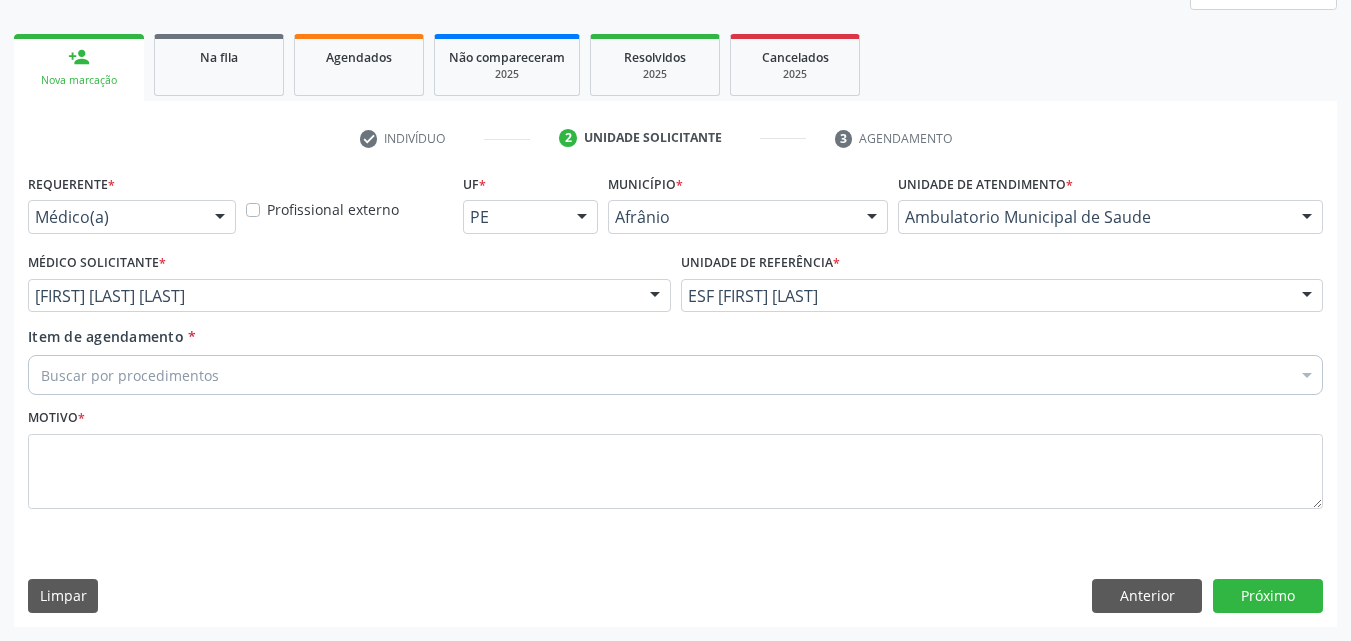 click on "Buscar por procedimentos" at bounding box center (675, 375) 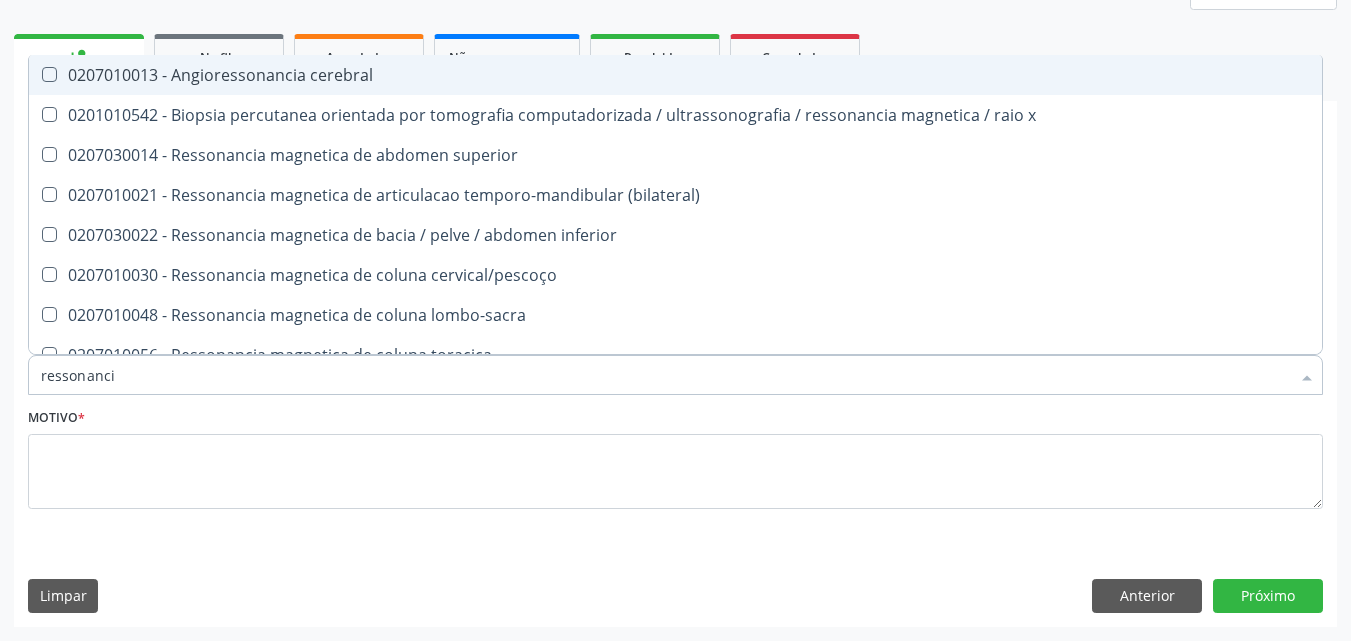 type on "ressonancia" 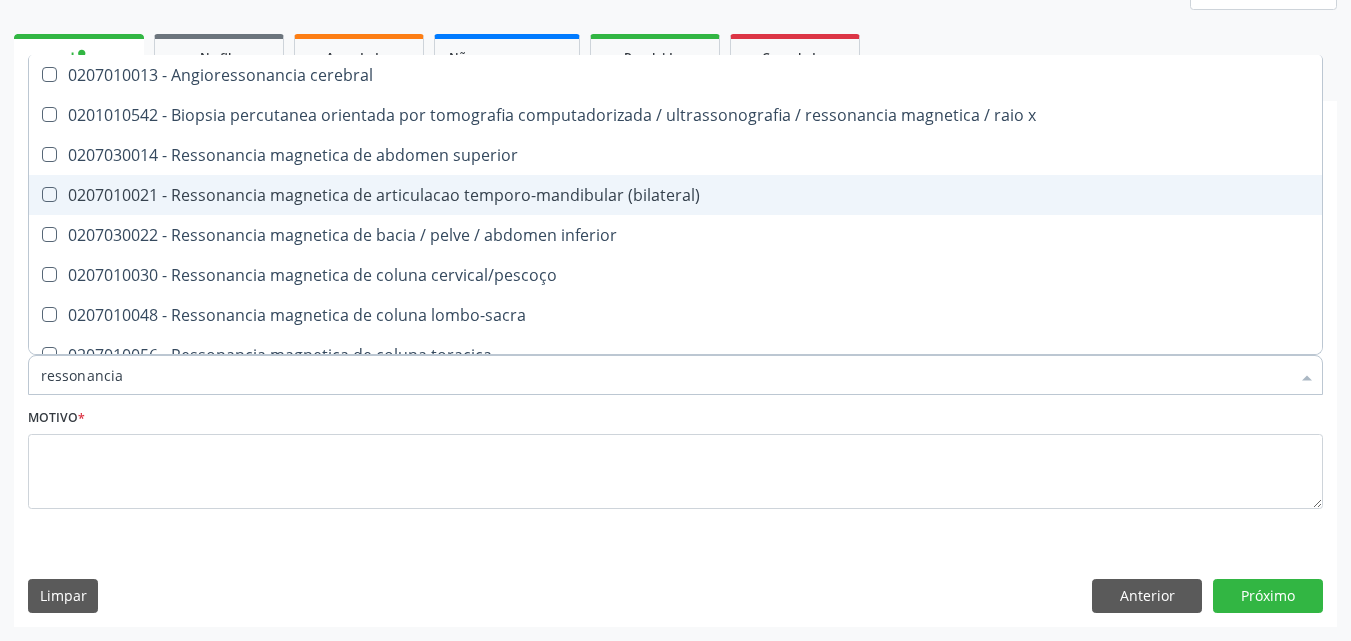 click on "0207010021 - Ressonancia magnetica de articulacao temporo-mandibular (bilateral)" at bounding box center (675, 195) 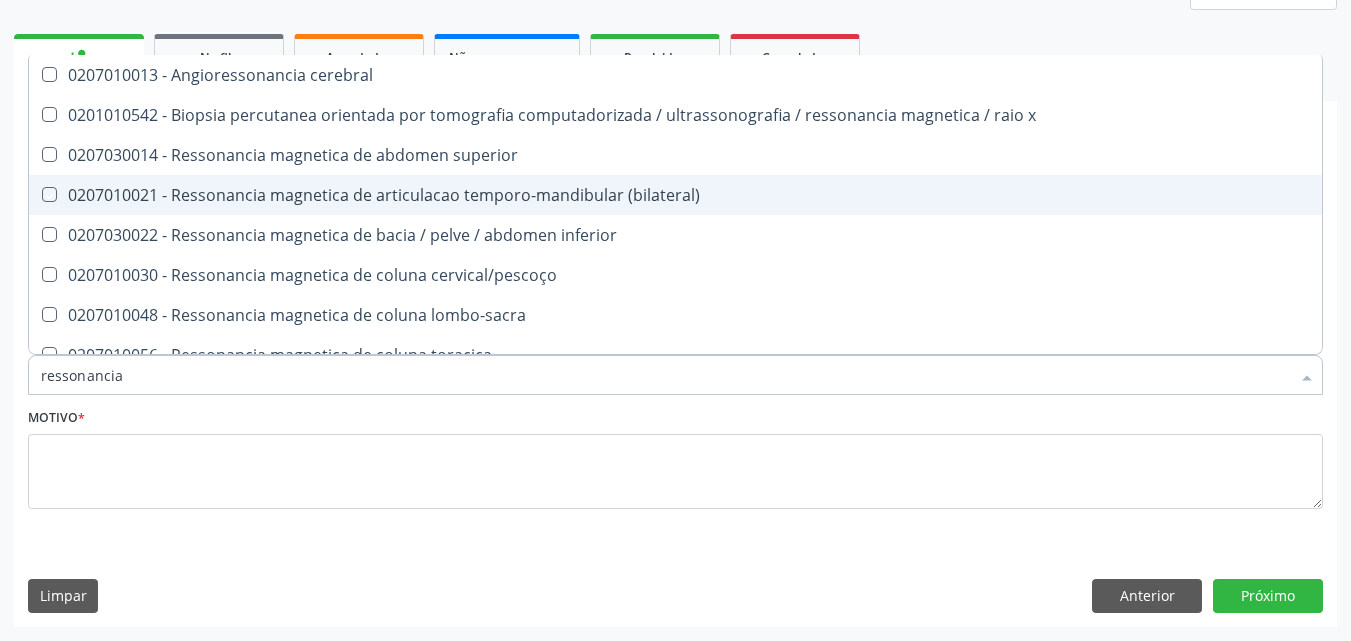 checkbox on "true" 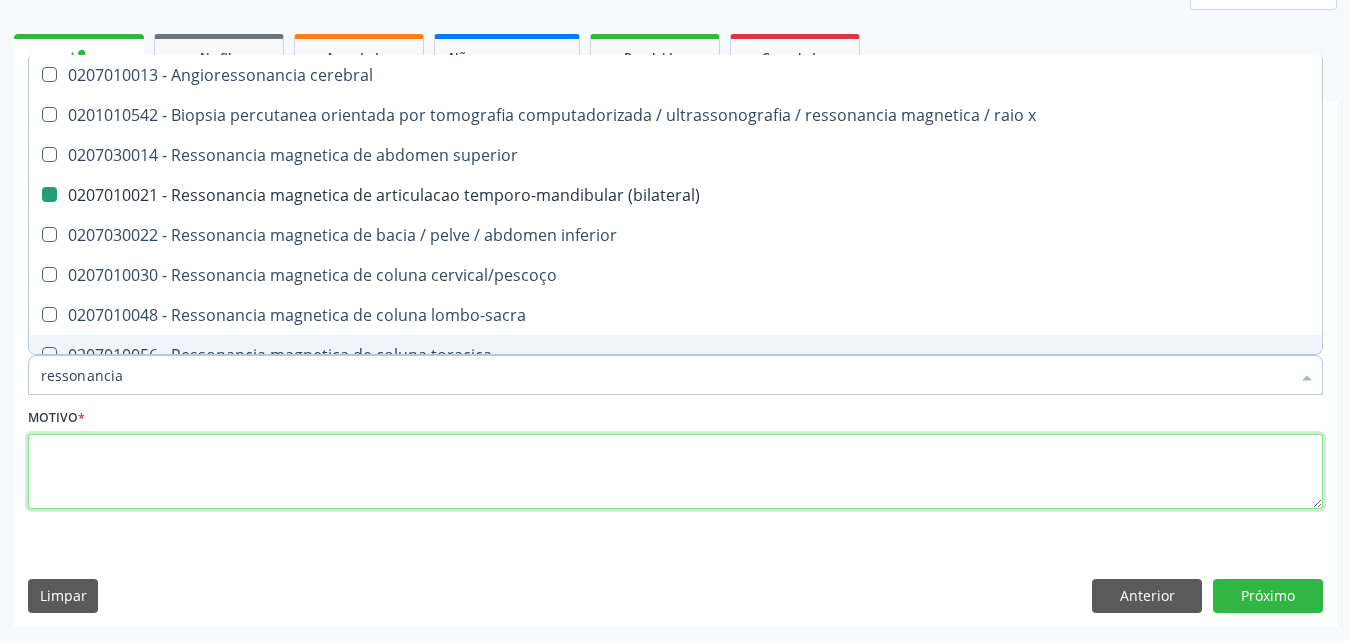 click at bounding box center [675, 472] 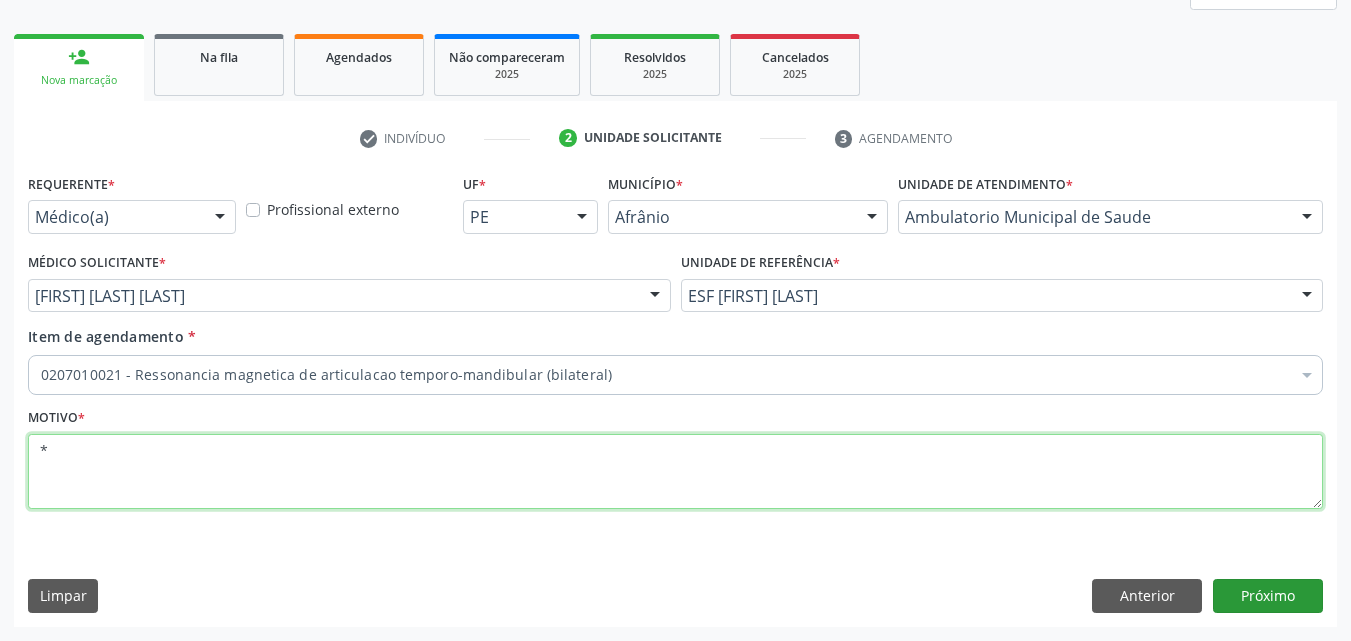 type on "*" 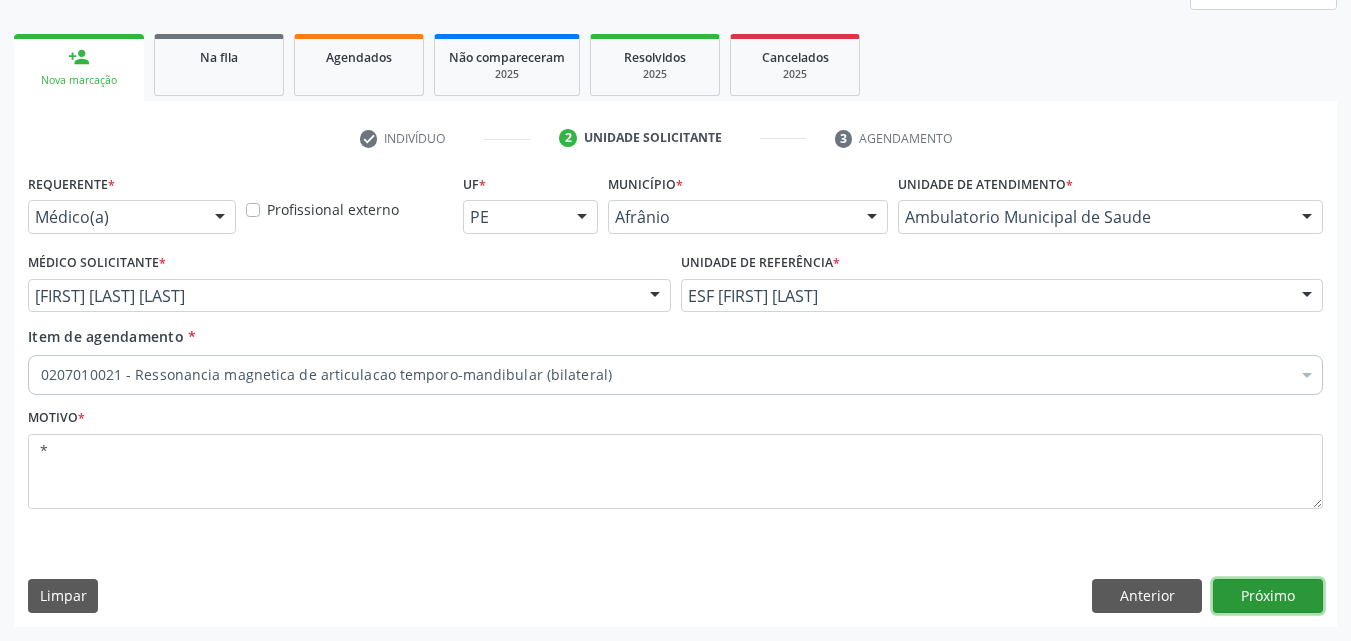 click on "Próximo" at bounding box center [1268, 596] 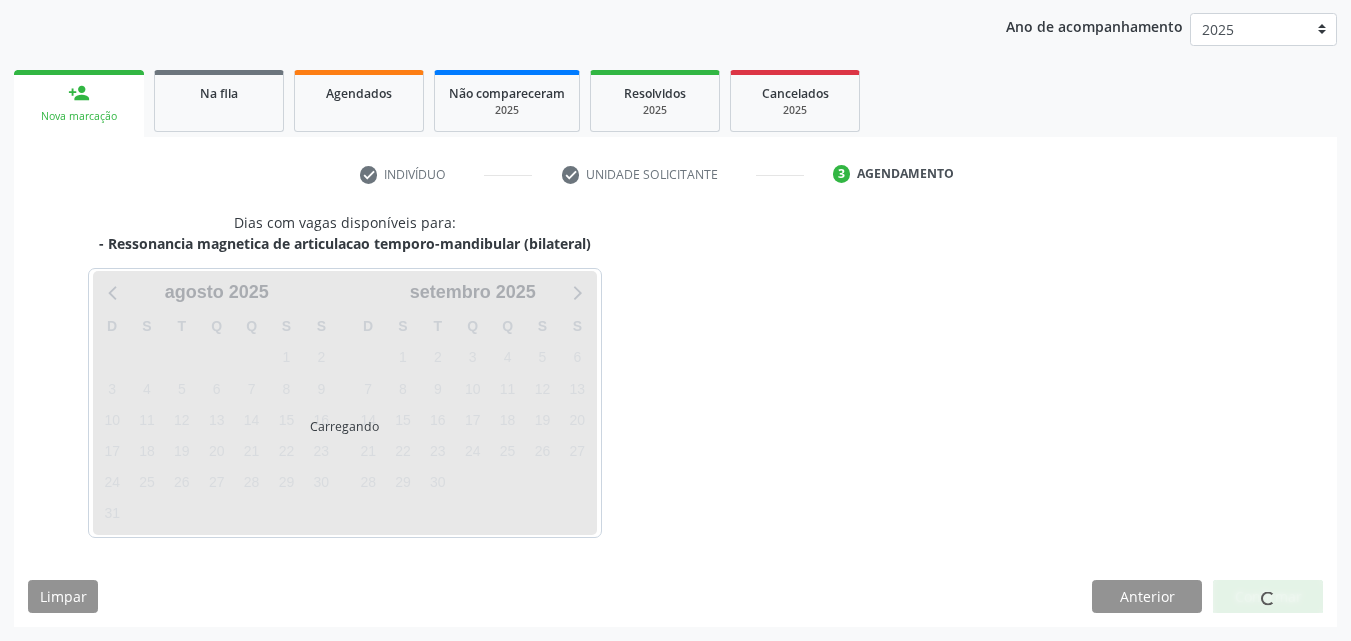 scroll, scrollTop: 229, scrollLeft: 0, axis: vertical 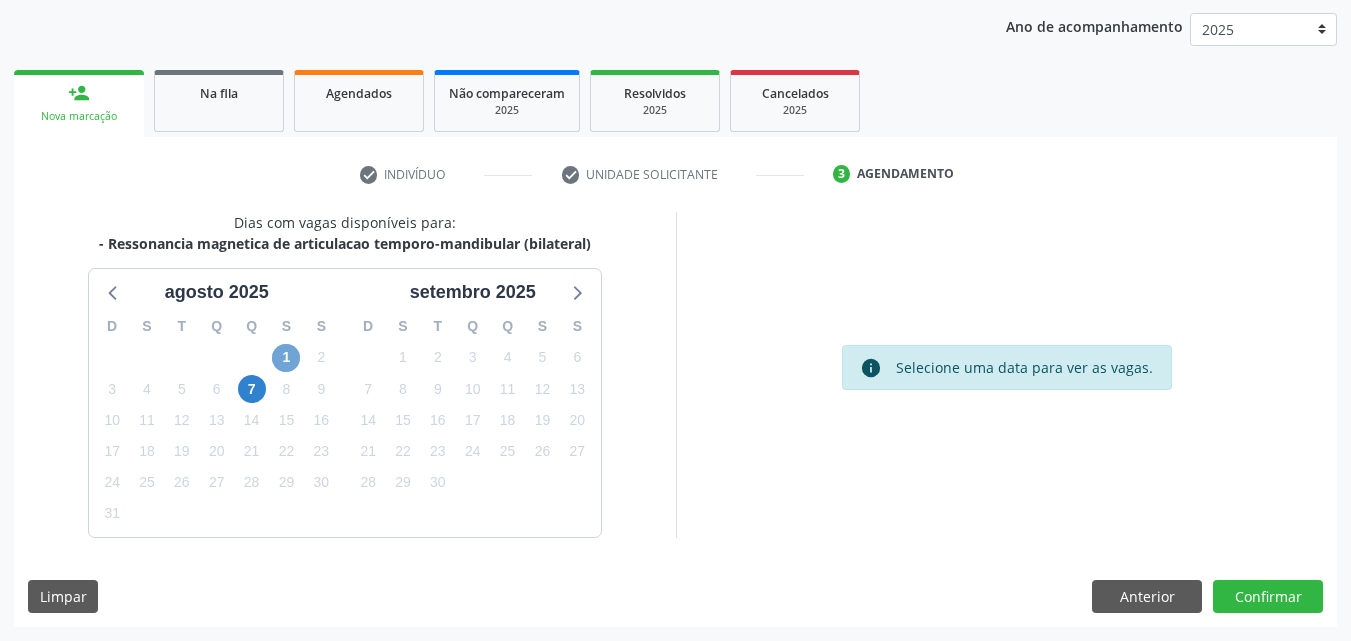 click on "1" at bounding box center (286, 358) 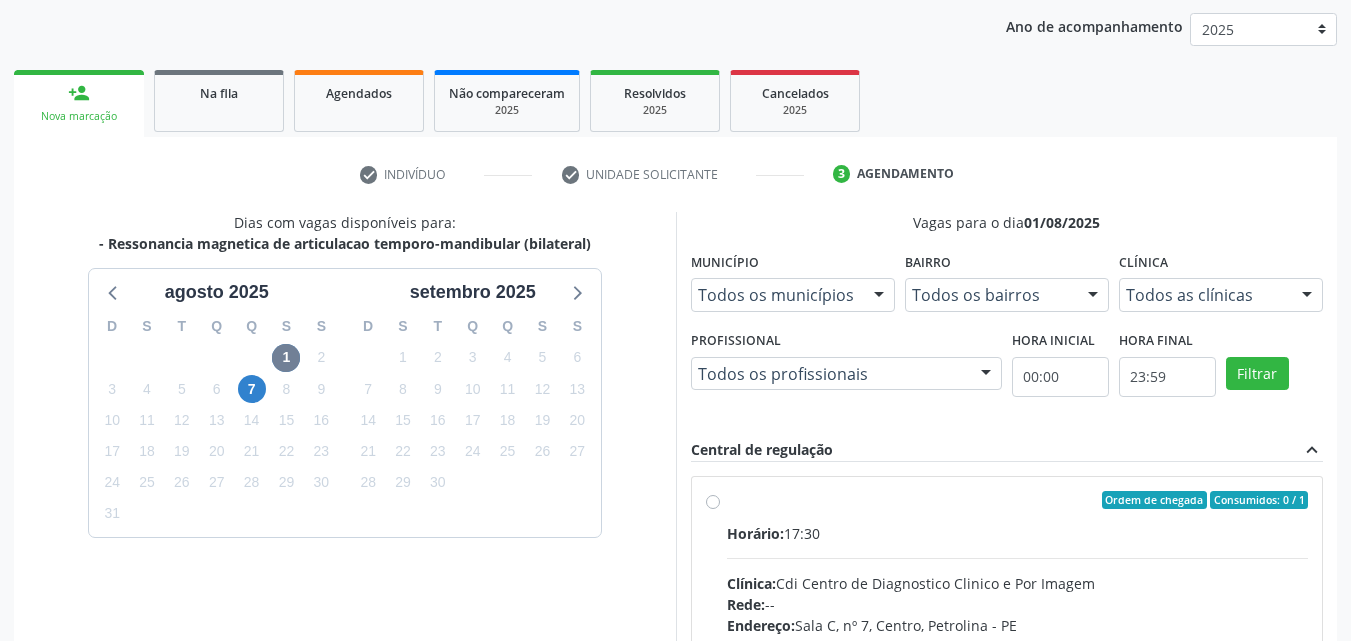 click on "Ordem de chegada
Consumidos: 0 / 1" at bounding box center [1018, 500] 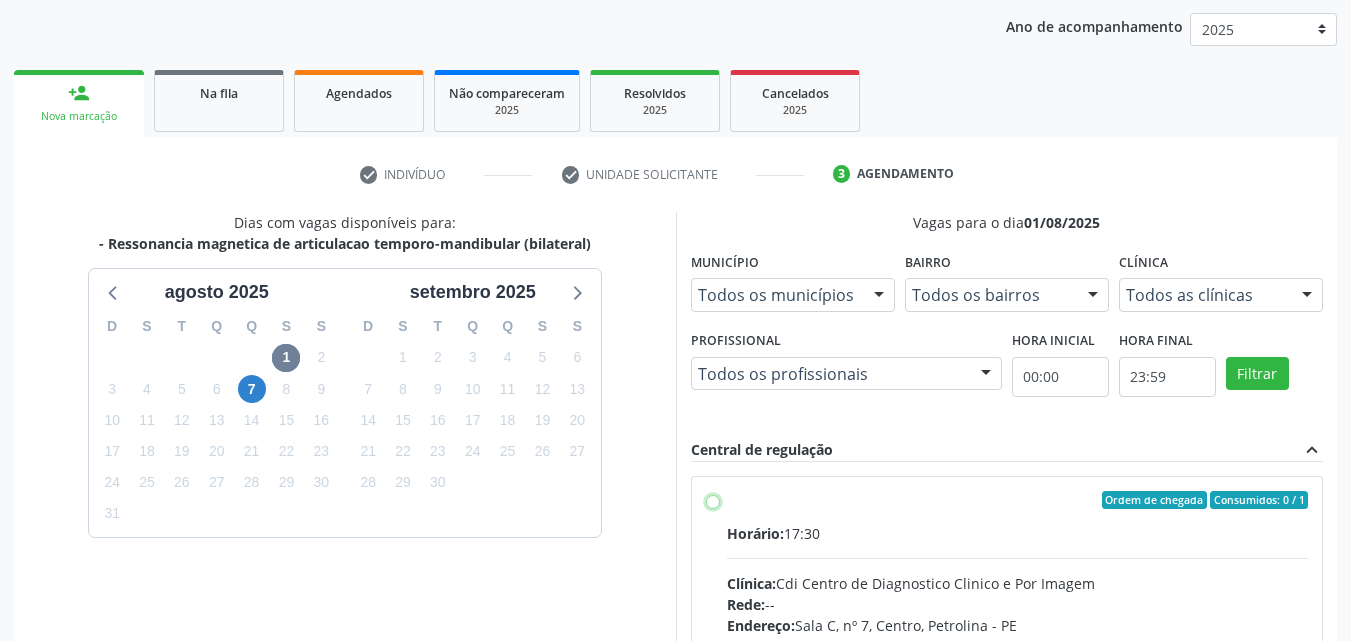 click on "Ordem de chegada
Consumidos: 0 / 1
Horário:   17:30
Clínica:  Cdi Centro de Diagnostico Clinico e Por Imagem
Rede:
--
Endereço:   Sala C, nº 7, Centro, Petrolina - PE
Telefone:   --
Profissional:
--
Informações adicionais sobre o atendimento
Idade de atendimento:
Sem restrição
Gênero(s) atendido(s):
Sem restrição
Informações adicionais:
--" at bounding box center (713, 500) 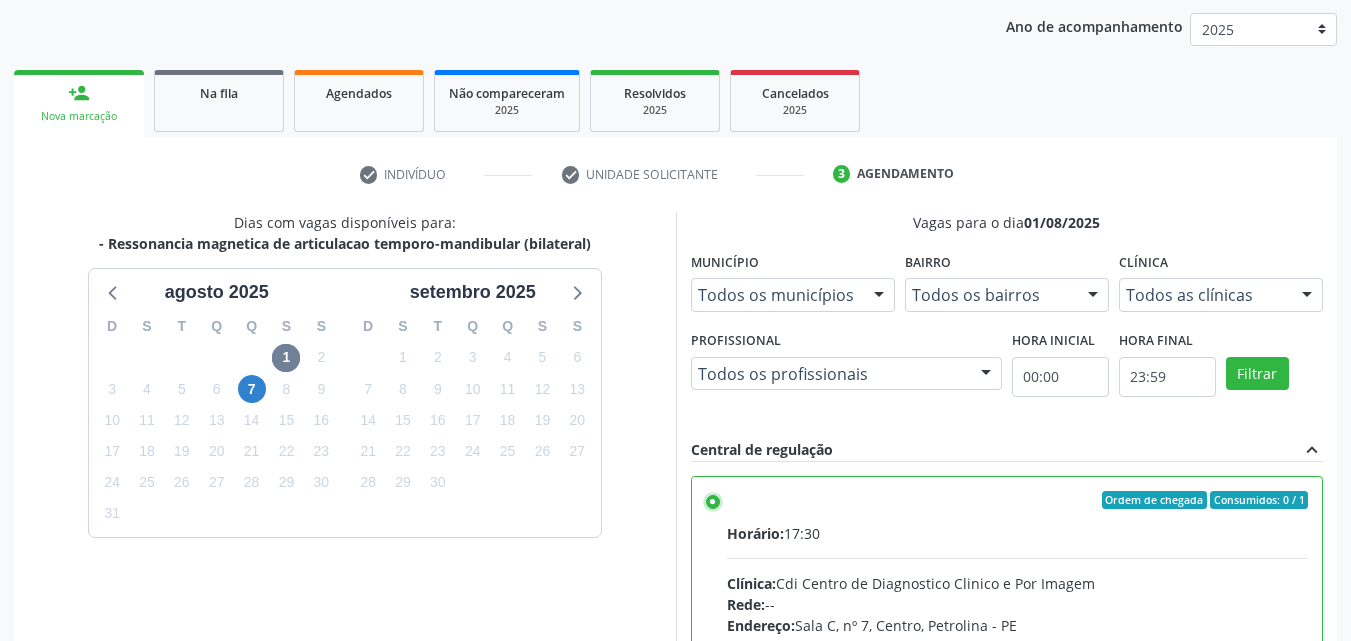 scroll, scrollTop: 429, scrollLeft: 0, axis: vertical 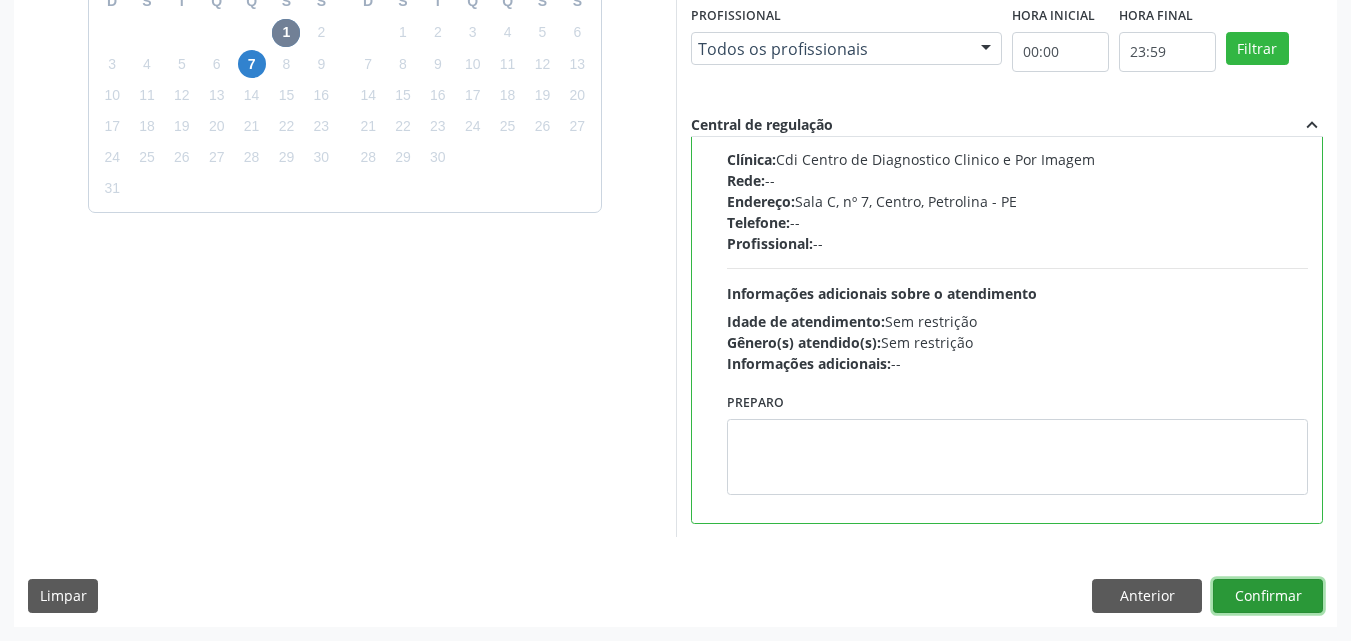 click on "Confirmar" at bounding box center [1268, 596] 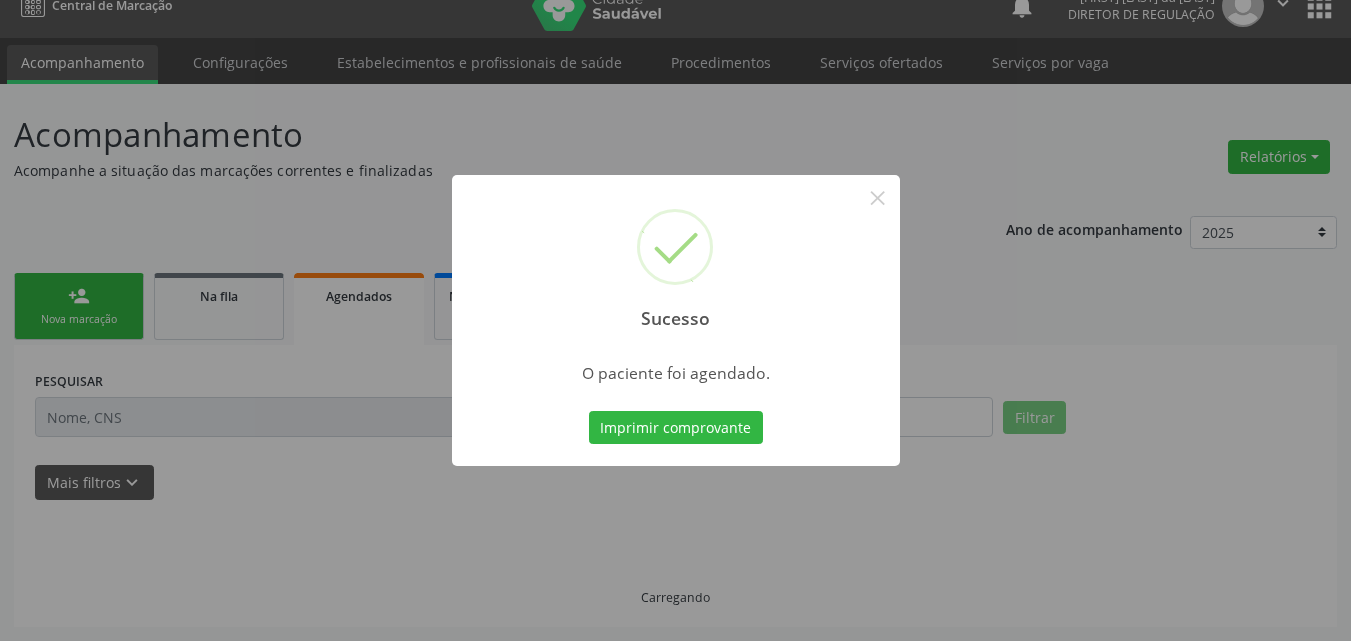 scroll, scrollTop: 26, scrollLeft: 0, axis: vertical 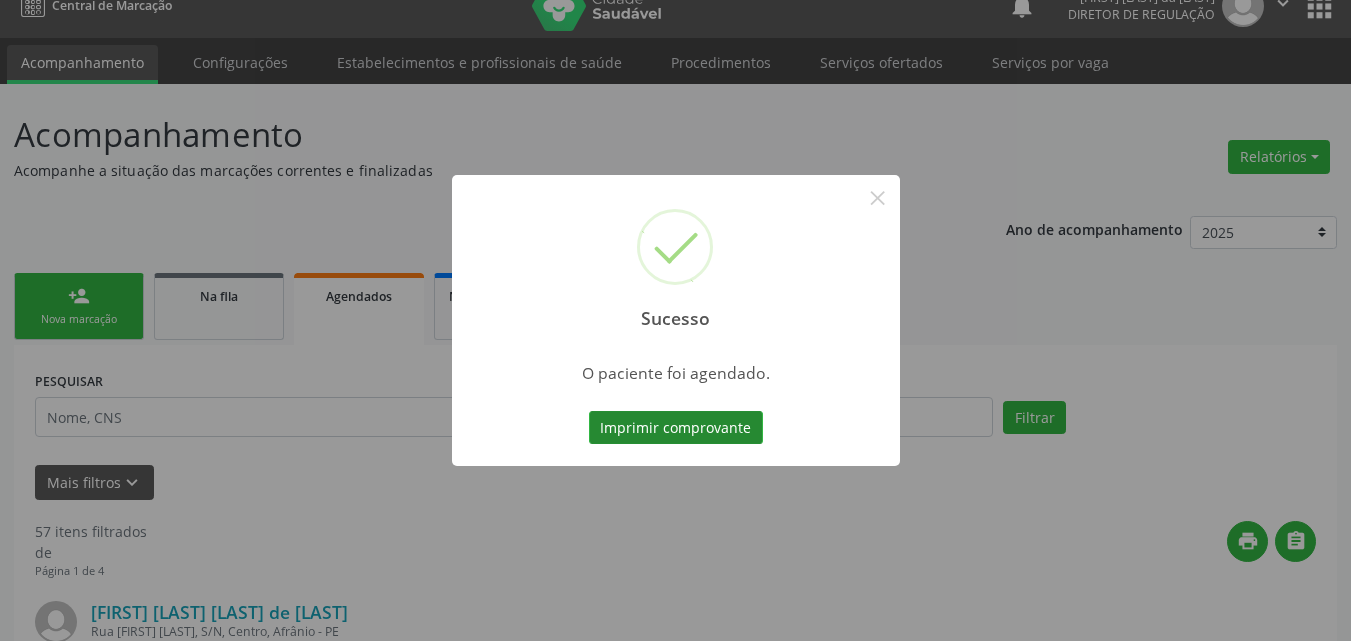 click on "Imprimir comprovante" at bounding box center [676, 428] 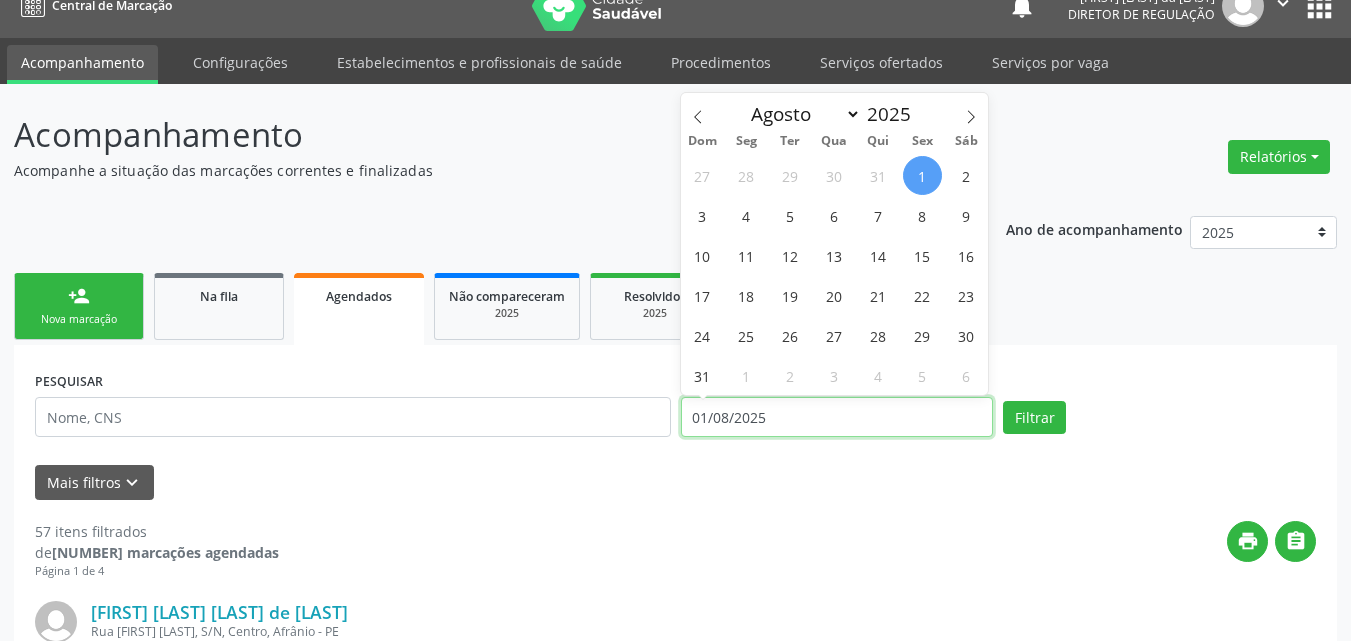 click on "[DATE]" at bounding box center (837, 417) 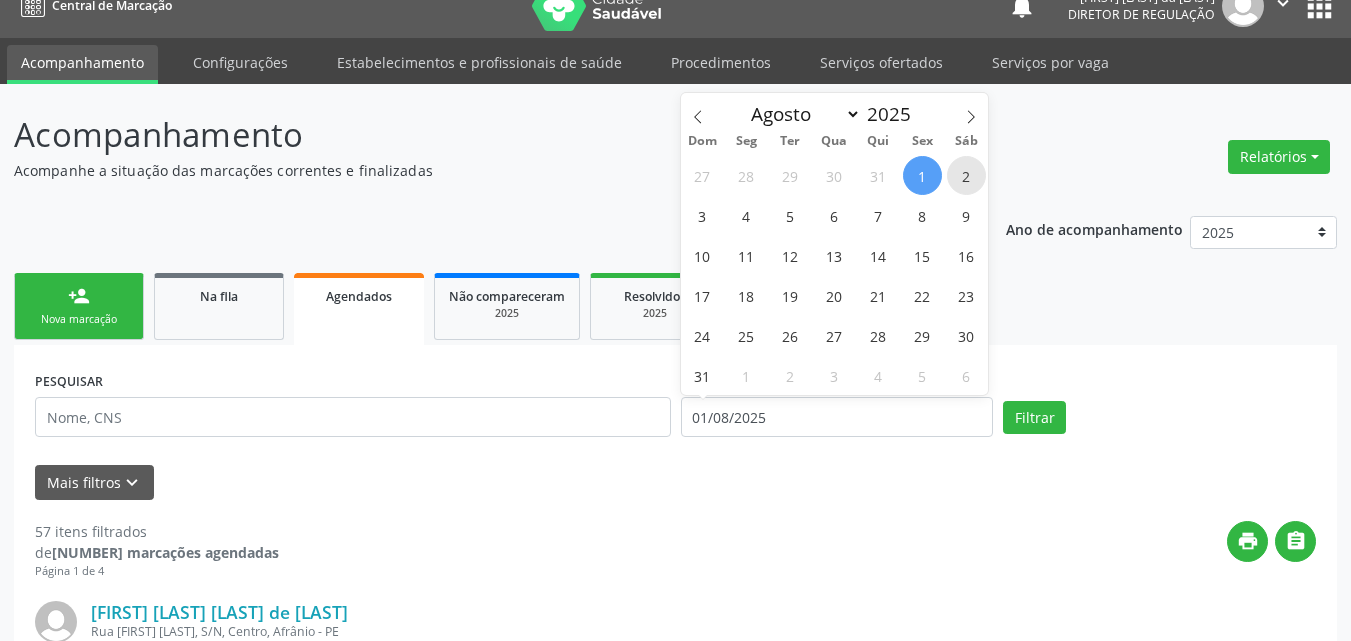 click on "2" at bounding box center [966, 175] 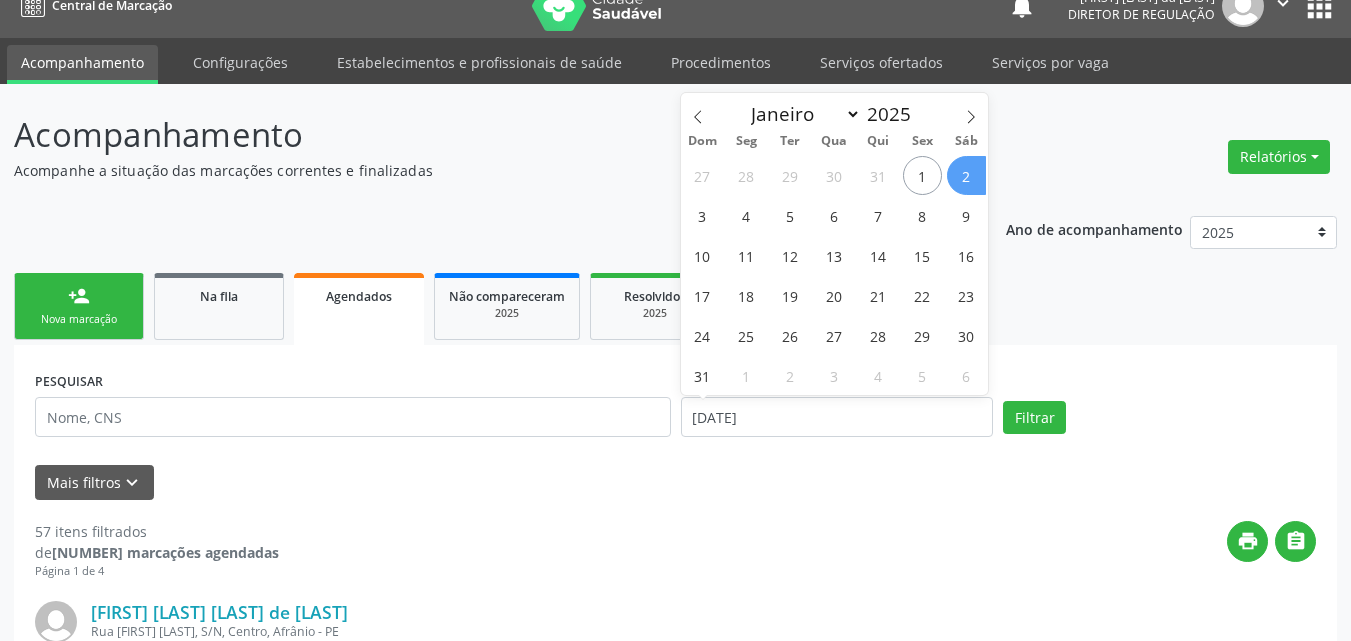click on "2" at bounding box center (966, 175) 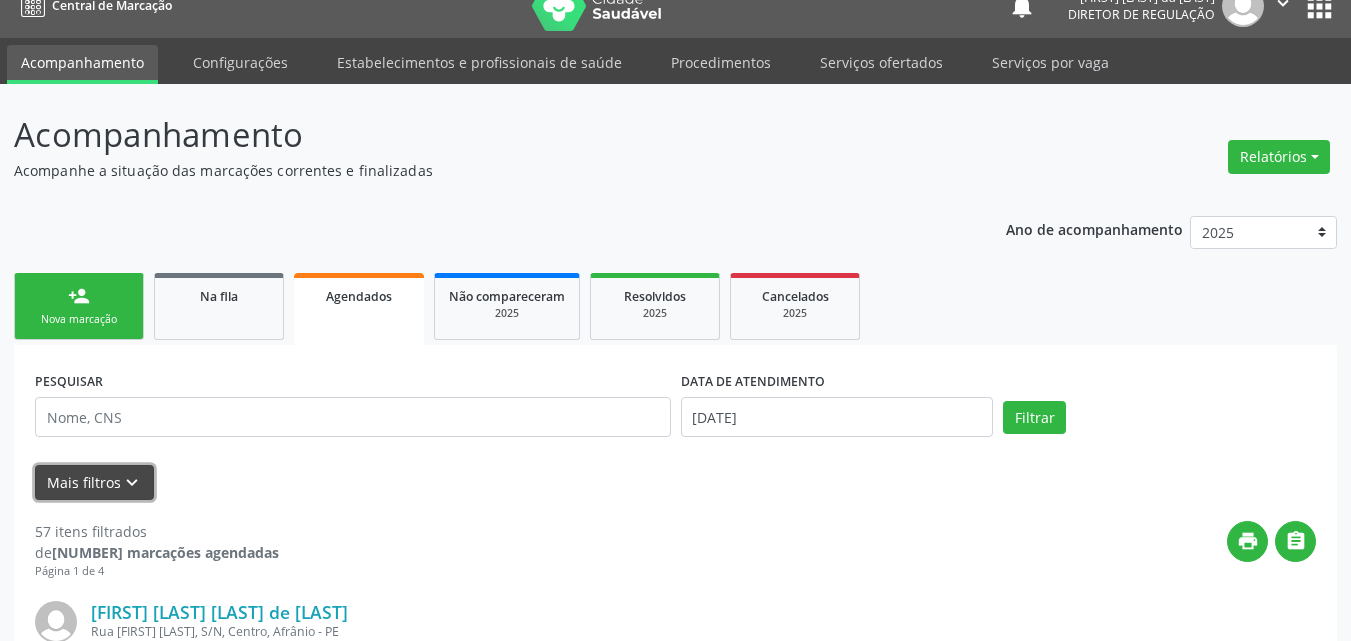 click on "Mais filtros
keyboard_arrow_down" at bounding box center [94, 482] 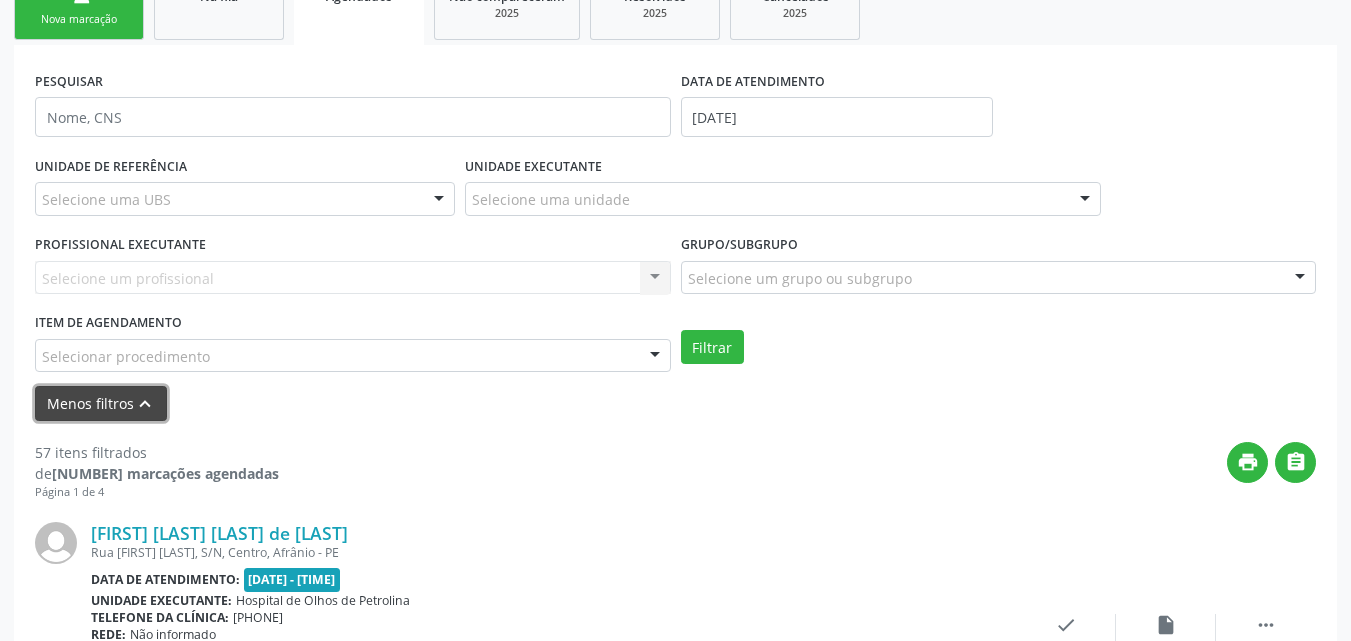 scroll, scrollTop: 426, scrollLeft: 0, axis: vertical 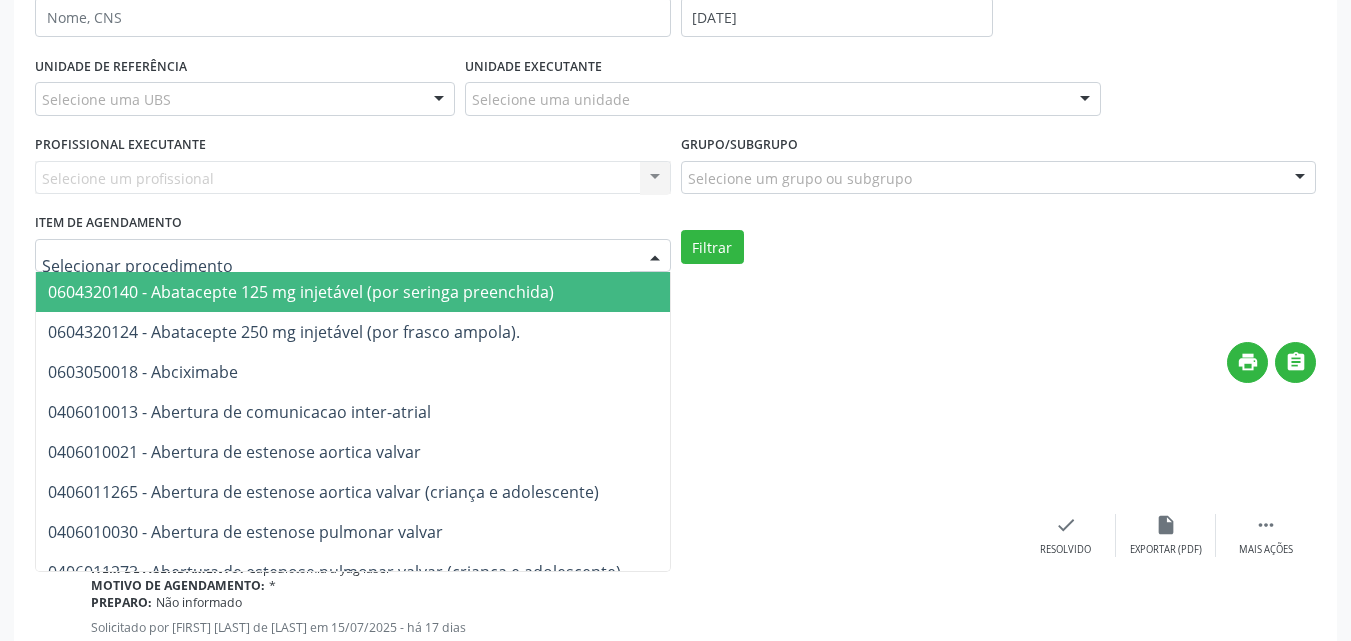 click at bounding box center (353, 256) 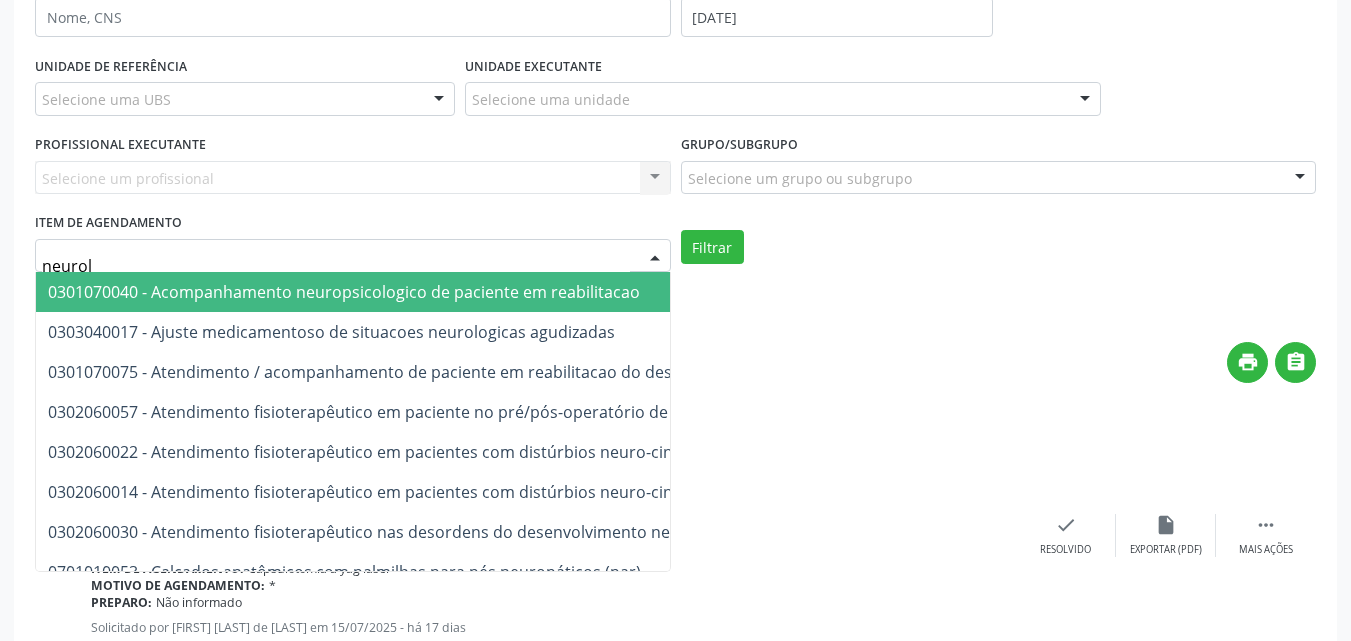 type on "neurolo" 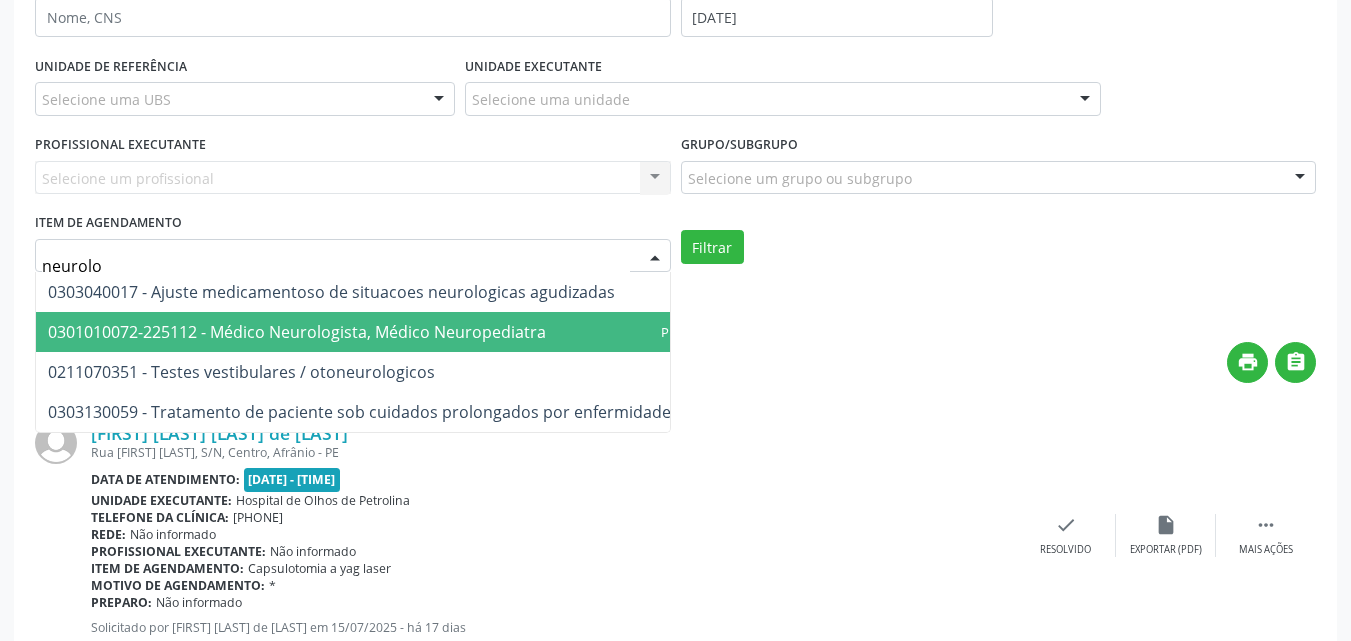 click on "0301010072-225112 - Médico Neurologista, Médico Neuropediatra" at bounding box center [297, 332] 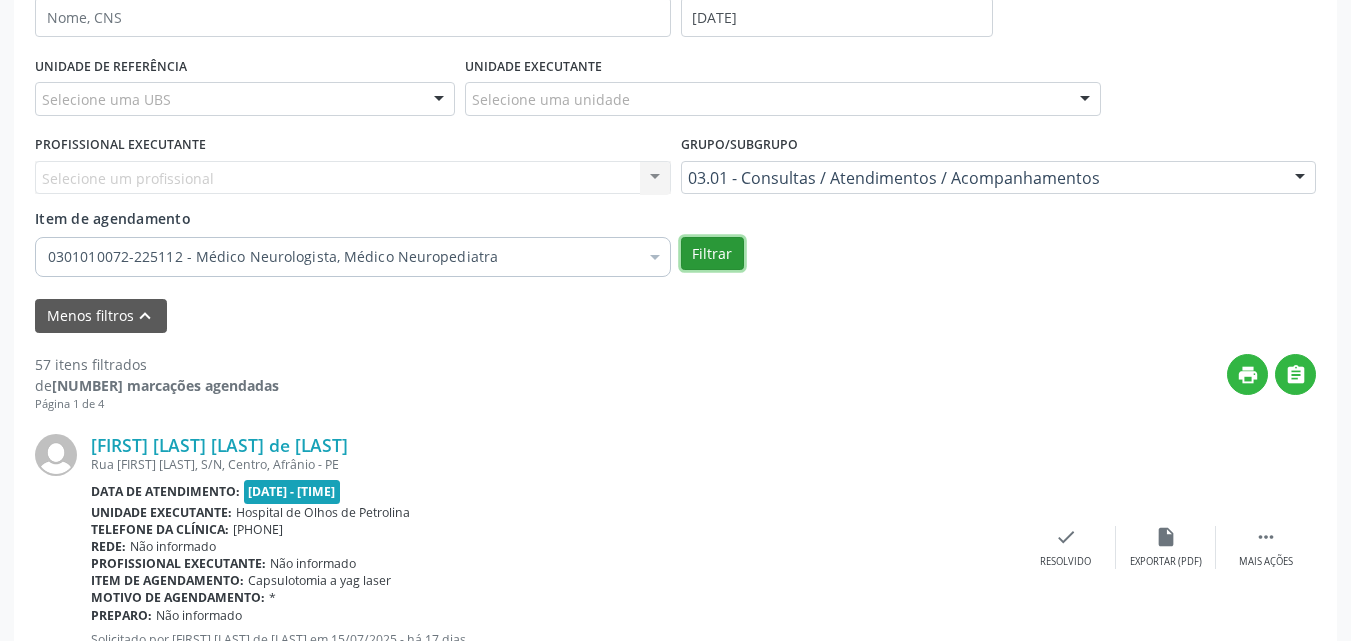 click on "Filtrar" at bounding box center [712, 254] 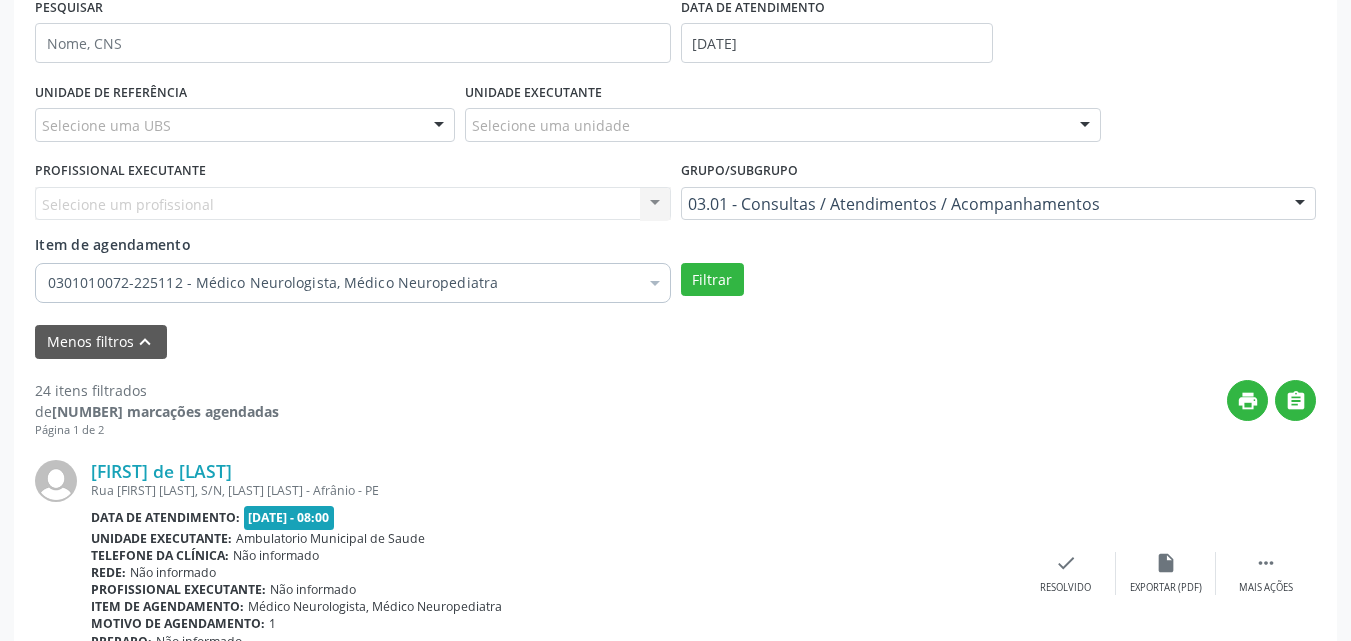 scroll, scrollTop: 200, scrollLeft: 0, axis: vertical 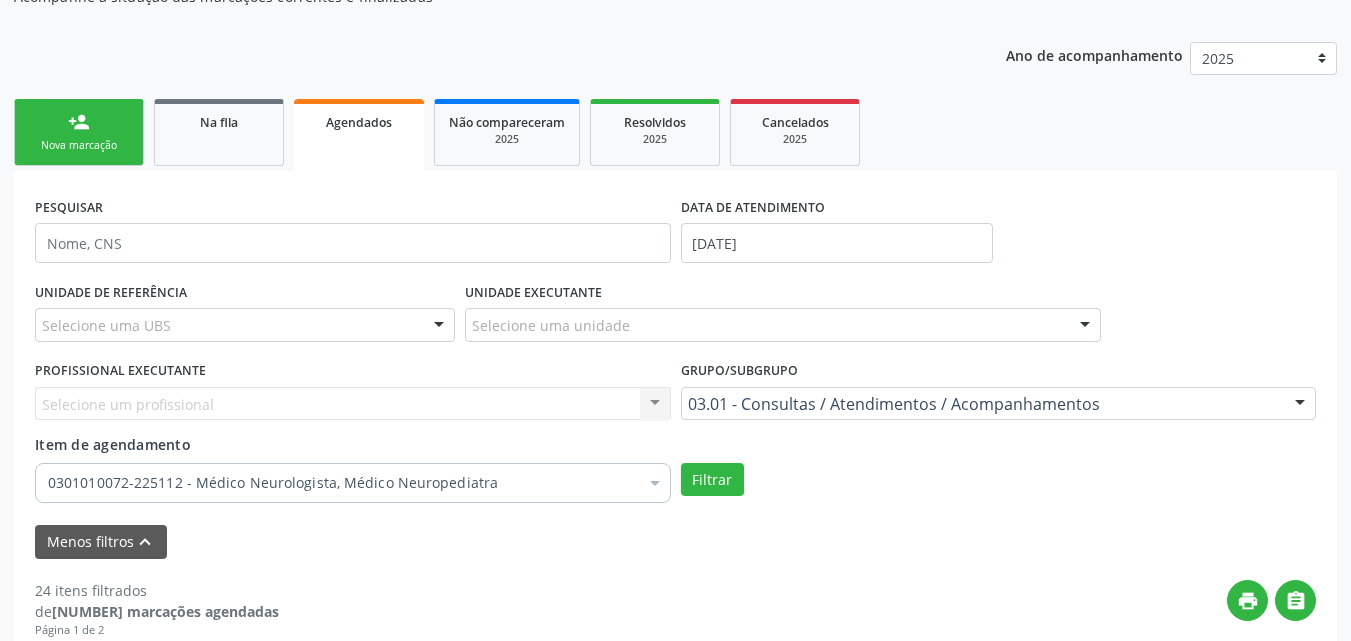click on "Nova marcação" at bounding box center [79, 145] 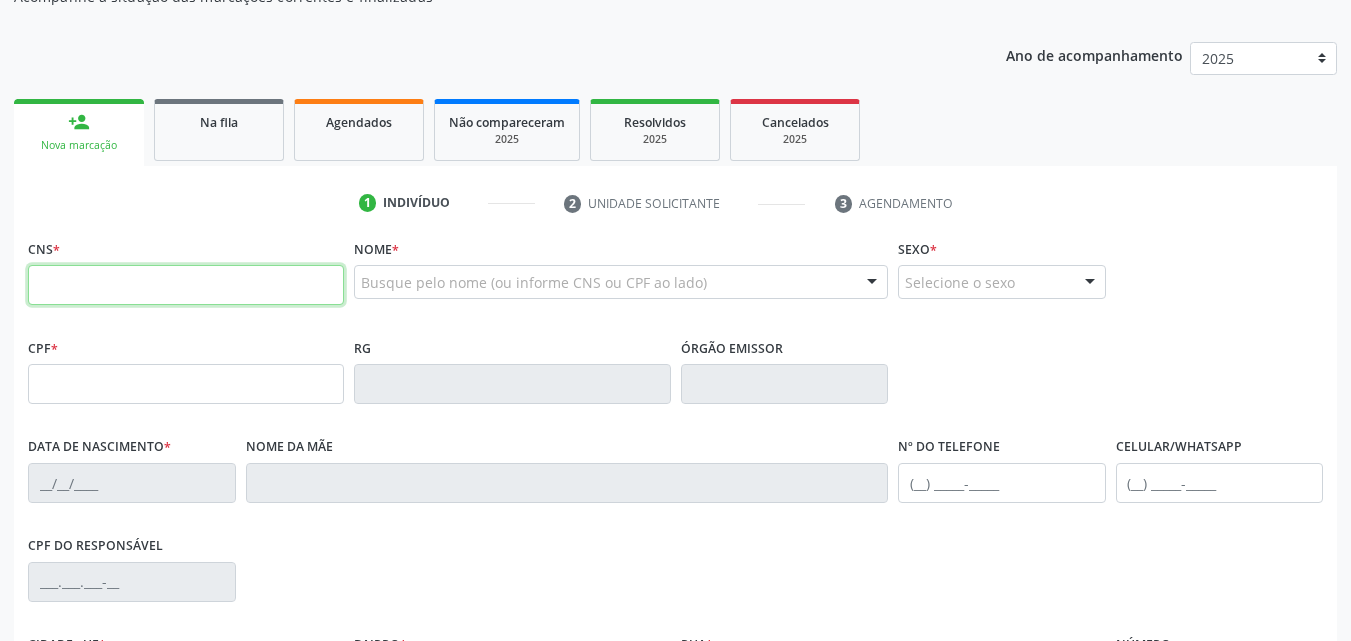 click at bounding box center [186, 285] 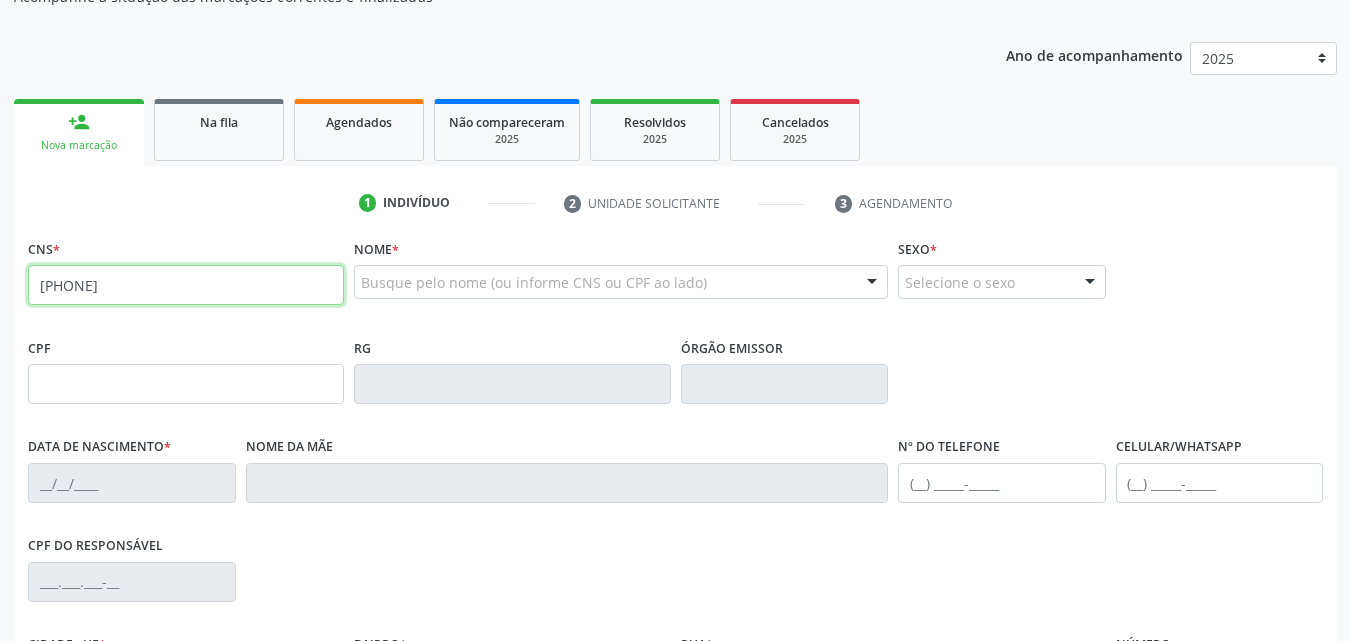 type on "708 8057 3823 8810" 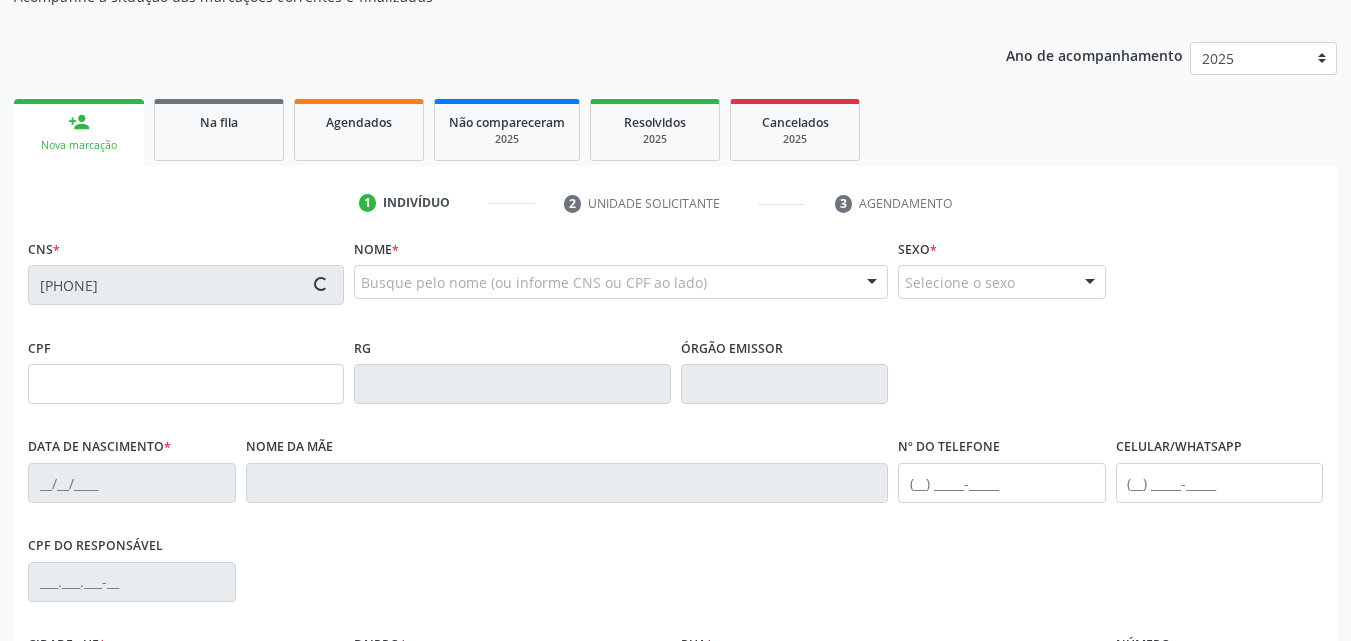 type on "08/04/2001" 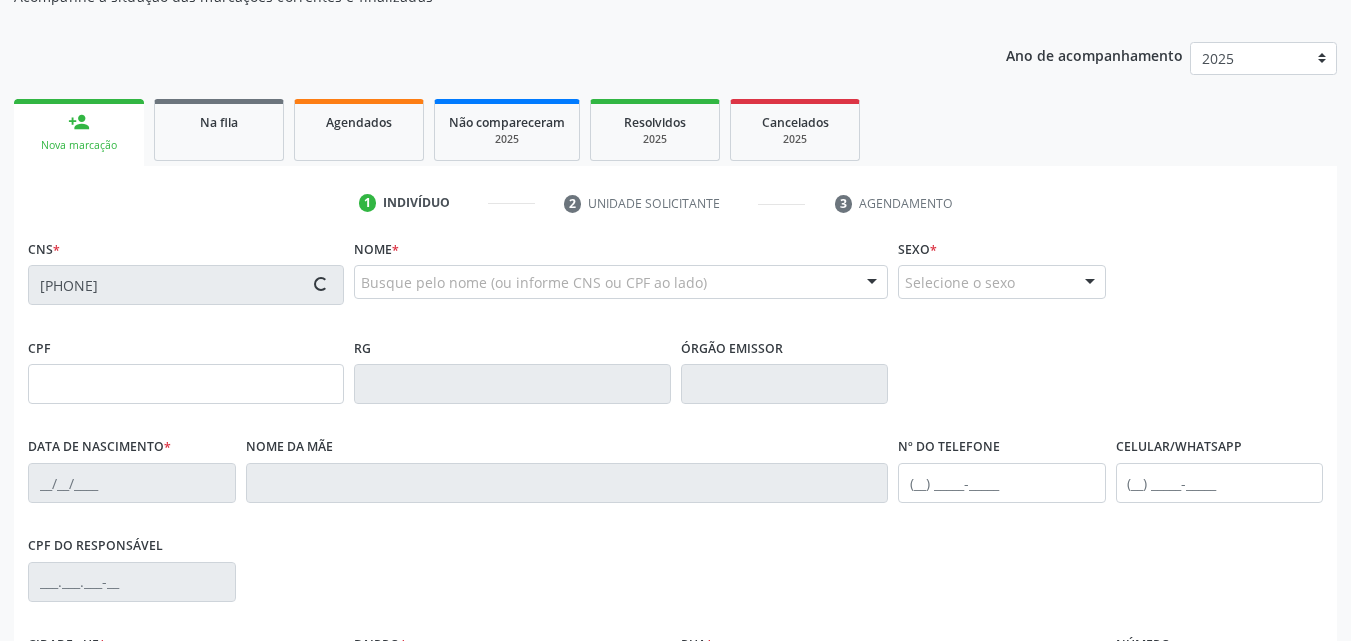 type on "Eremita dos Santos Silva Rodrigues" 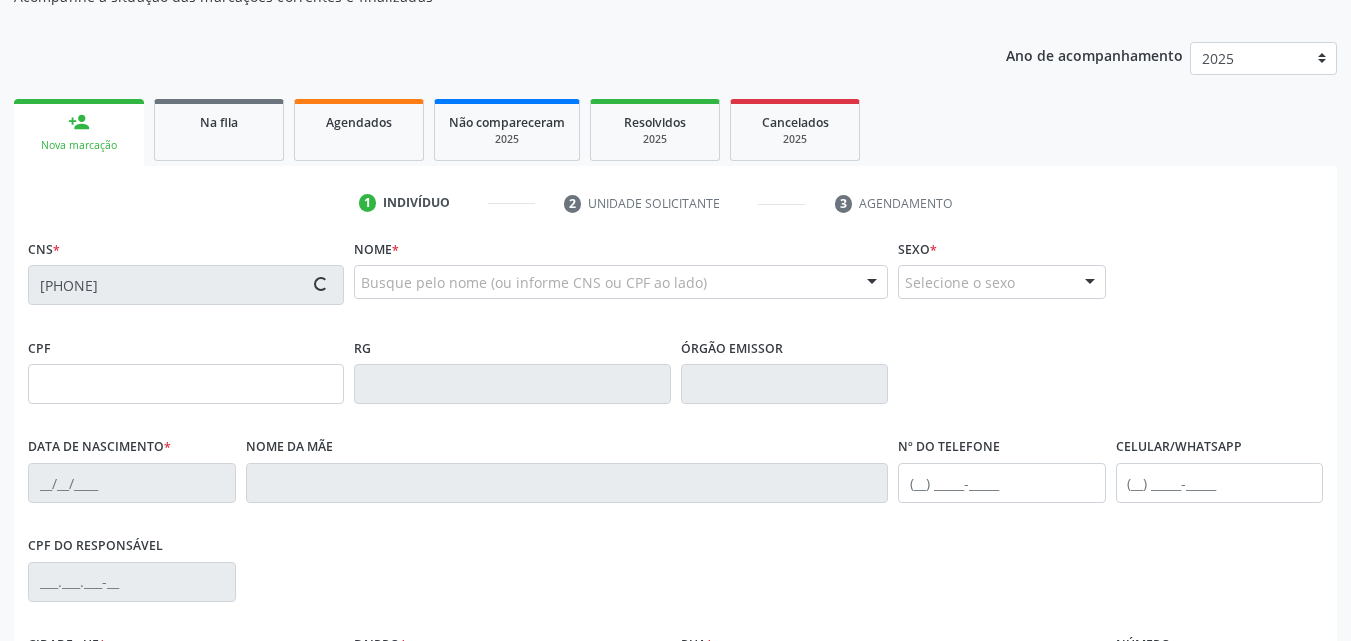 type on "(87) 88926-7625" 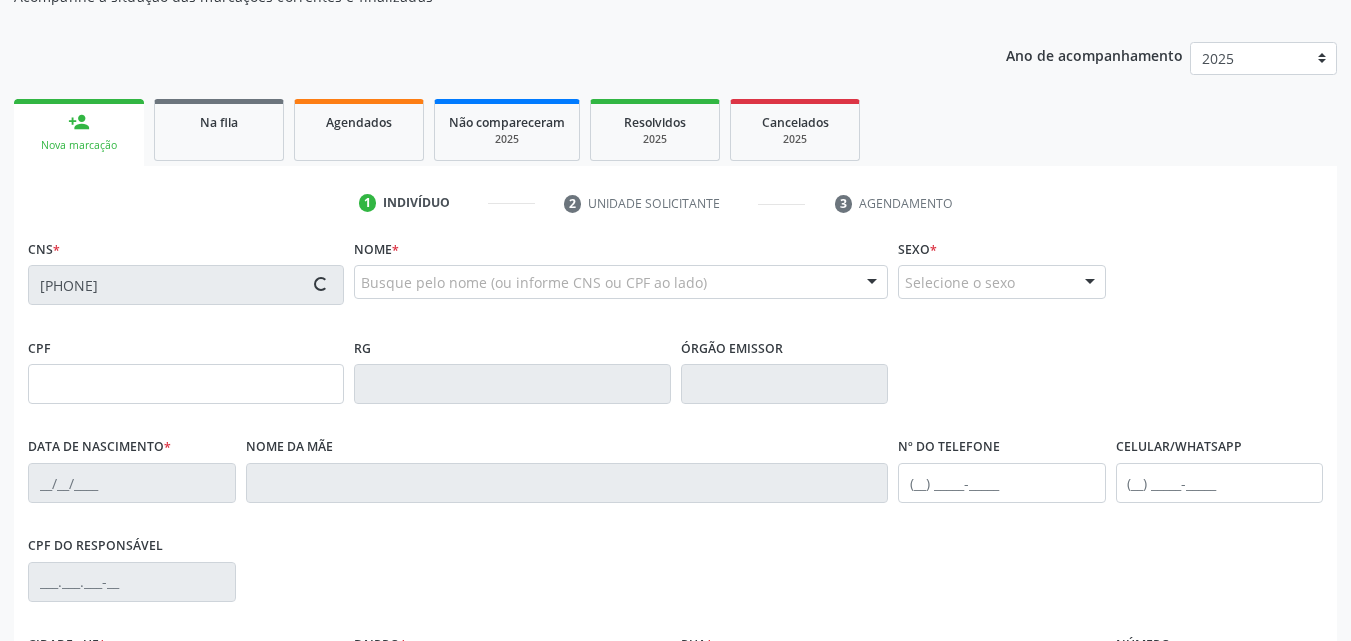 type on "447.558.724-72" 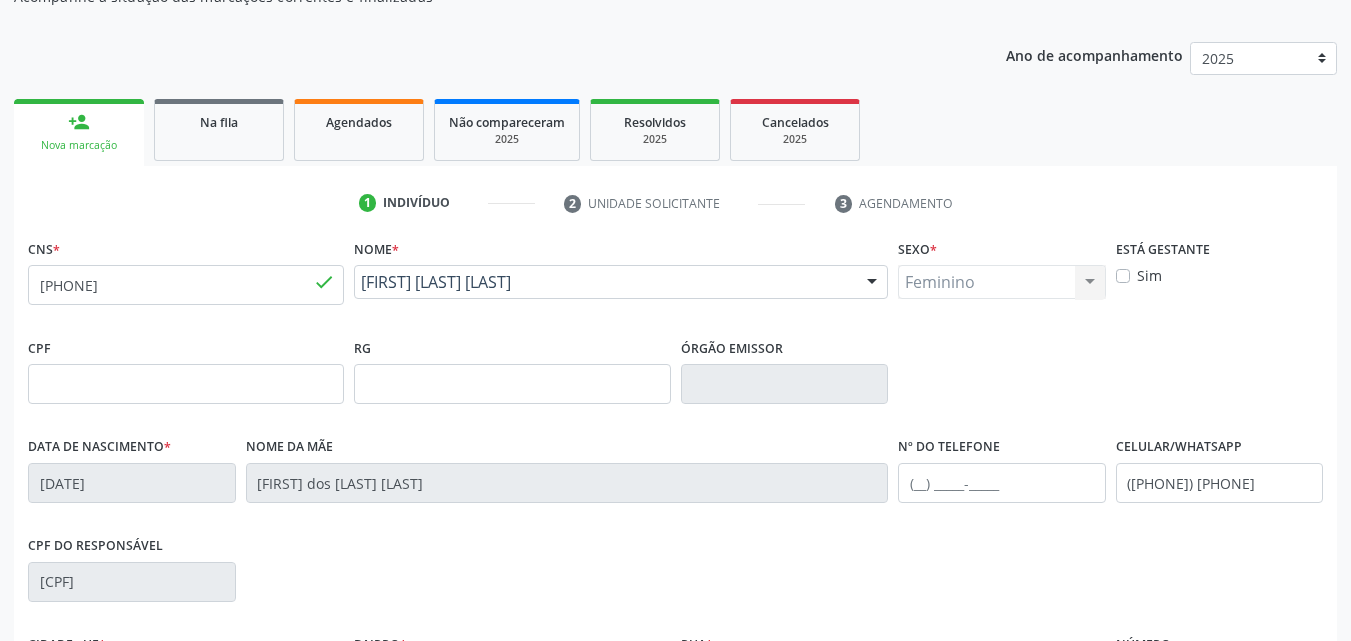 scroll, scrollTop: 443, scrollLeft: 0, axis: vertical 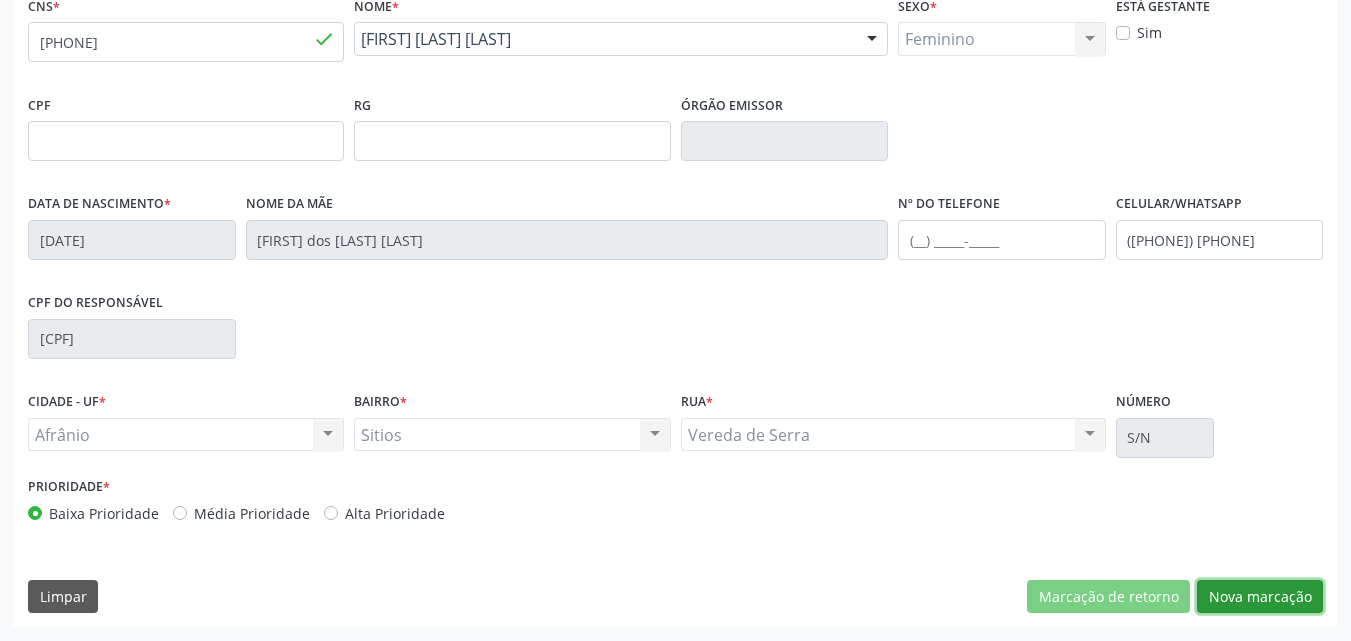 click on "Nova marcação" at bounding box center (1260, 597) 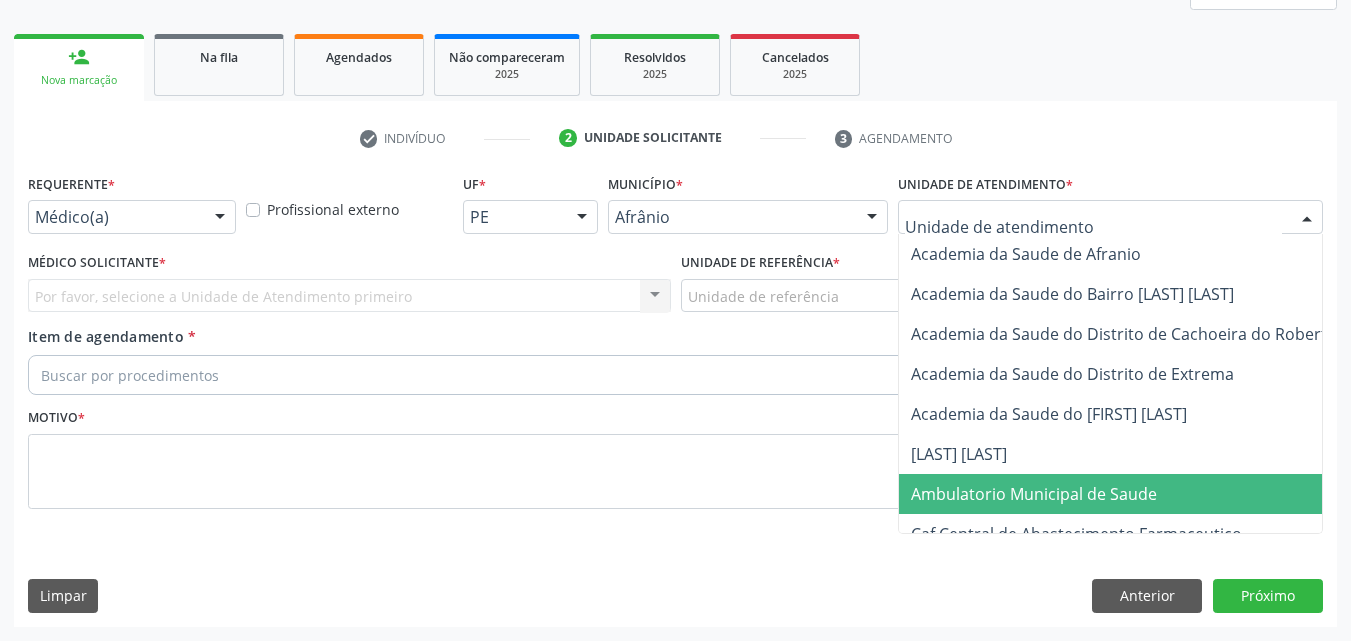 click on "Ambulatorio Municipal de Saude" at bounding box center (1034, 494) 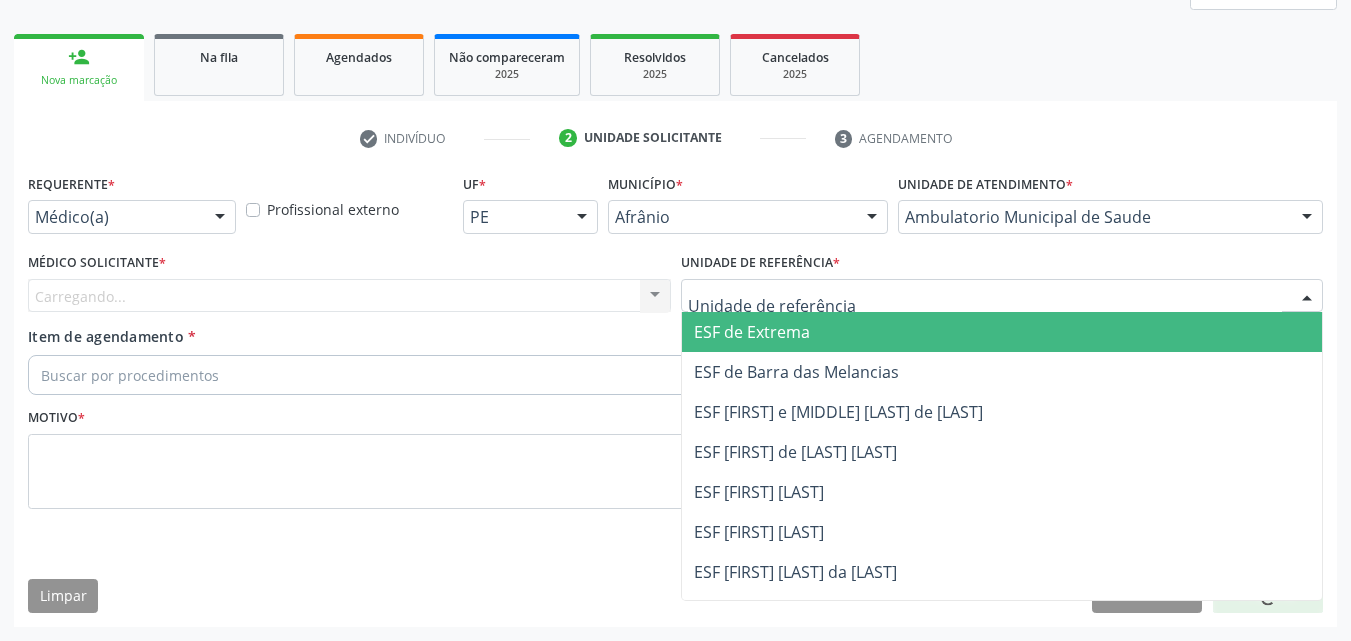 click at bounding box center (1002, 296) 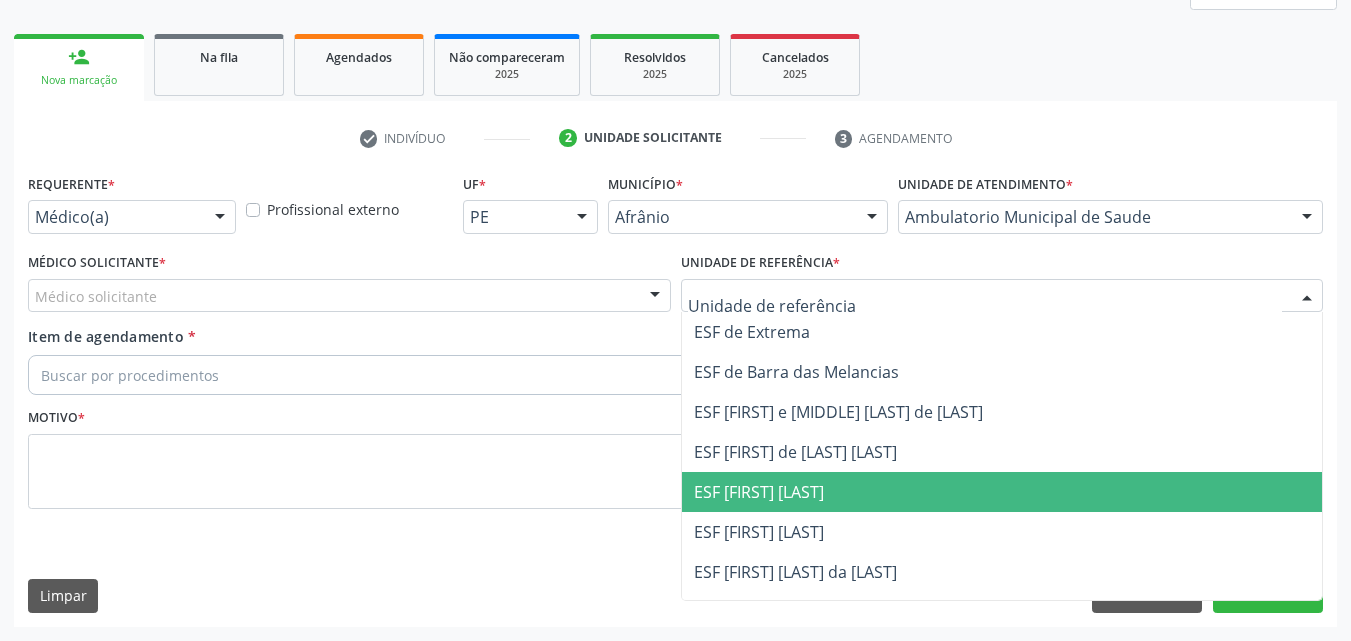 click on "ESF [FIRST_NAME] [LAST_NAME]" at bounding box center (1002, 492) 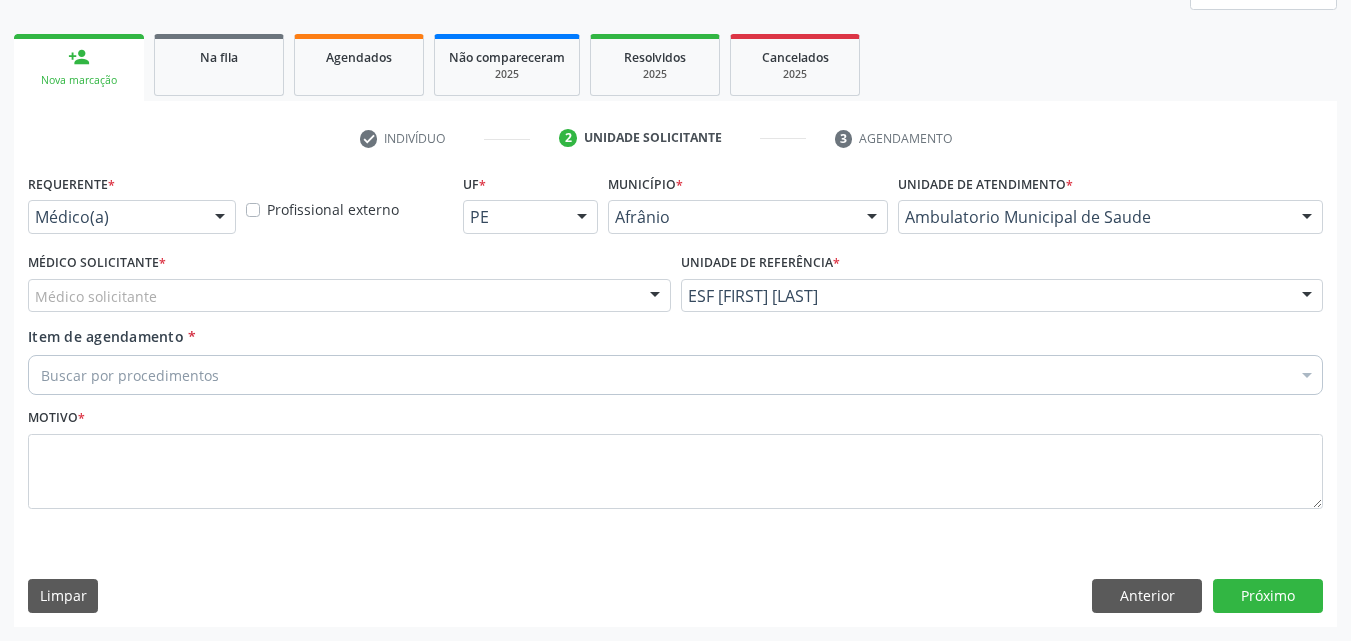 click on "Médico solicitante" at bounding box center (349, 296) 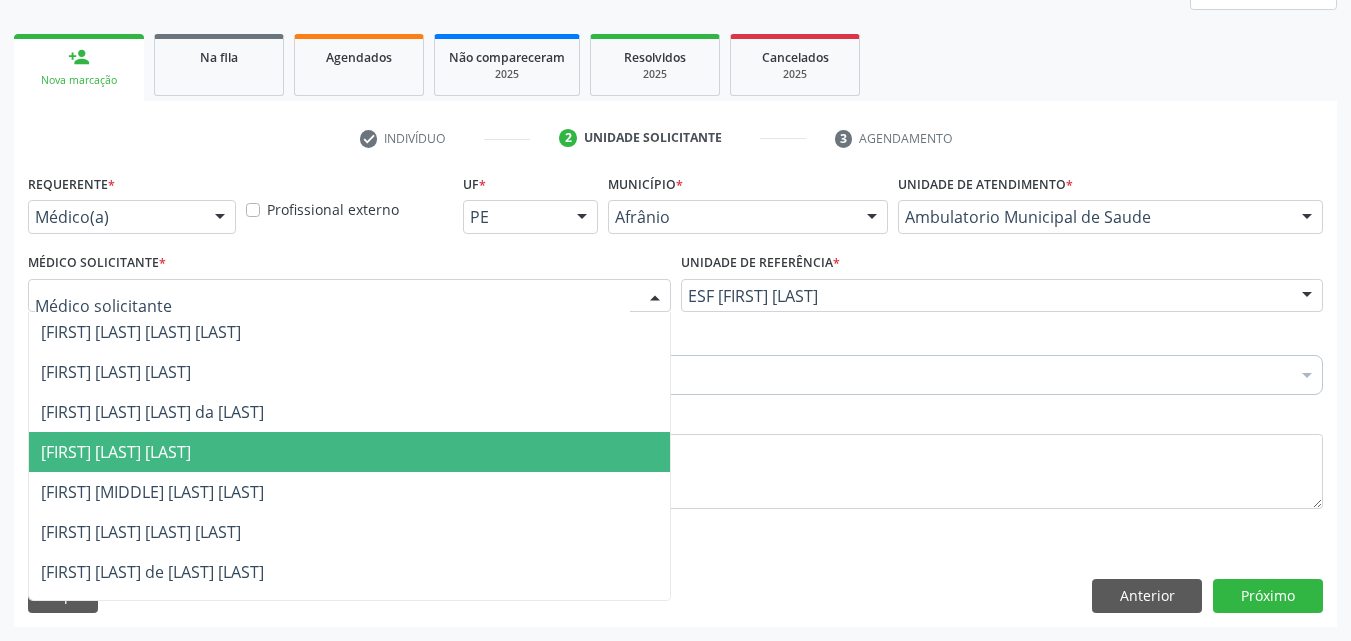 click on "[FIRST_NAME] [LAST_NAME] [LAST_NAME]" at bounding box center (349, 452) 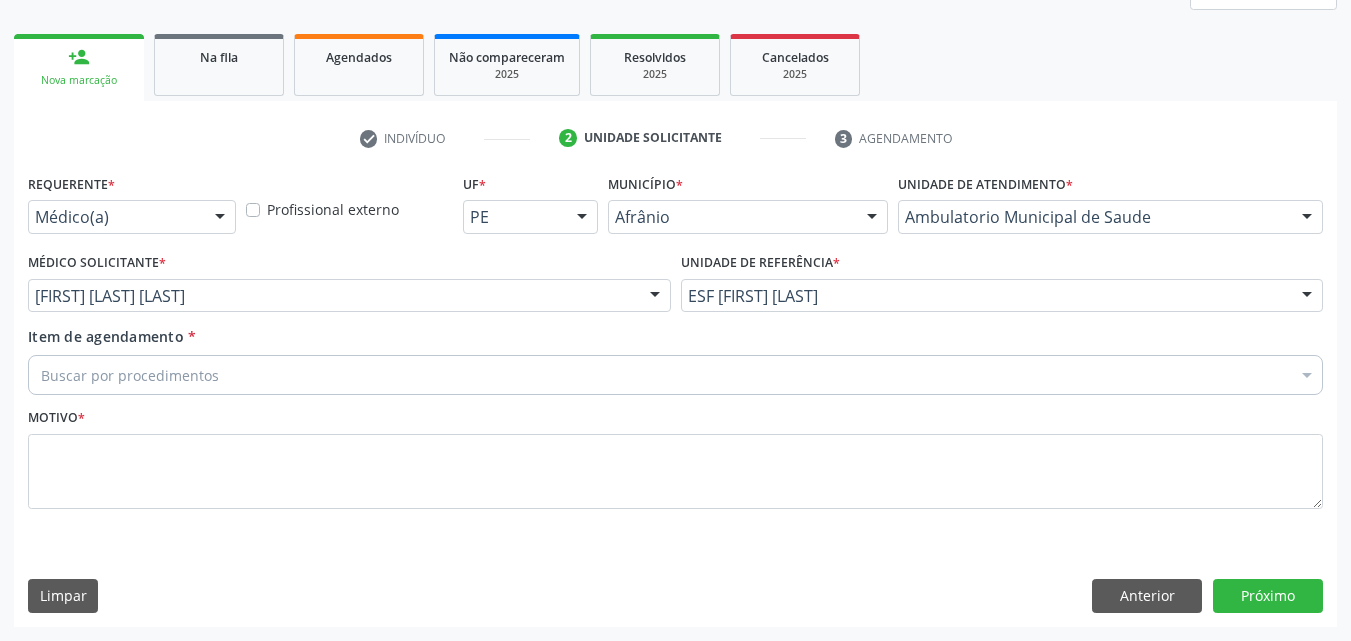 click on "Buscar por procedimentos" at bounding box center (675, 375) 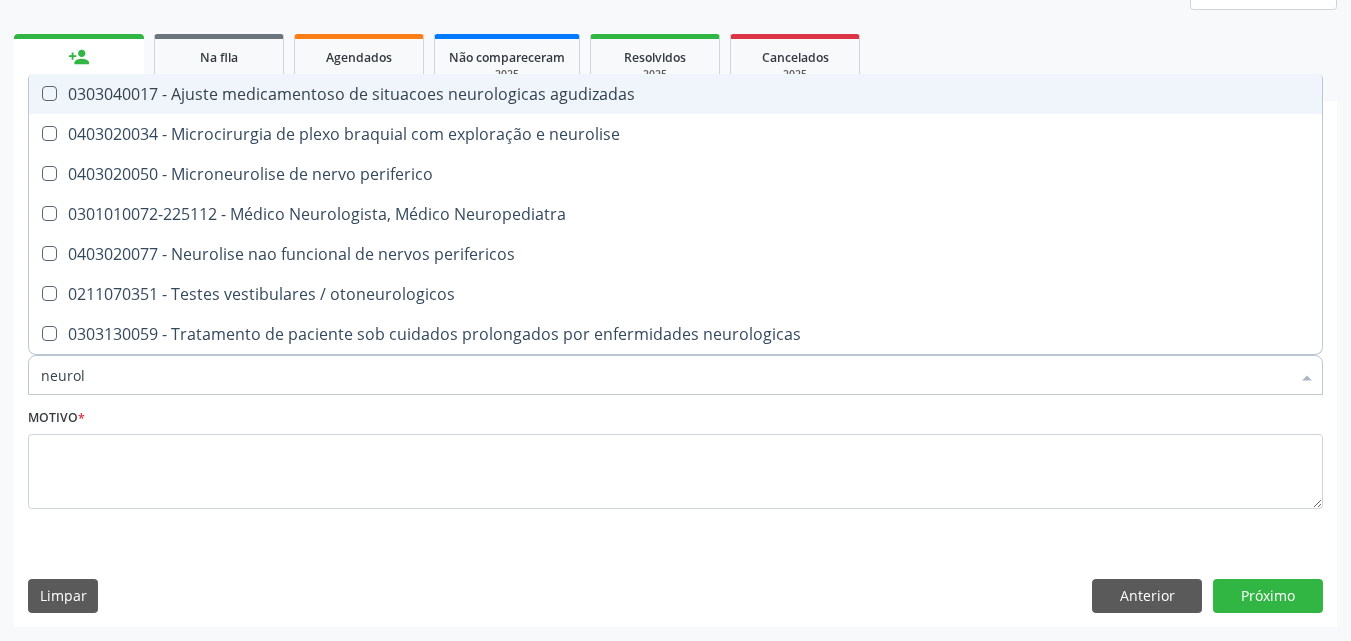 type on "neurolo" 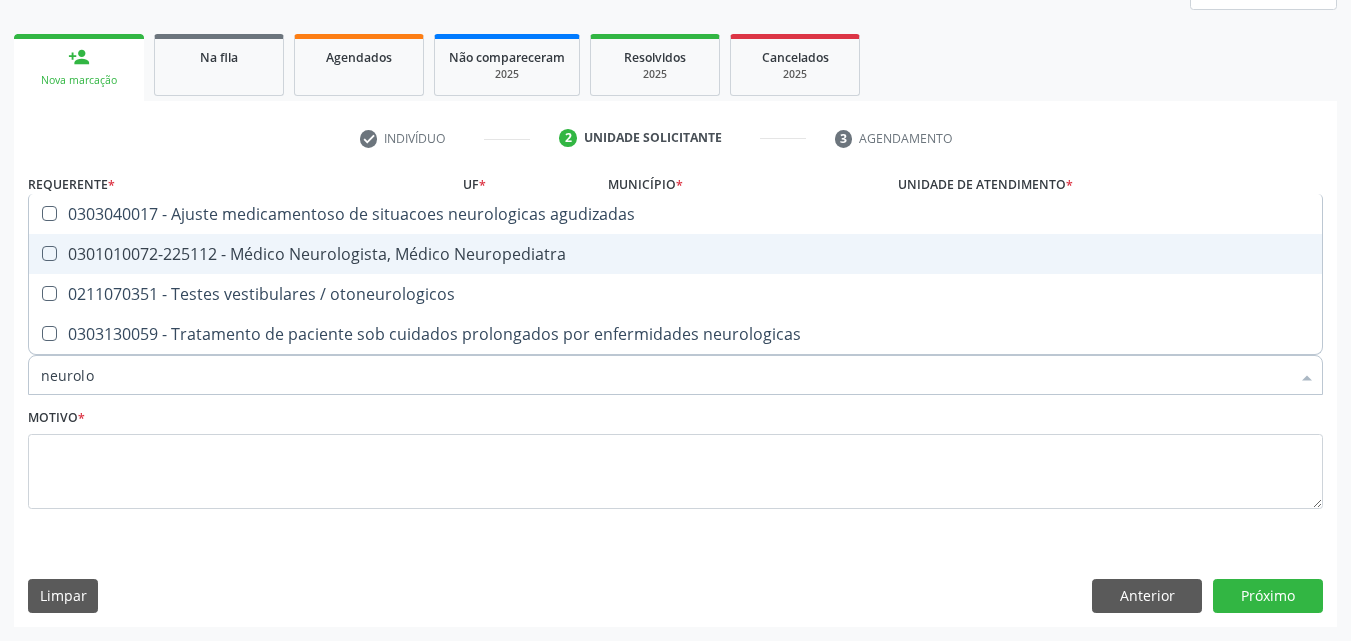click on "0301010072-225112 - Médico Neurologista, Médico Neuropediatra" at bounding box center (675, 254) 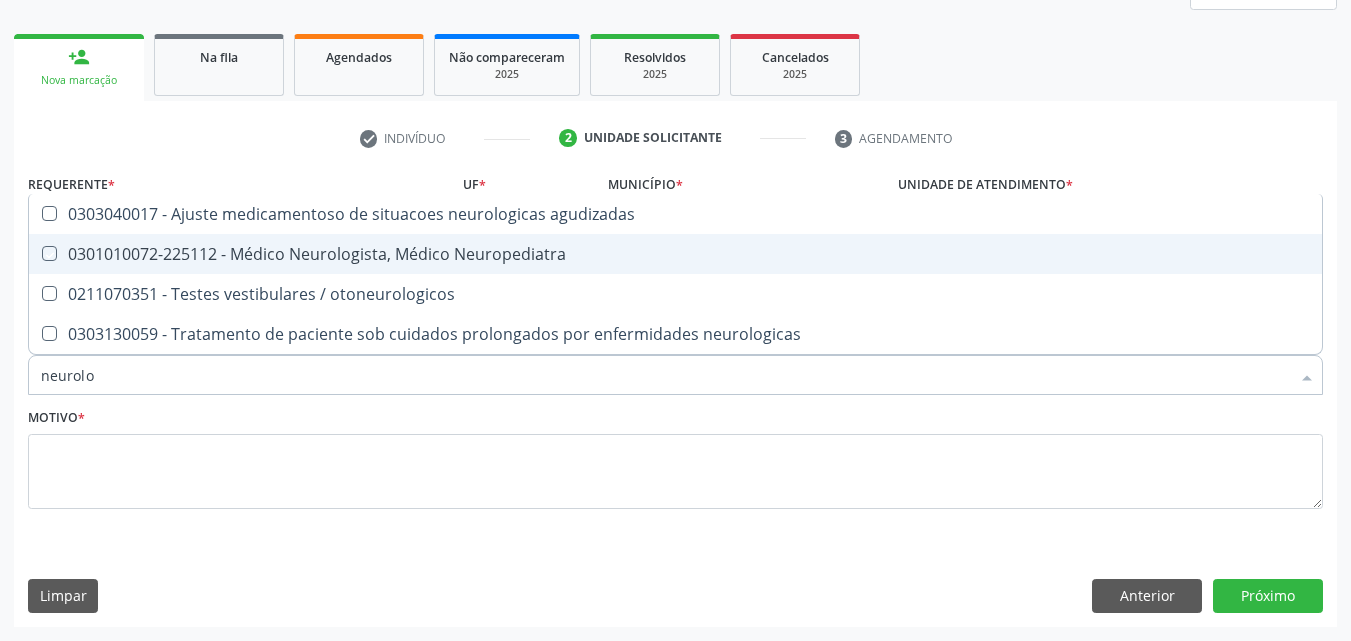 checkbox on "true" 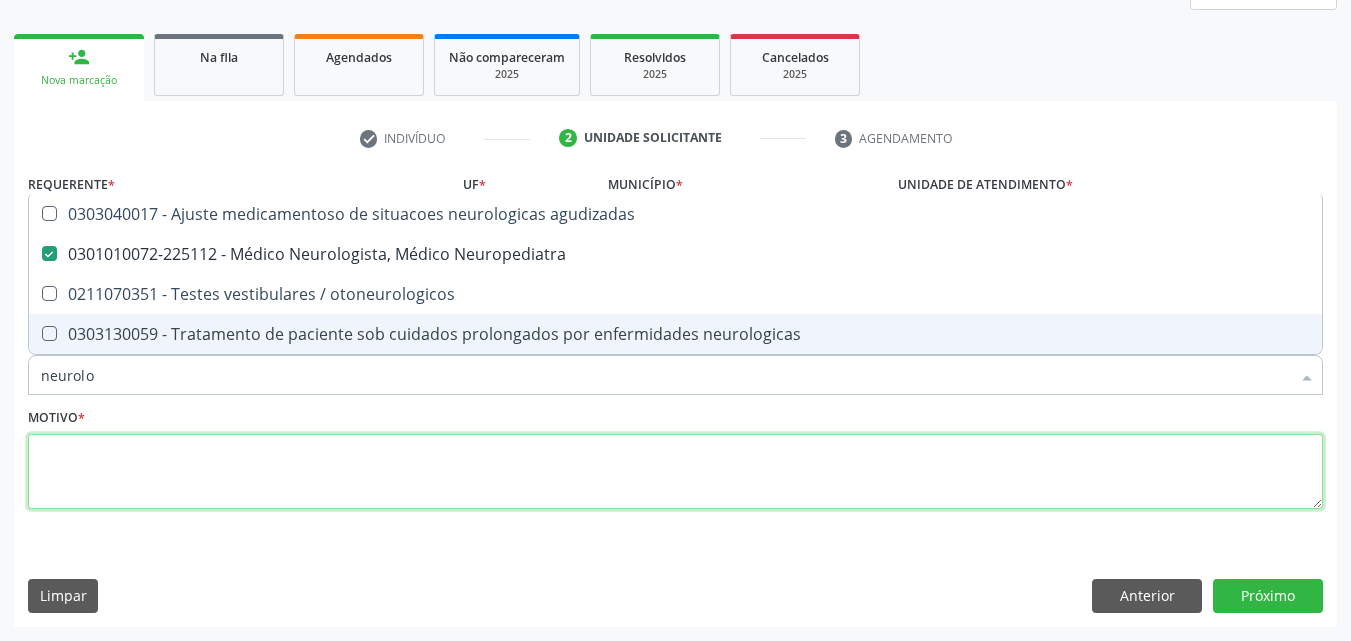 click at bounding box center [675, 472] 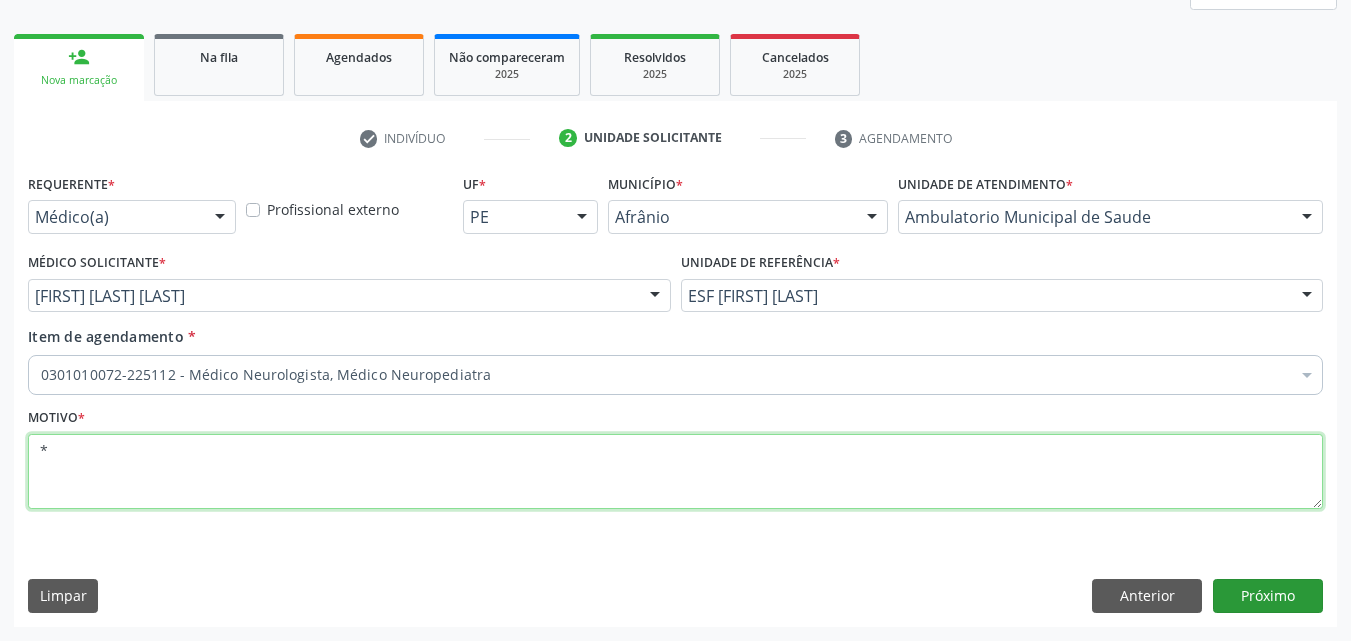 type on "*" 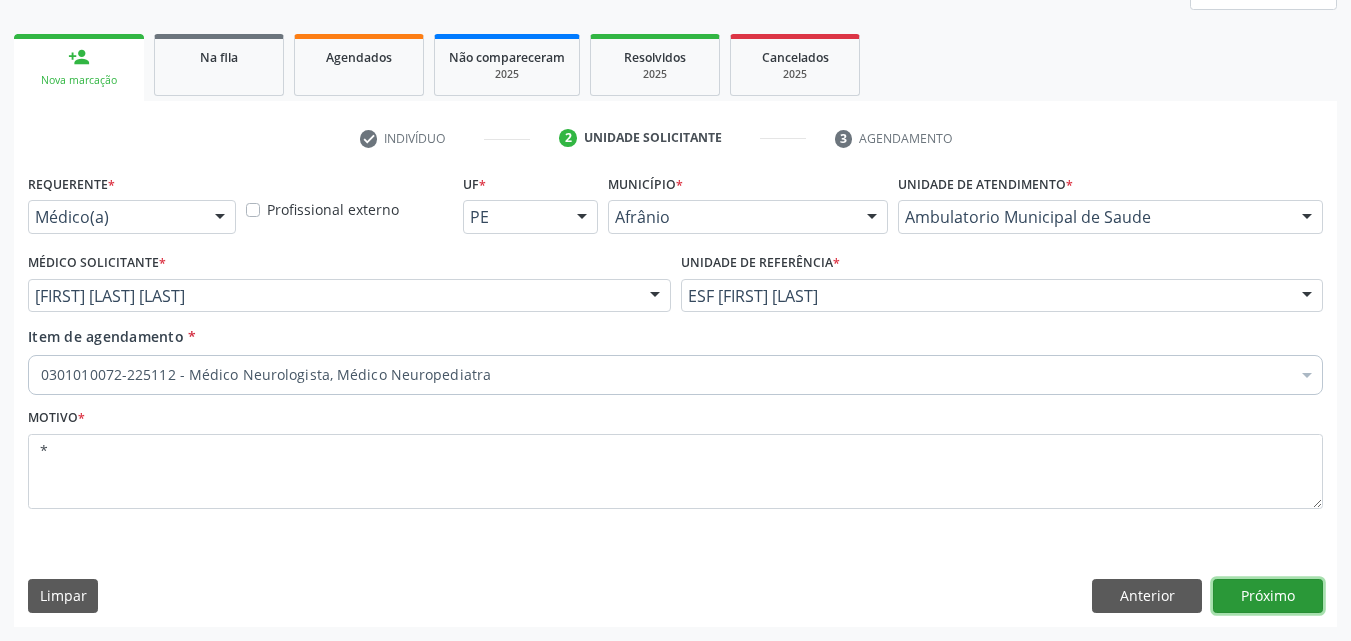 click on "Próximo" at bounding box center [1268, 596] 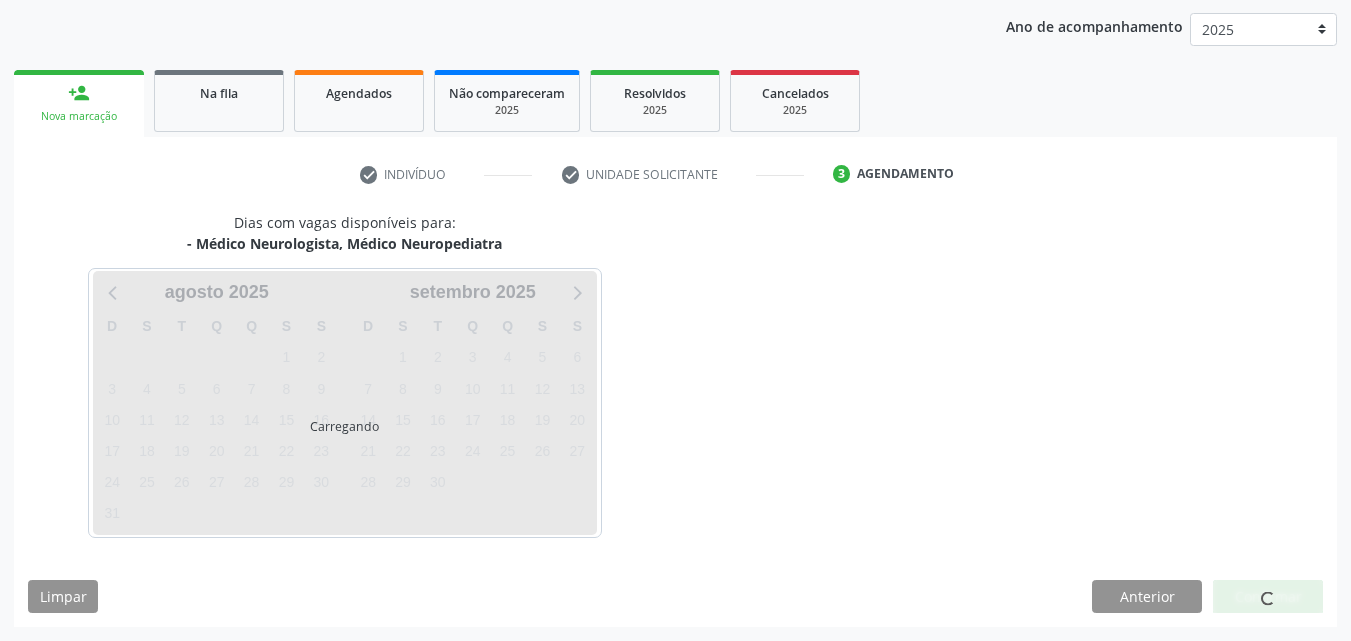scroll, scrollTop: 229, scrollLeft: 0, axis: vertical 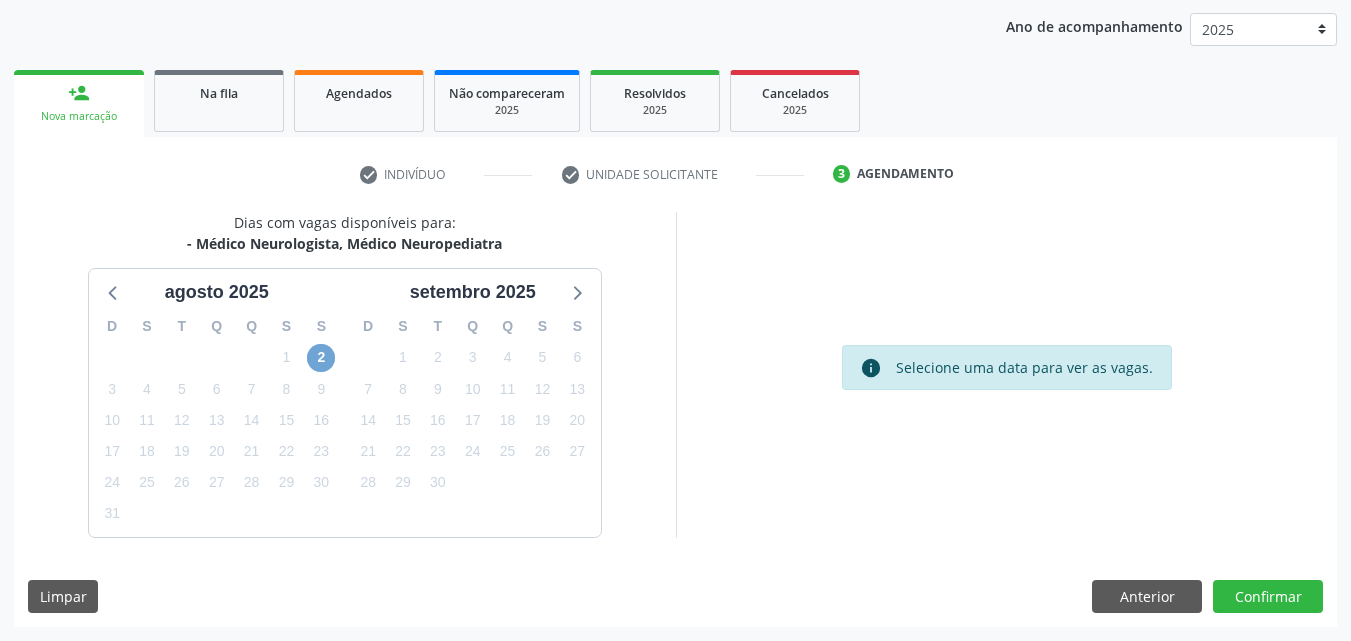 click on "2" at bounding box center (321, 358) 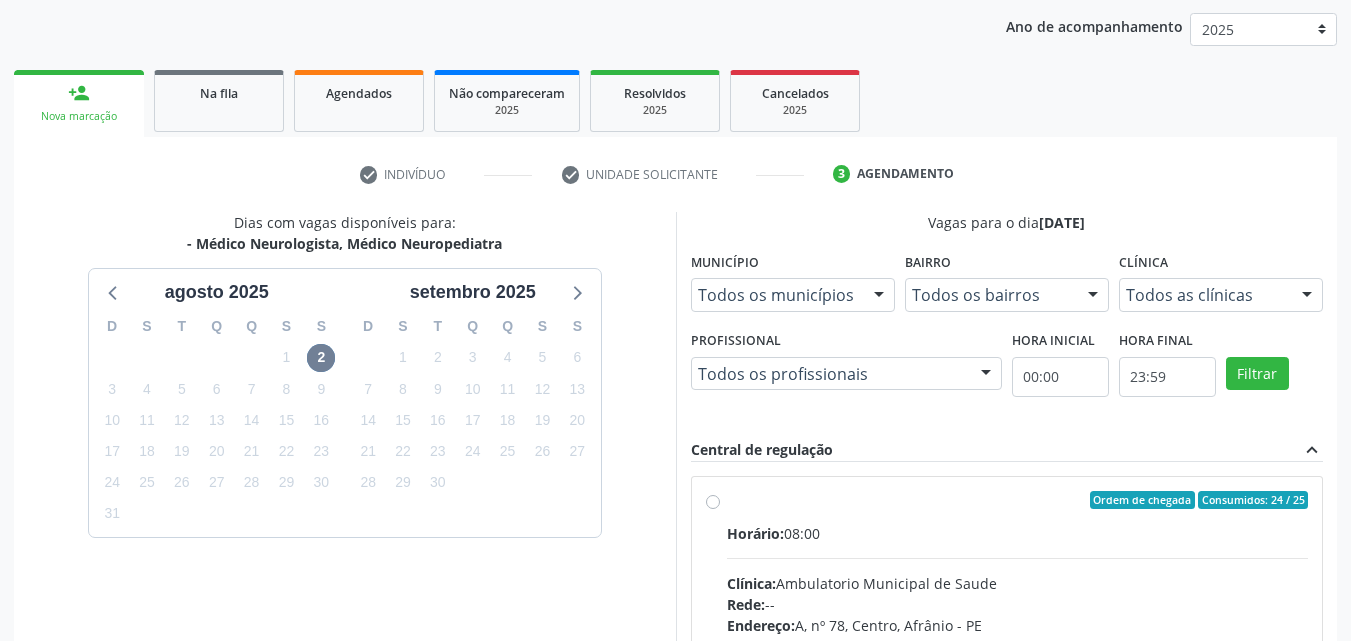 click on "Ordem de chegada
Consumidos: 24 / 25
Horário:   08:00
Clínica:  Ambulatorio Municipal de Saude
Rede:
--
Endereço:   A, nº 78, Centro, Afrânio - PE
Telefone:   --
Profissional:
--
Informações adicionais sobre o atendimento
Idade de atendimento:
Sem restrição
Gênero(s) atendido(s):
Sem restrição
Informações adicionais:
--" at bounding box center (1018, 644) 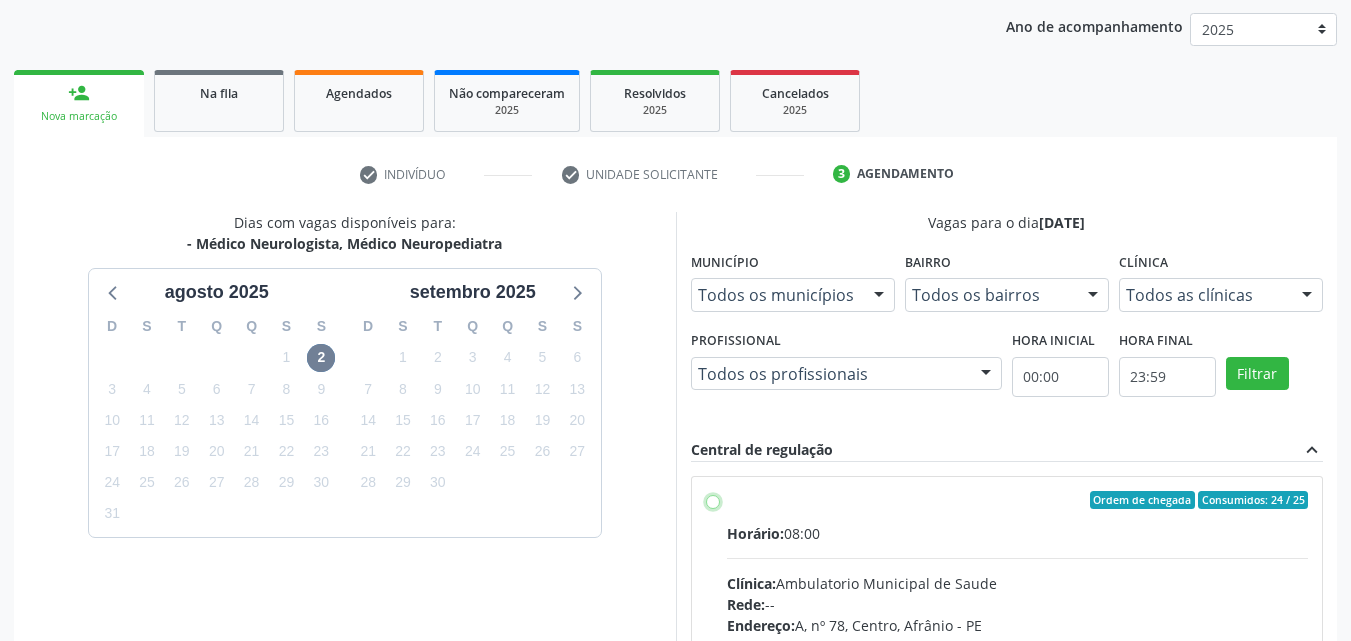 radio on "true" 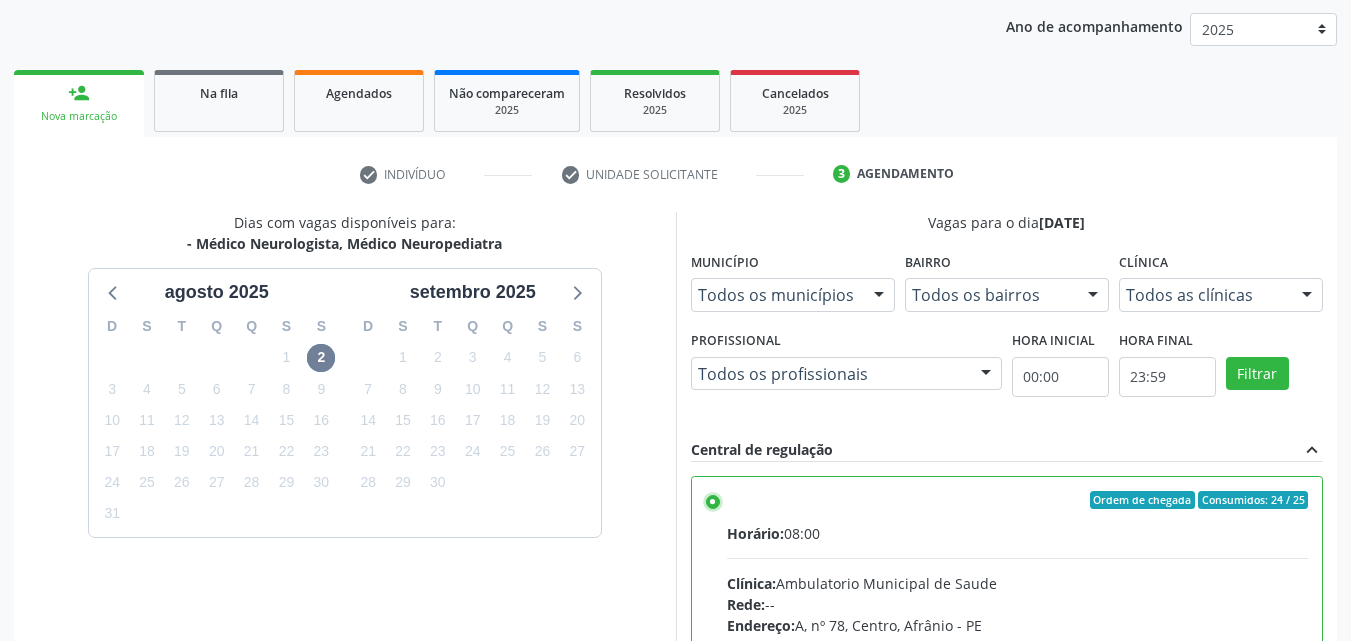scroll, scrollTop: 99, scrollLeft: 0, axis: vertical 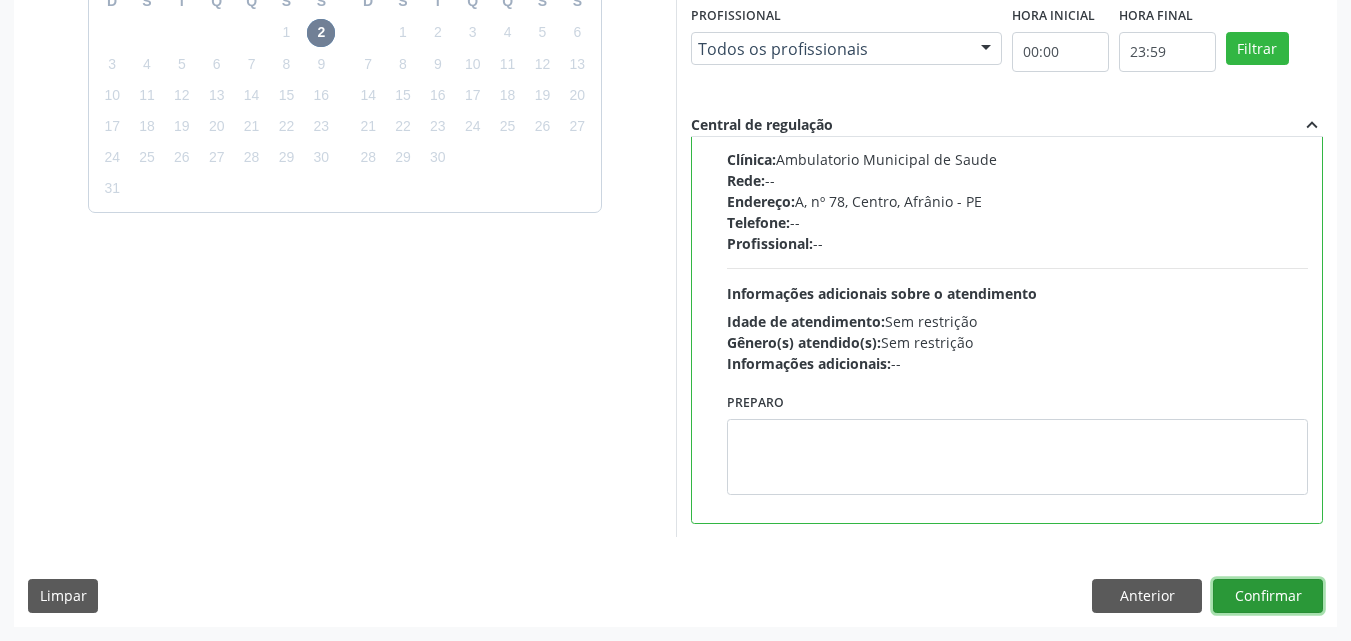 click on "Confirmar" at bounding box center (1268, 596) 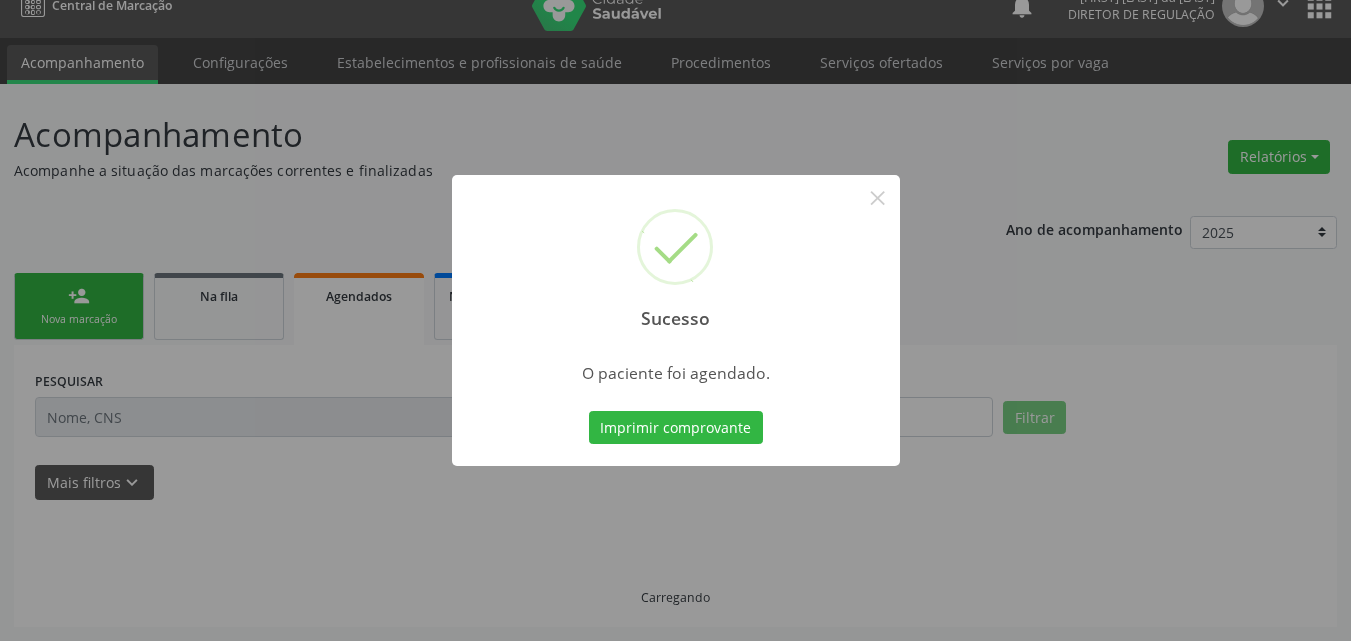 scroll, scrollTop: 26, scrollLeft: 0, axis: vertical 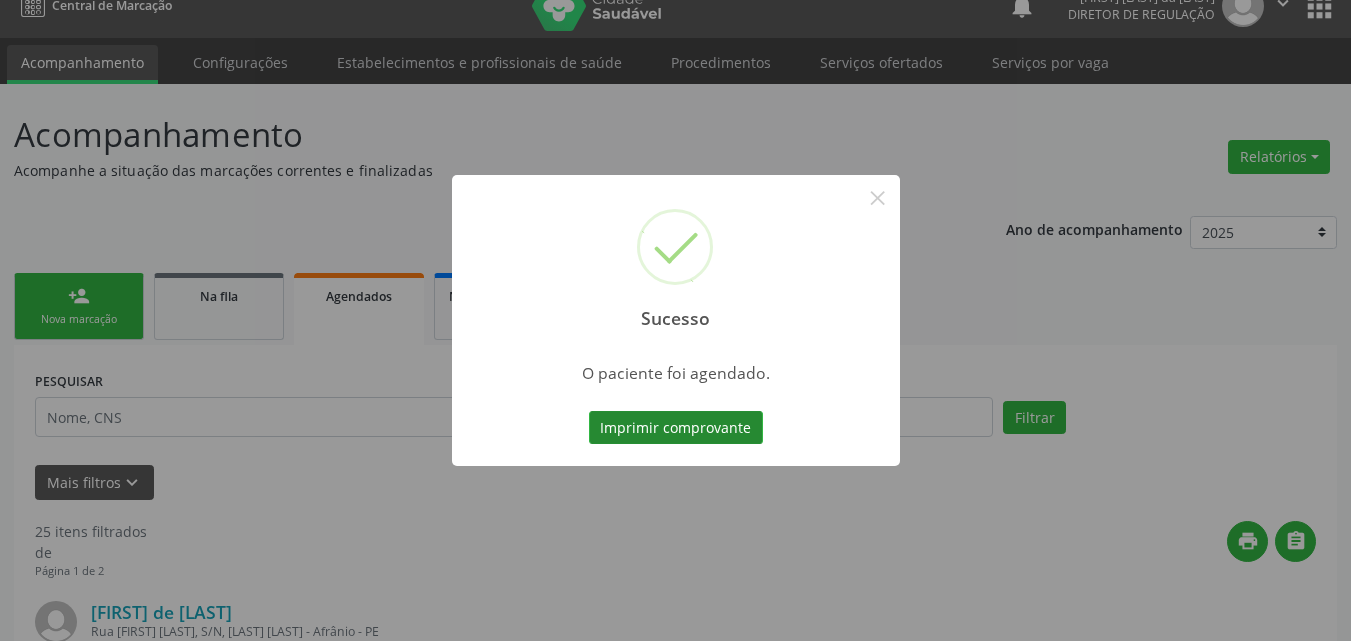 click on "Imprimir comprovante" at bounding box center (676, 428) 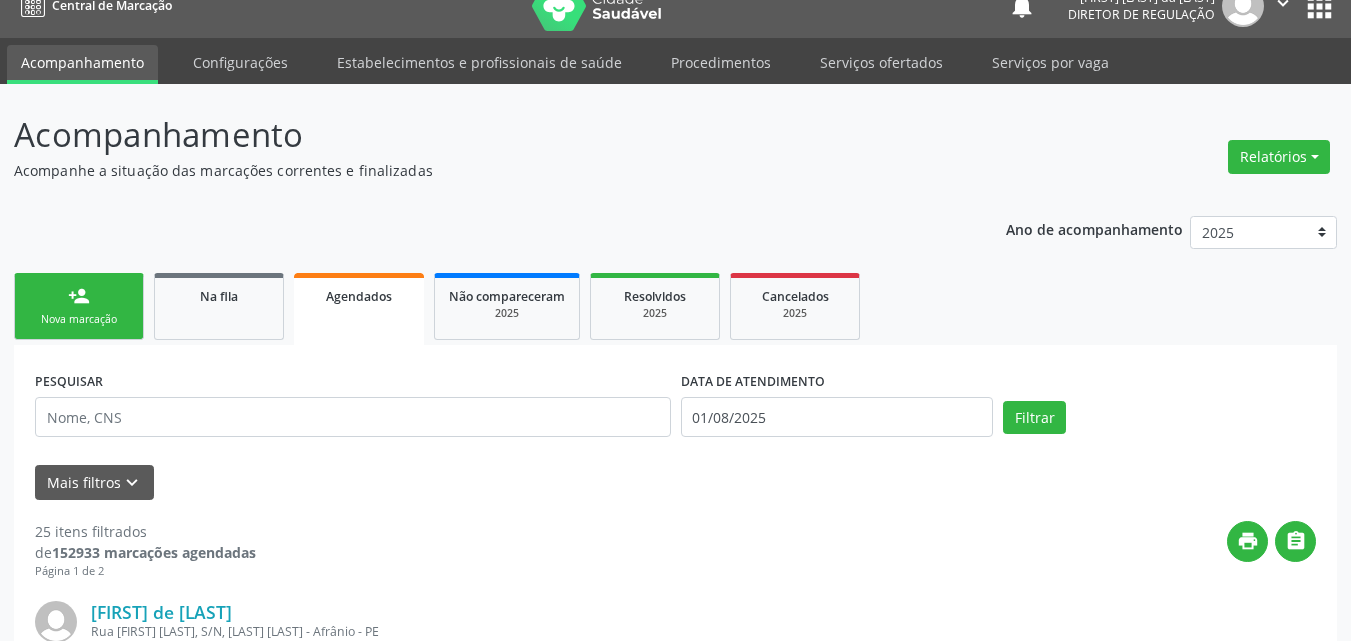 click on "person_add
Nova marcação" at bounding box center (79, 306) 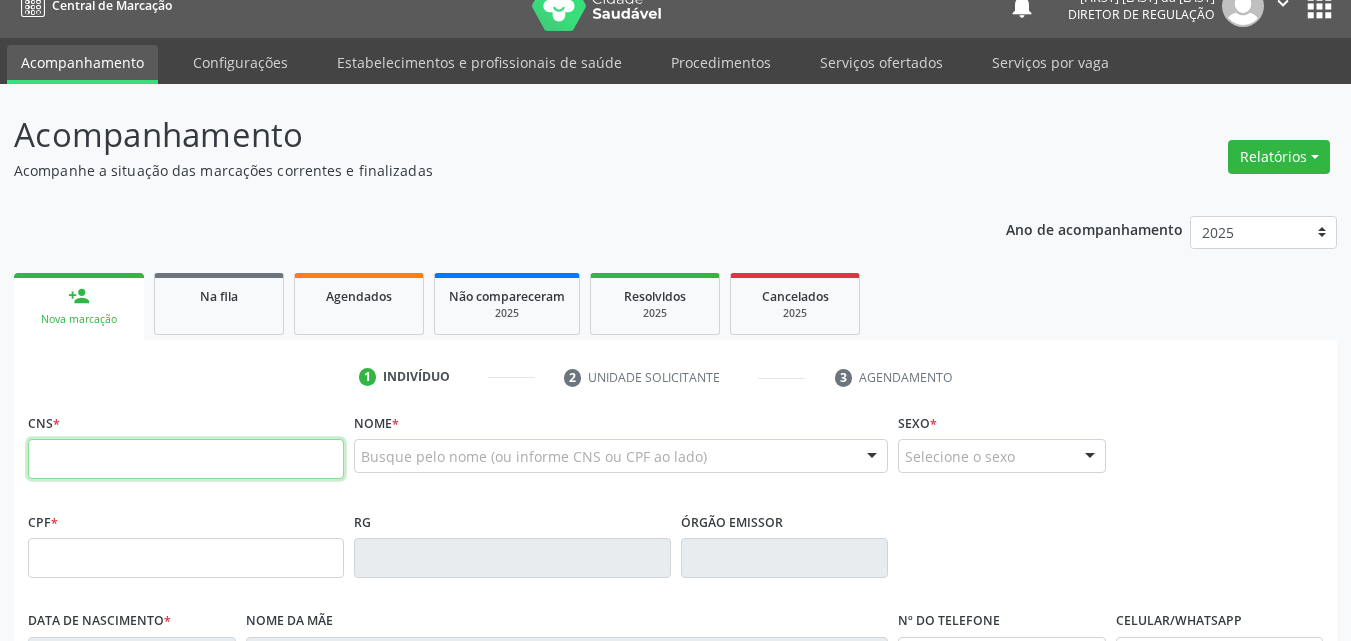 click at bounding box center [186, 459] 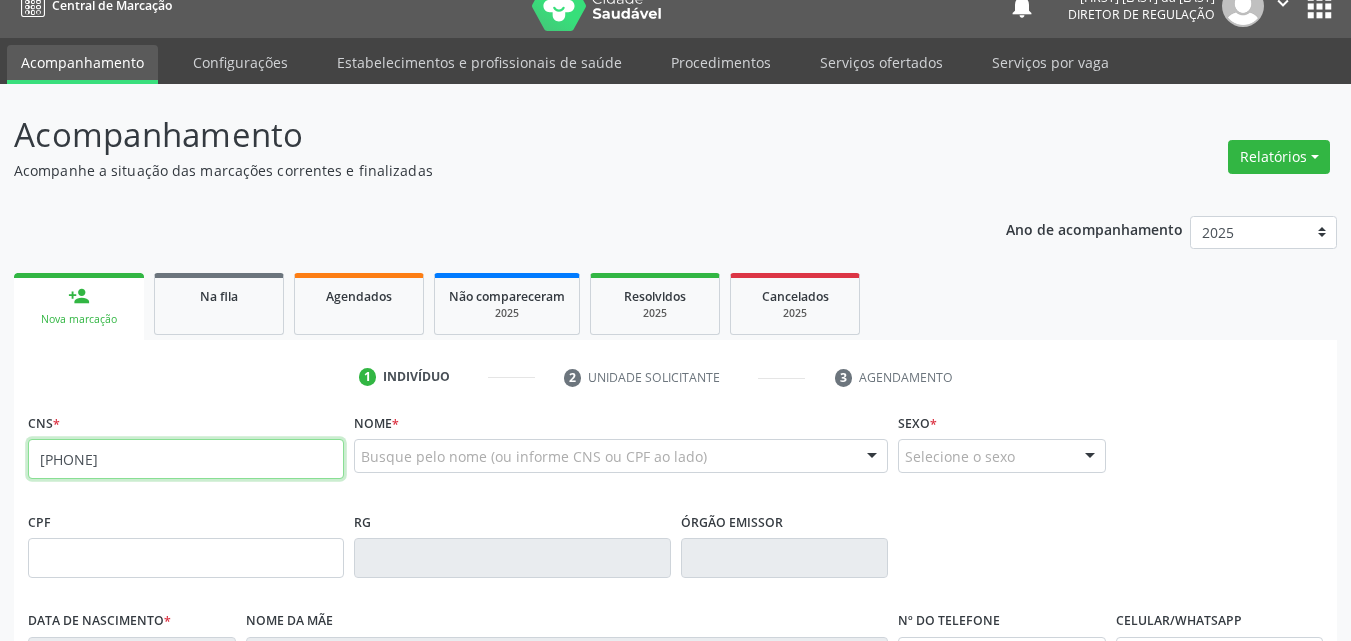 type on "700 0055 2755 7640" 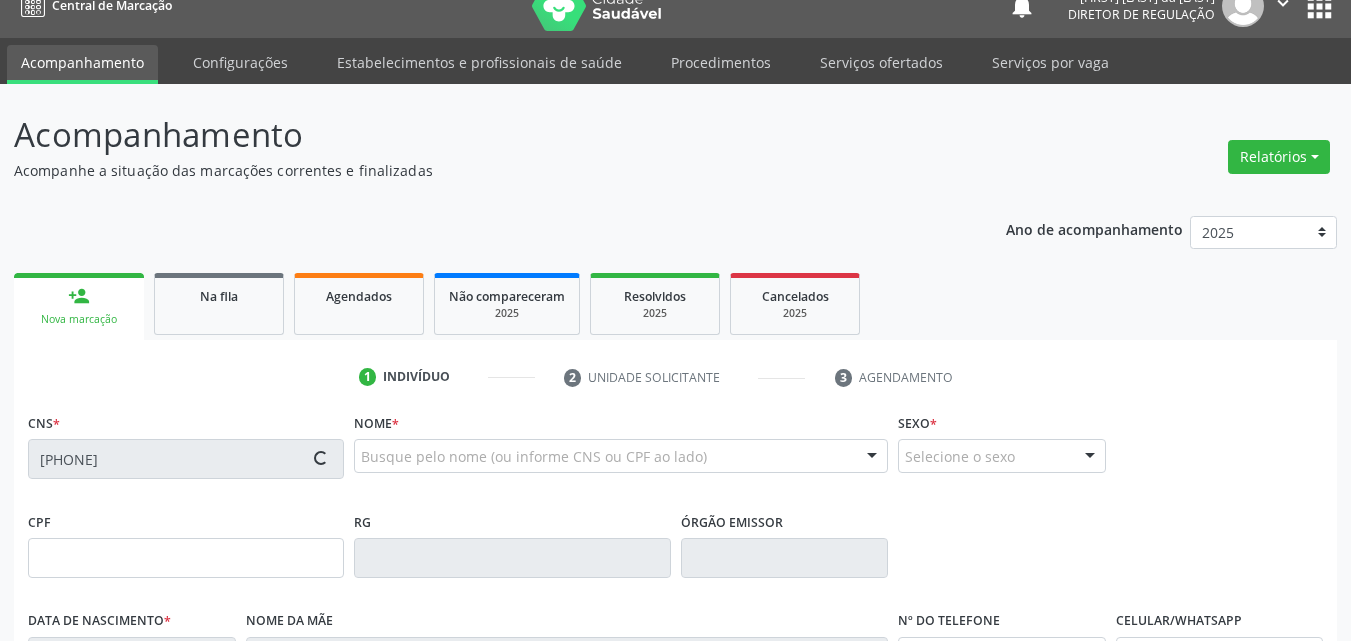 type on "22/02/1953" 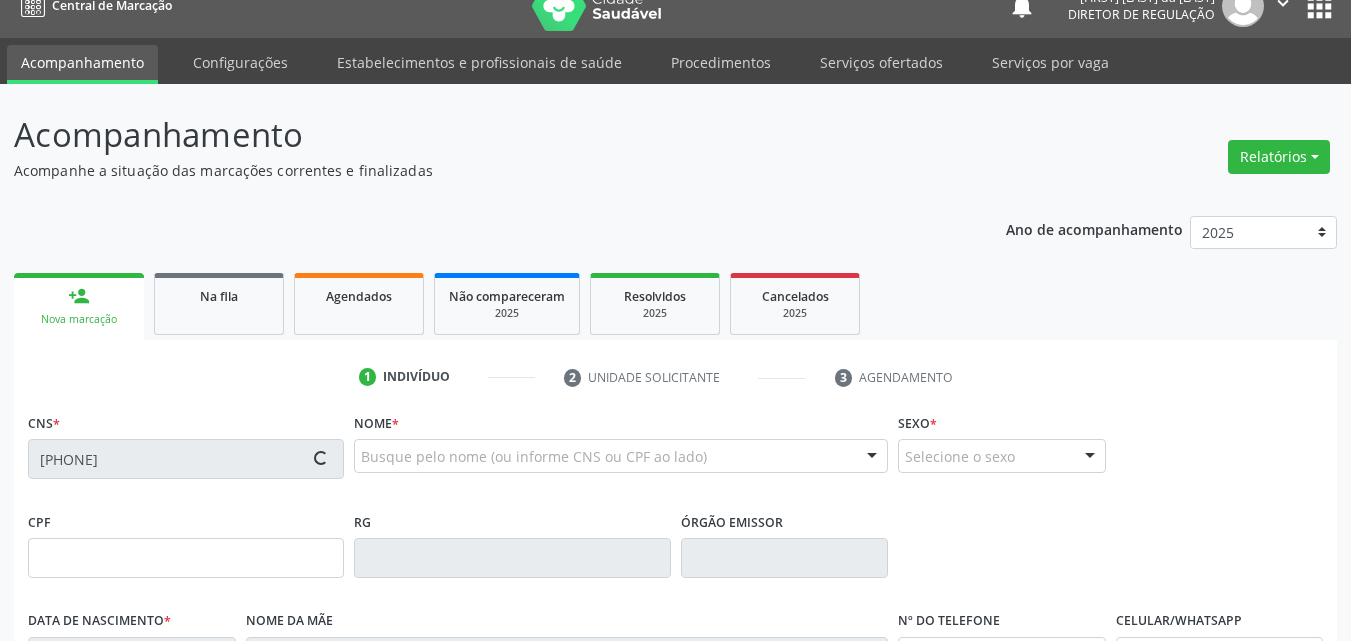 type on "Rosa da Crus Santoas" 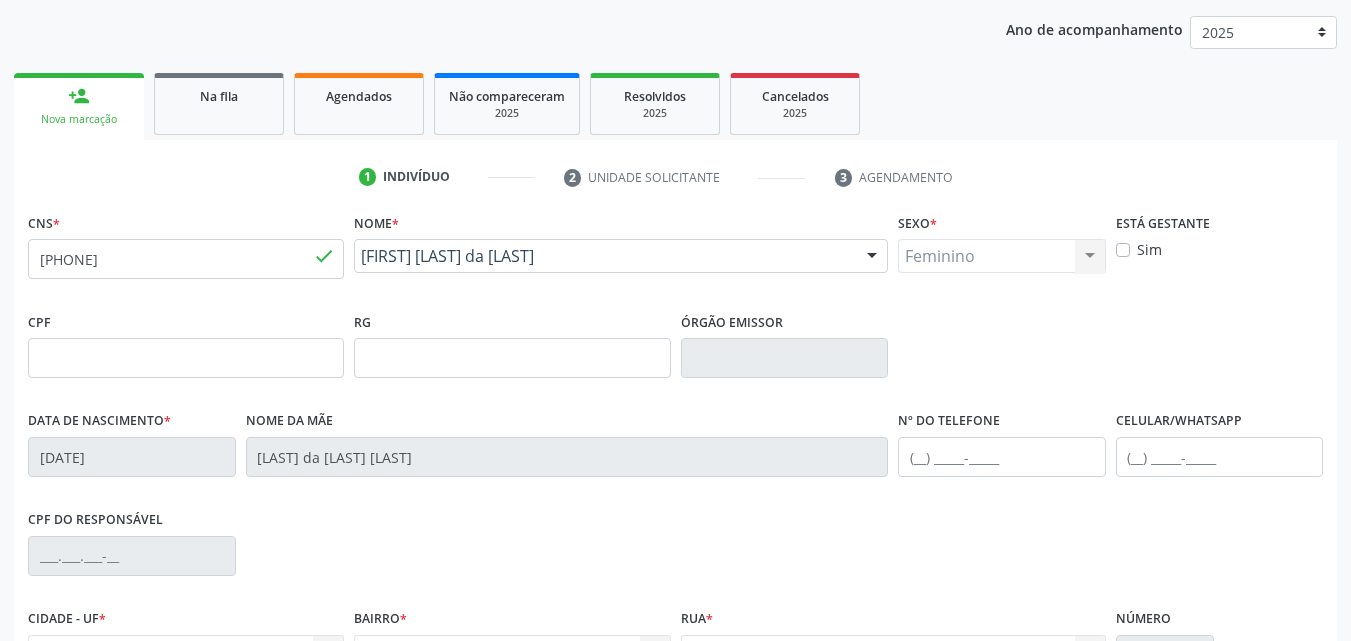 scroll, scrollTop: 443, scrollLeft: 0, axis: vertical 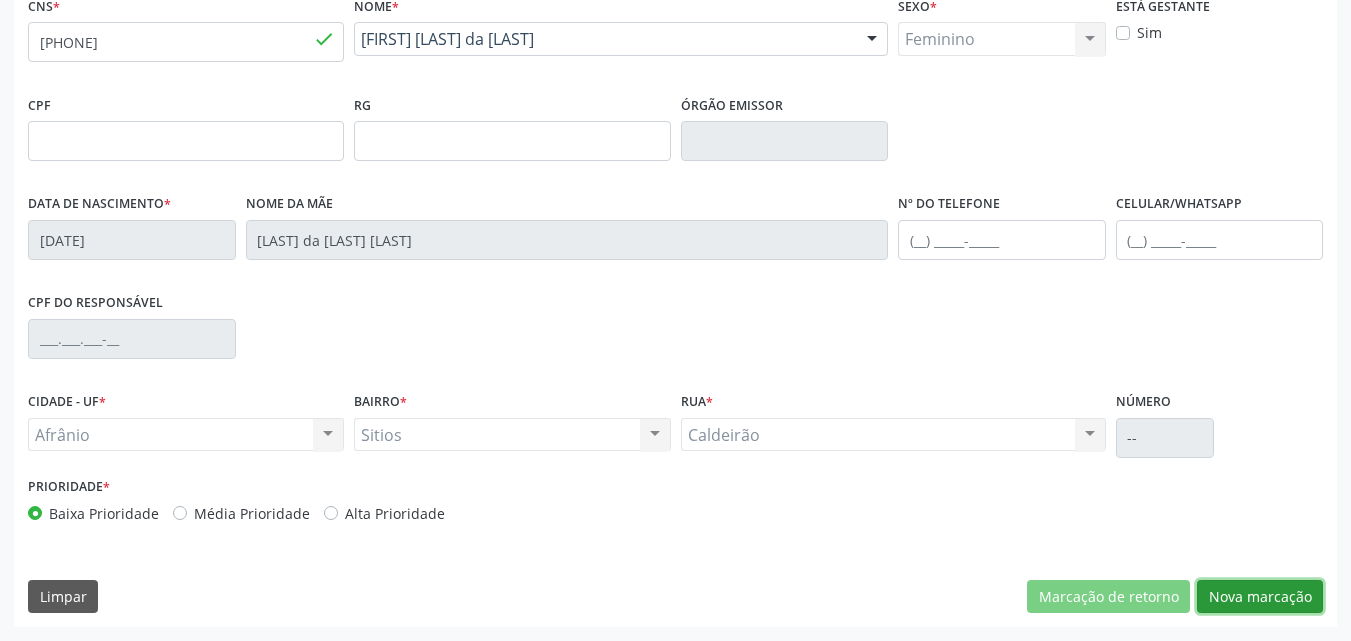 click on "Nova marcação" at bounding box center (1260, 597) 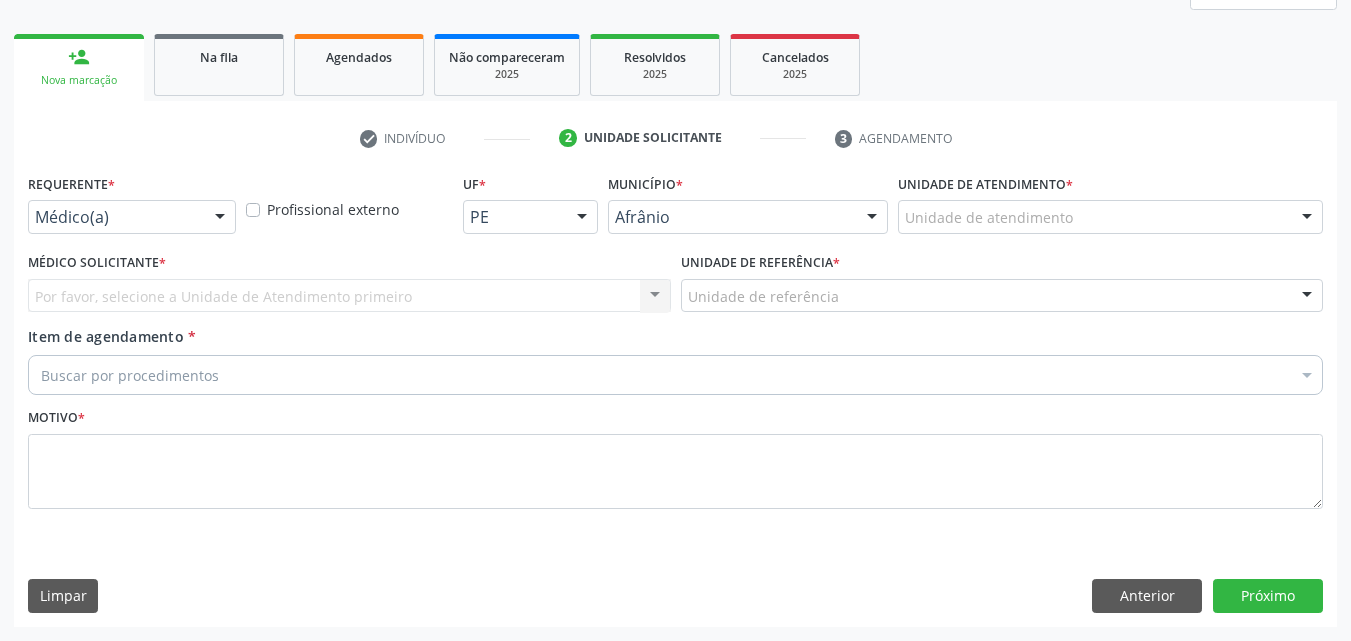 scroll, scrollTop: 265, scrollLeft: 0, axis: vertical 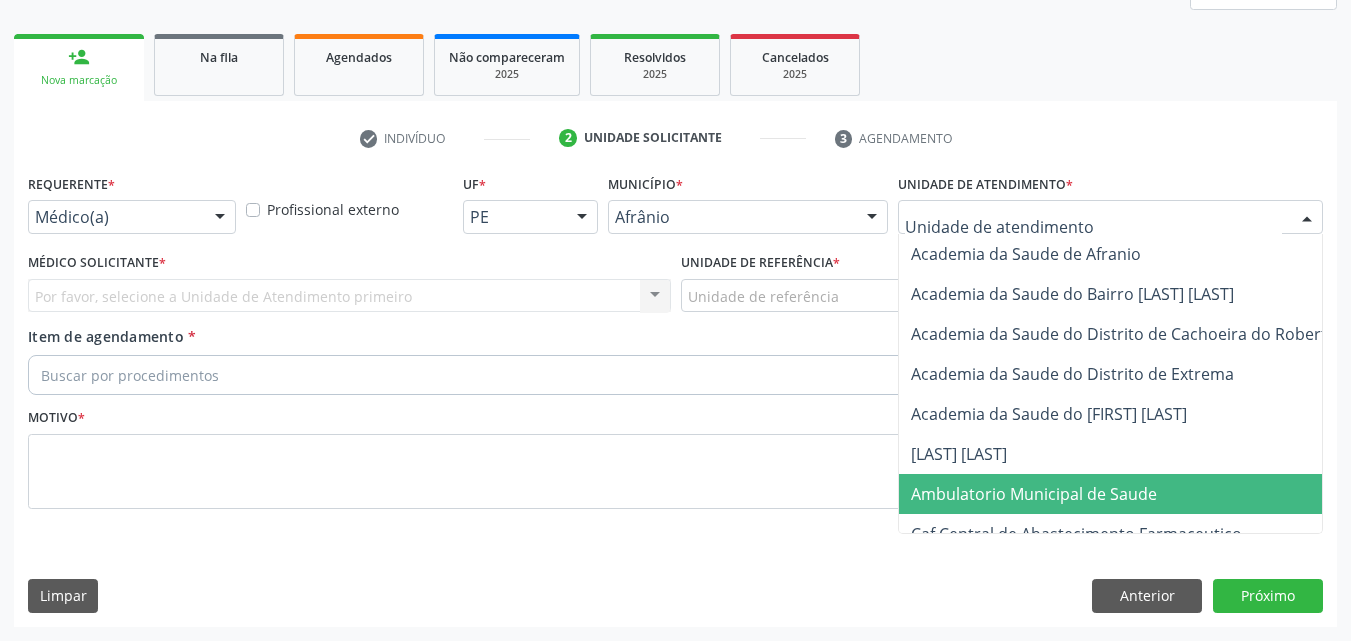 click on "Ambulatorio Municipal de Saude" at bounding box center [1034, 494] 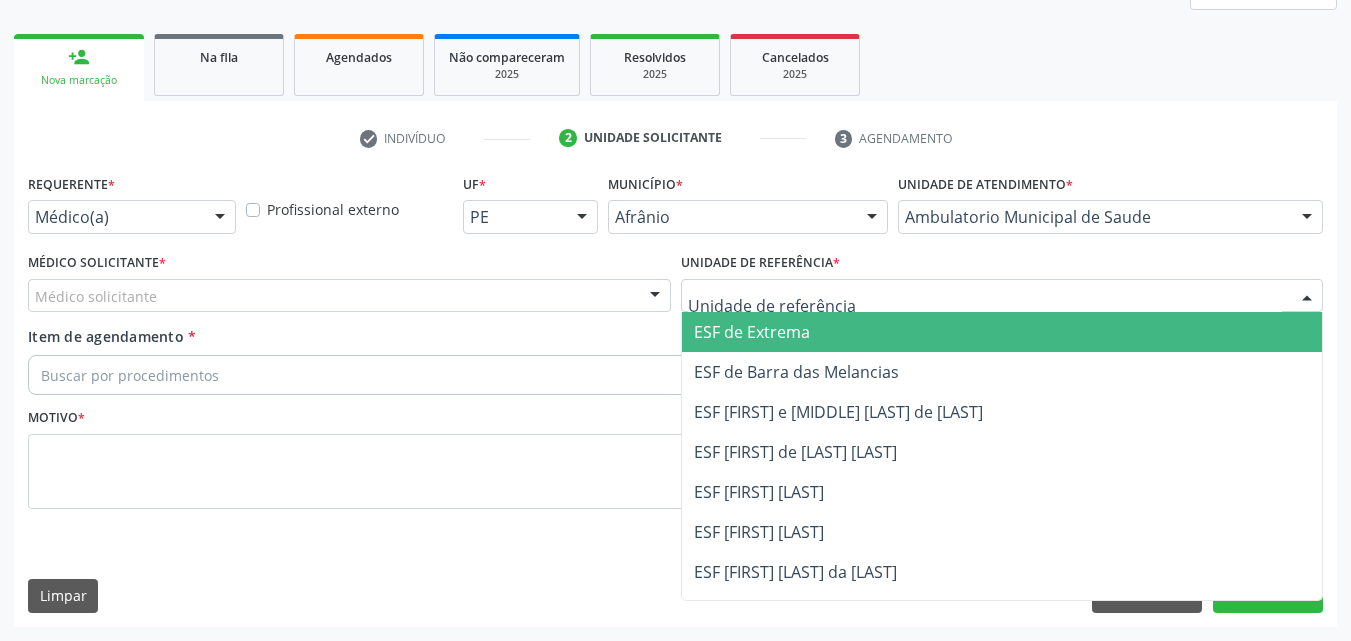 click at bounding box center (1002, 296) 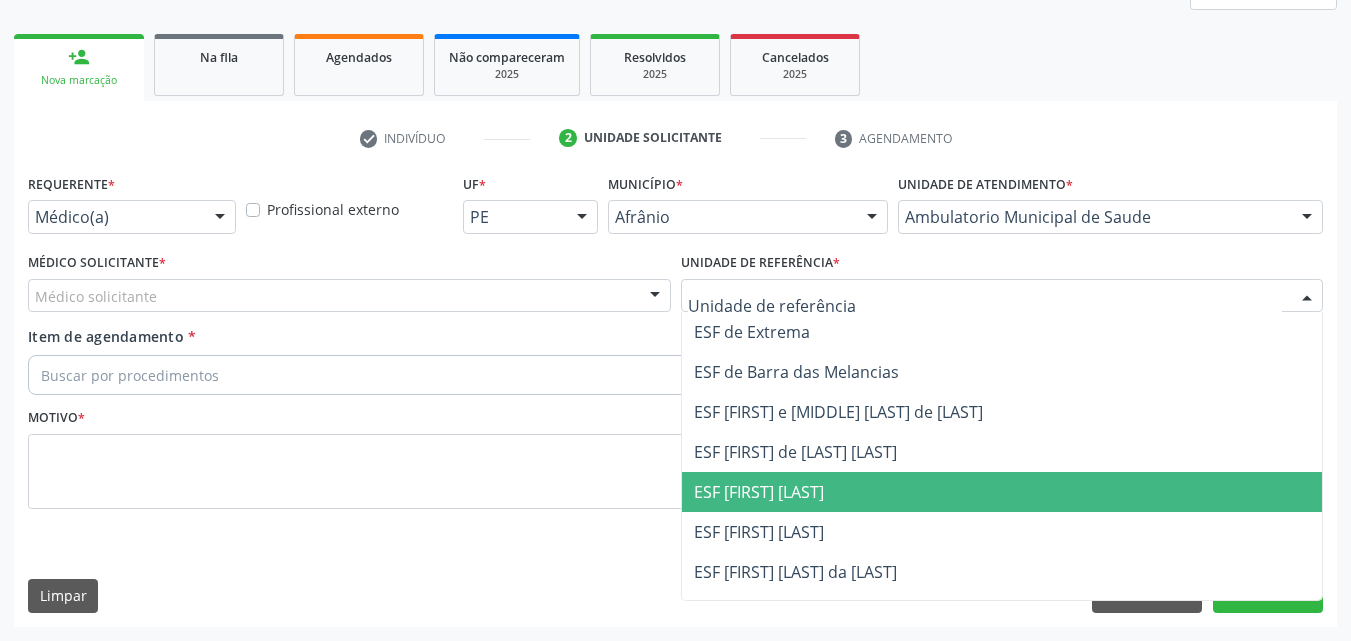 click on "ESF [FIRST_NAME] [LAST_NAME]" at bounding box center (1002, 492) 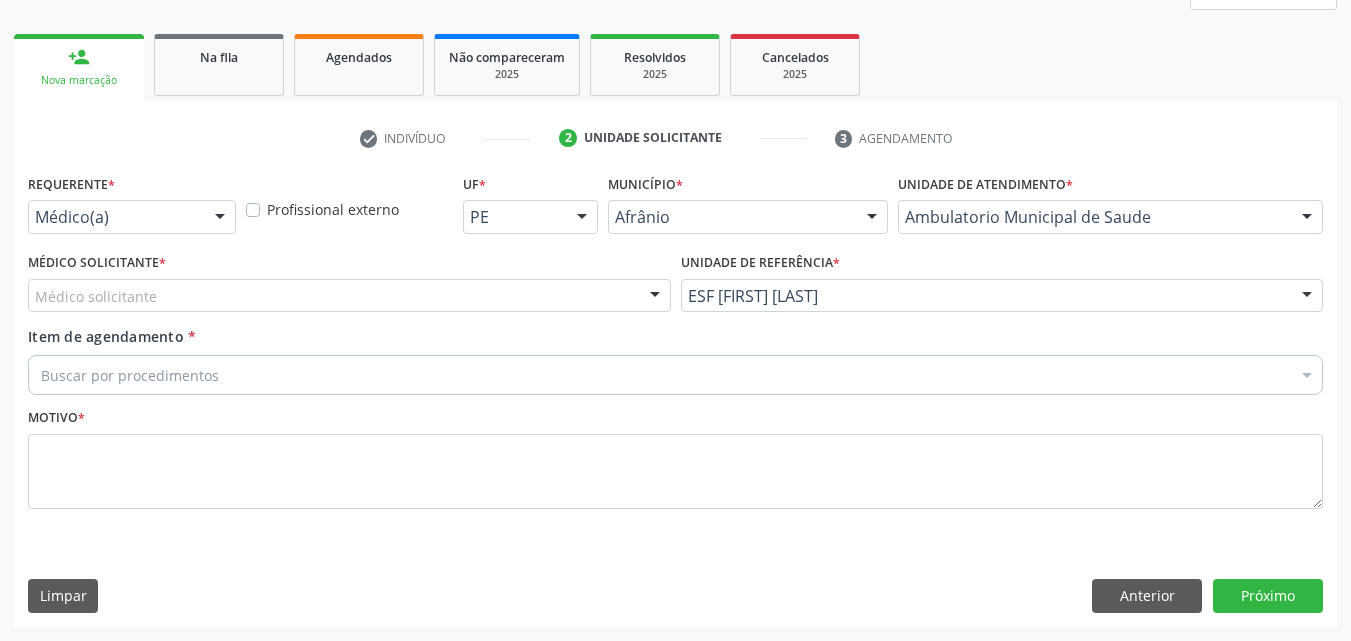 click on "Médico solicitante" at bounding box center [349, 296] 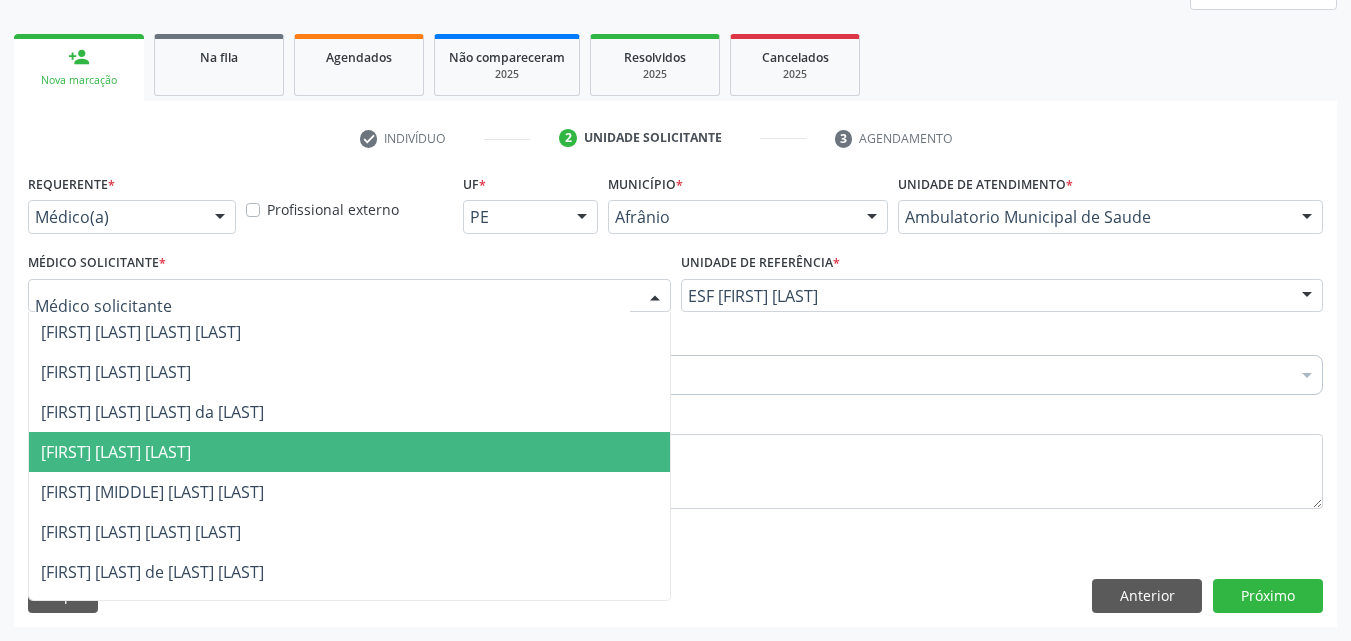 click on "[FIRST_NAME] [LAST_NAME] [LAST_NAME]" at bounding box center (349, 452) 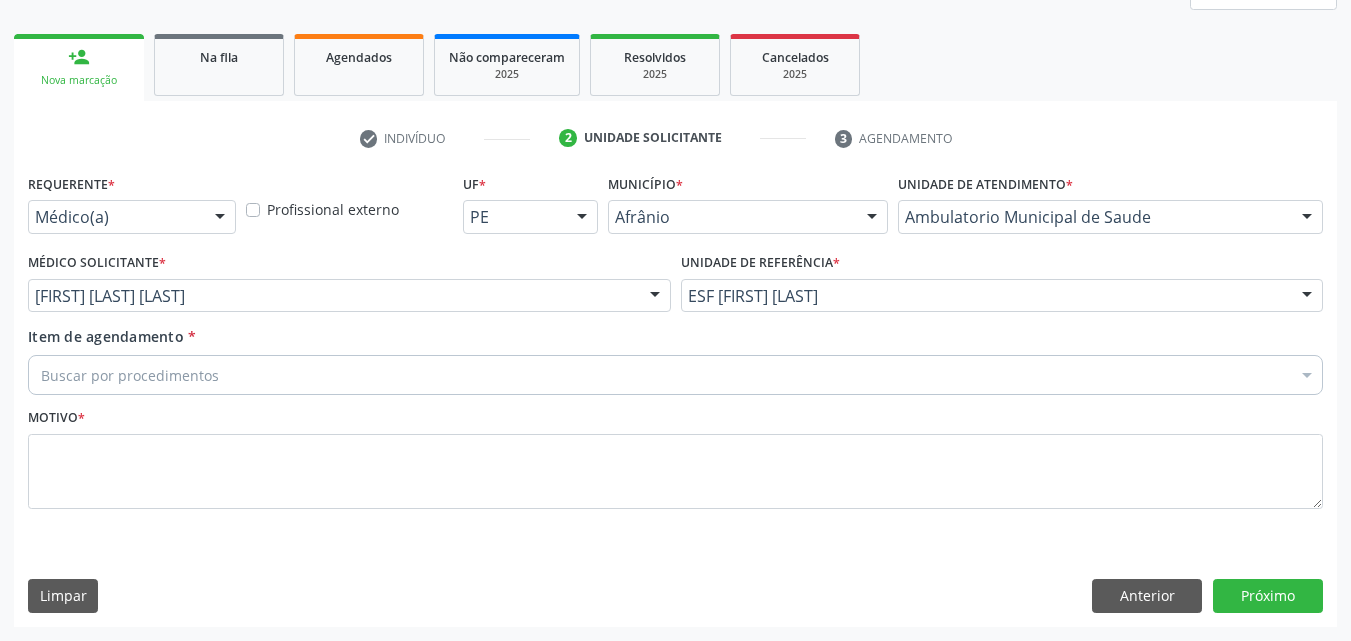 click on "Buscar por procedimentos" at bounding box center [675, 375] 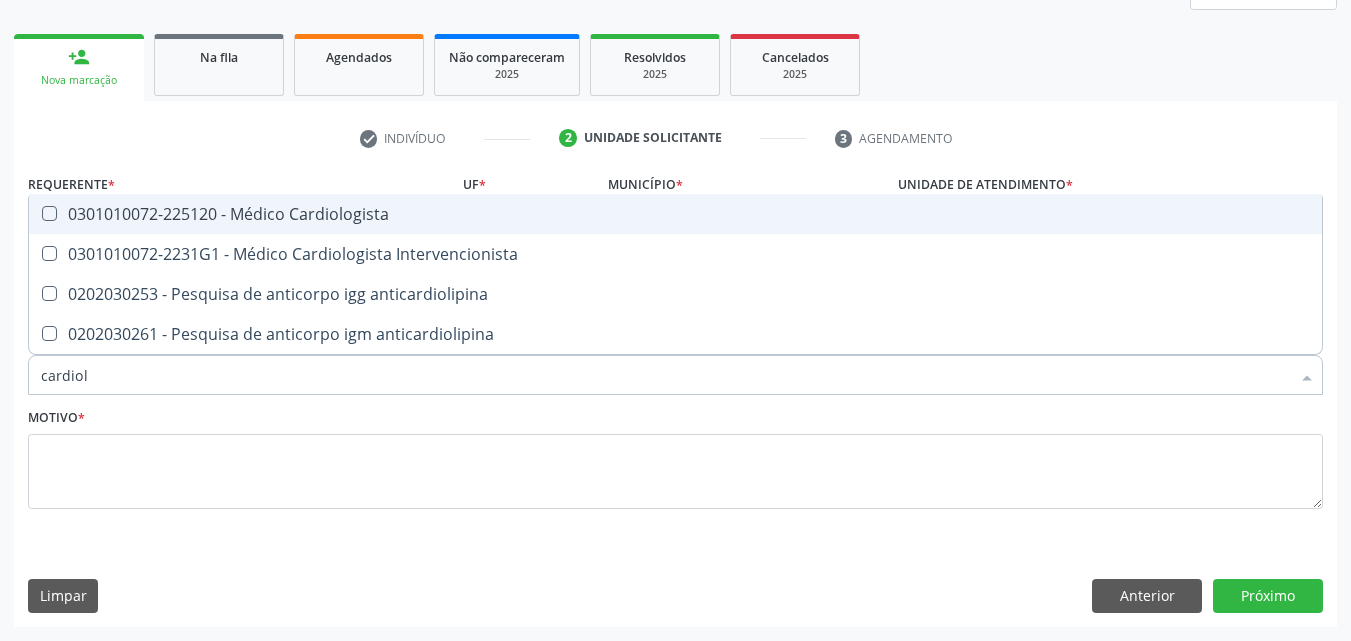 type on "cardiolo" 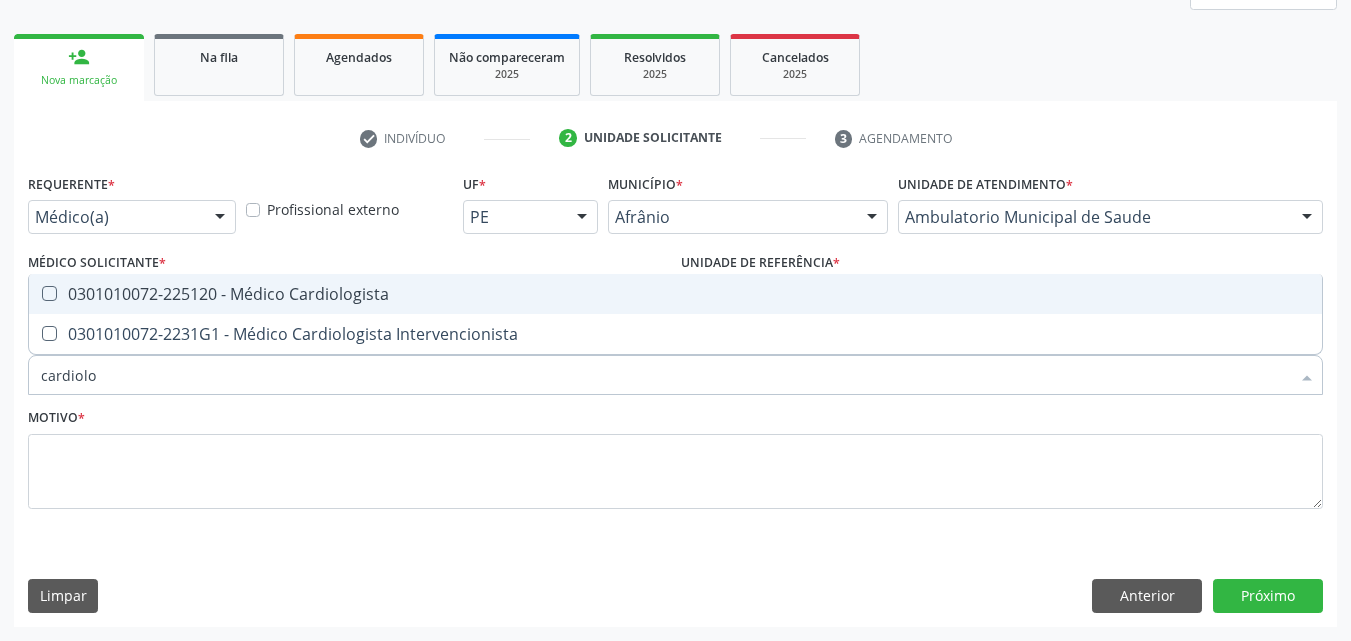 click on "0301010072-225120 - Médico Cardiologista" at bounding box center [675, 294] 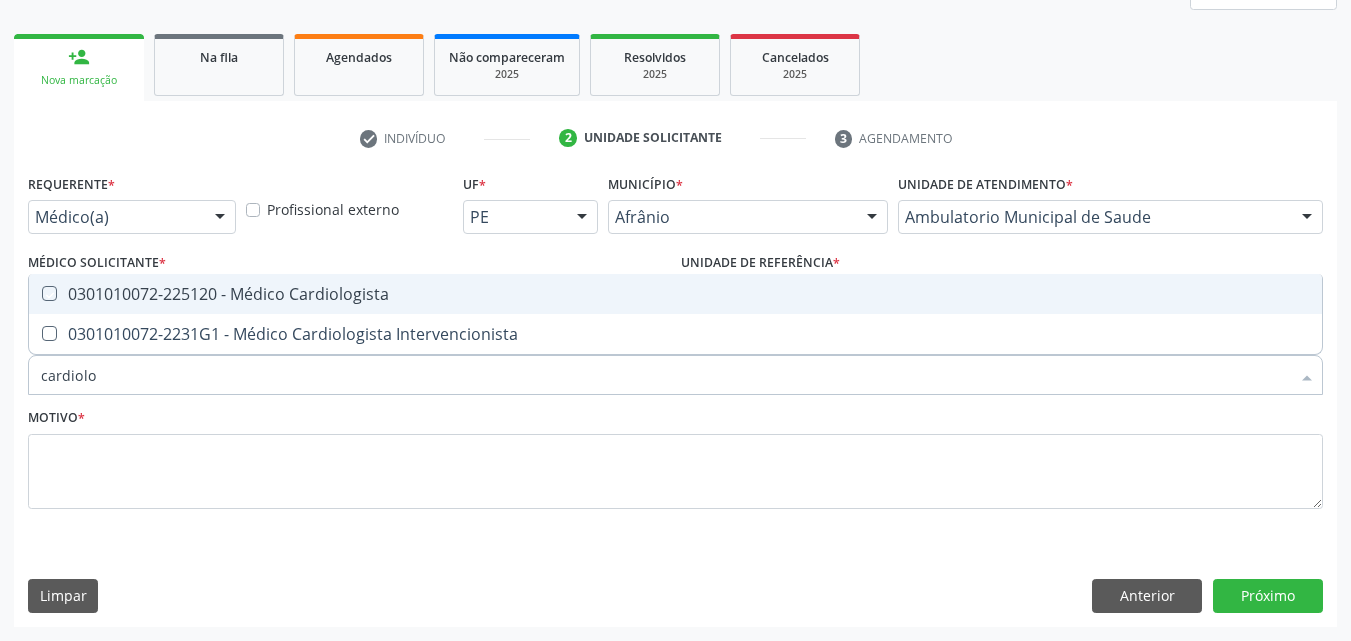 checkbox on "true" 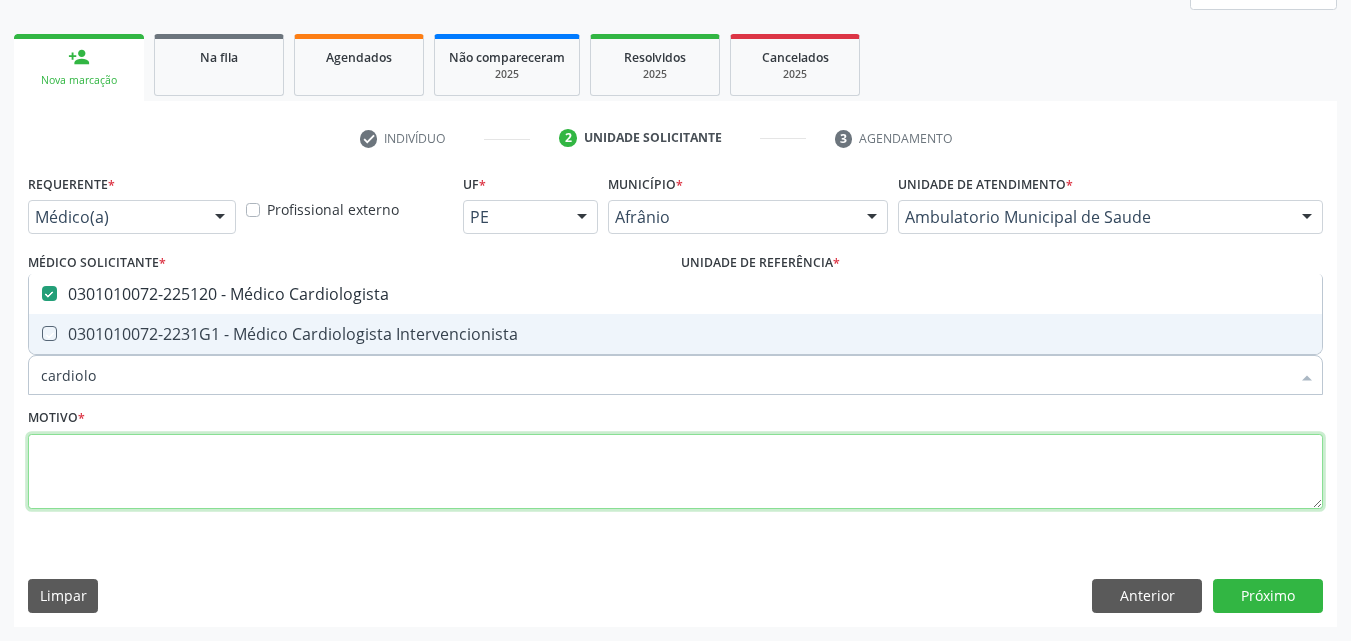 click at bounding box center [675, 472] 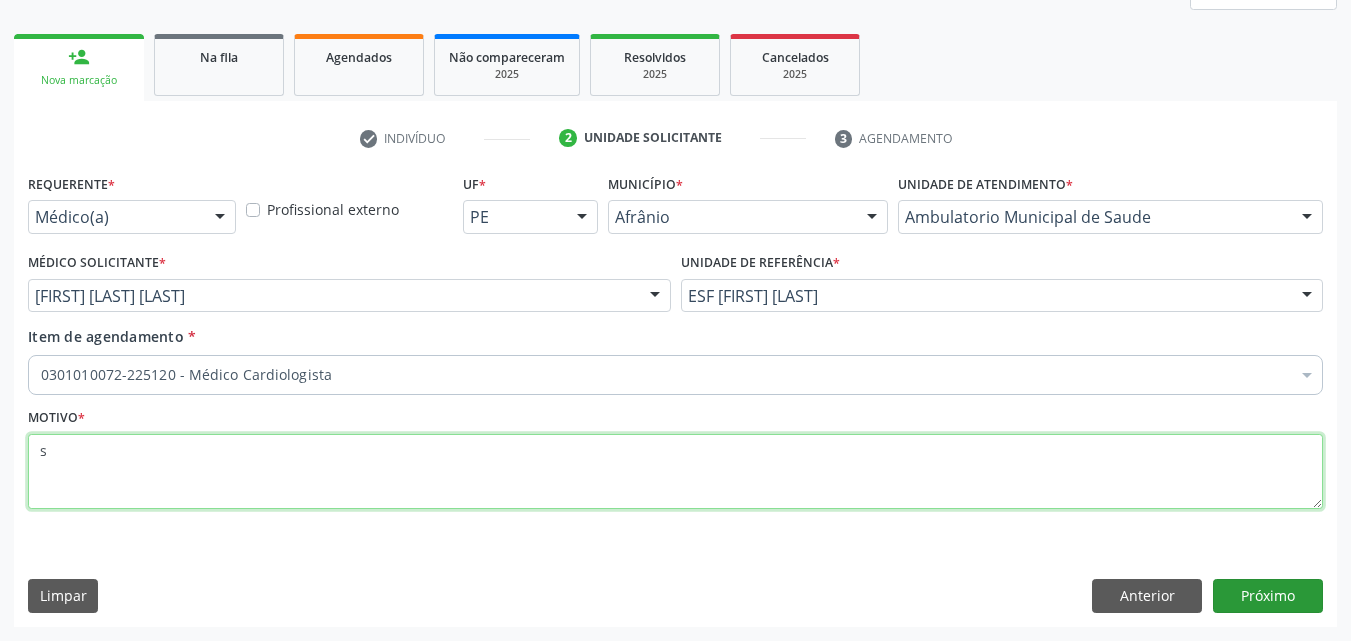 type on "s" 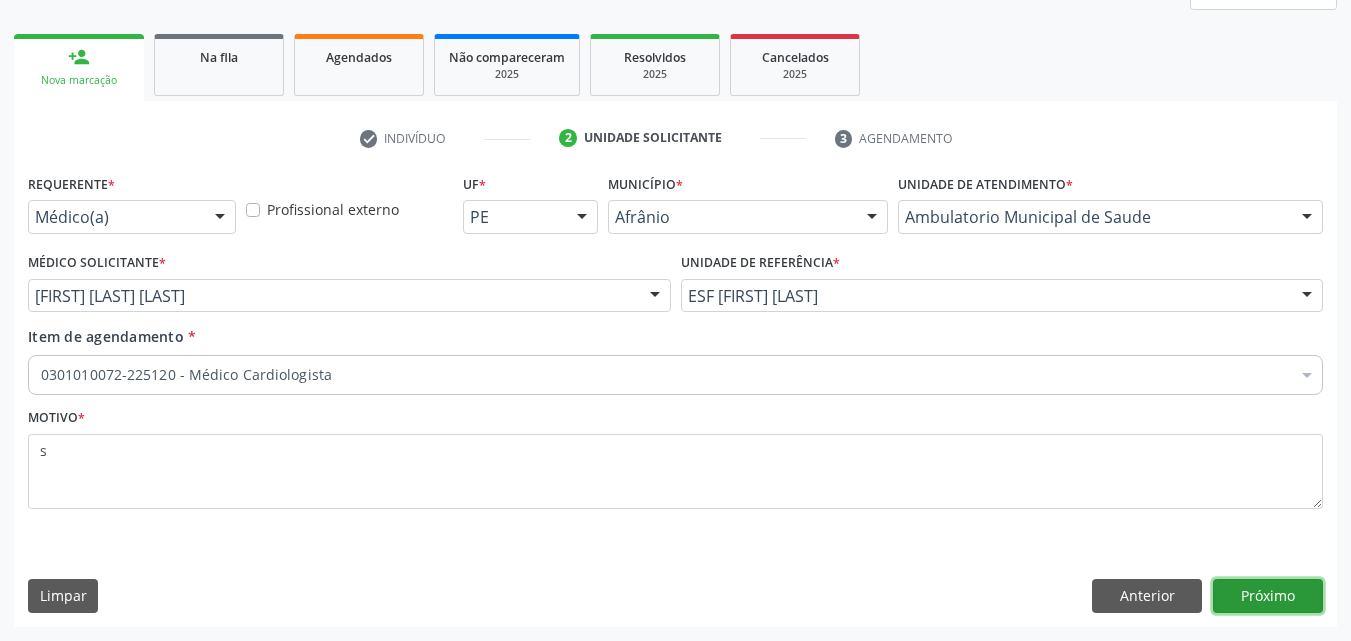 click on "Próximo" at bounding box center (1268, 596) 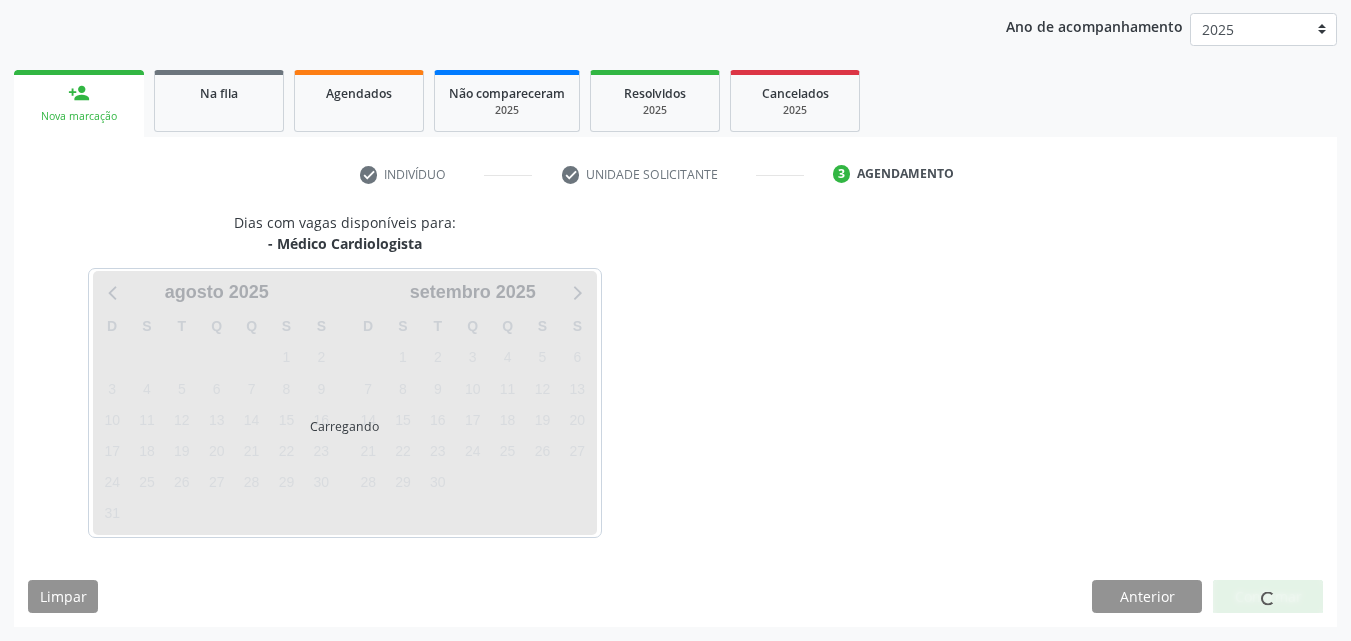 scroll, scrollTop: 229, scrollLeft: 0, axis: vertical 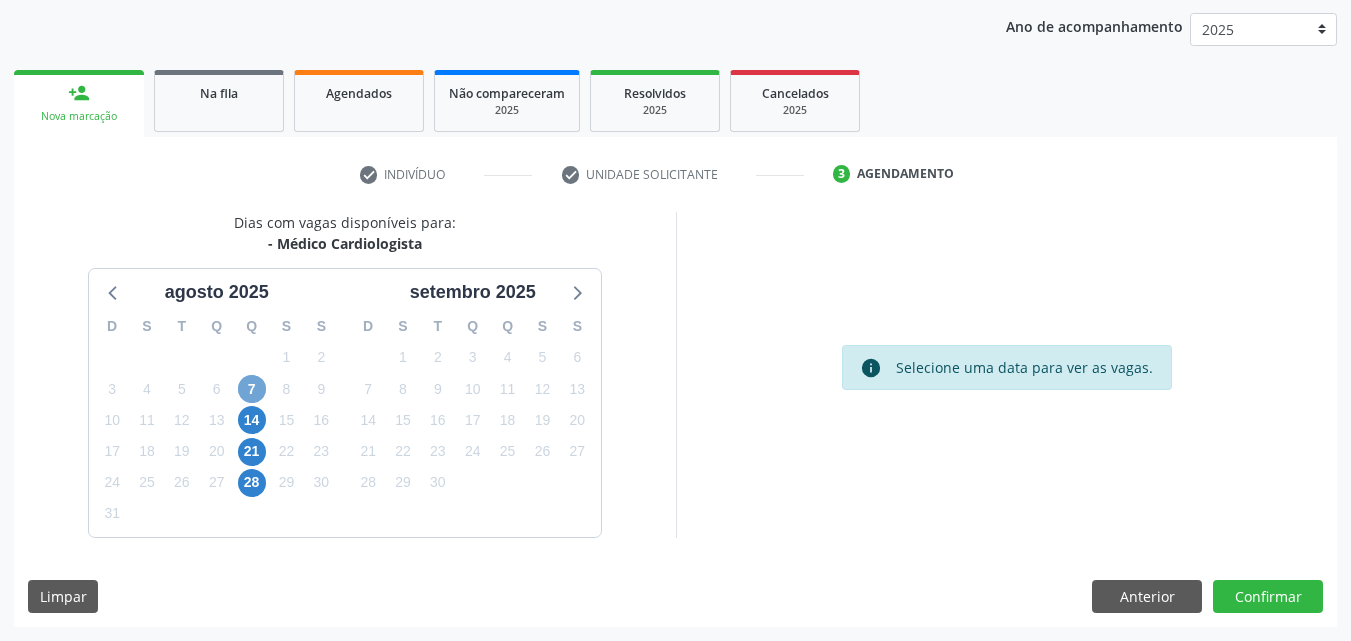click on "7" at bounding box center (252, 389) 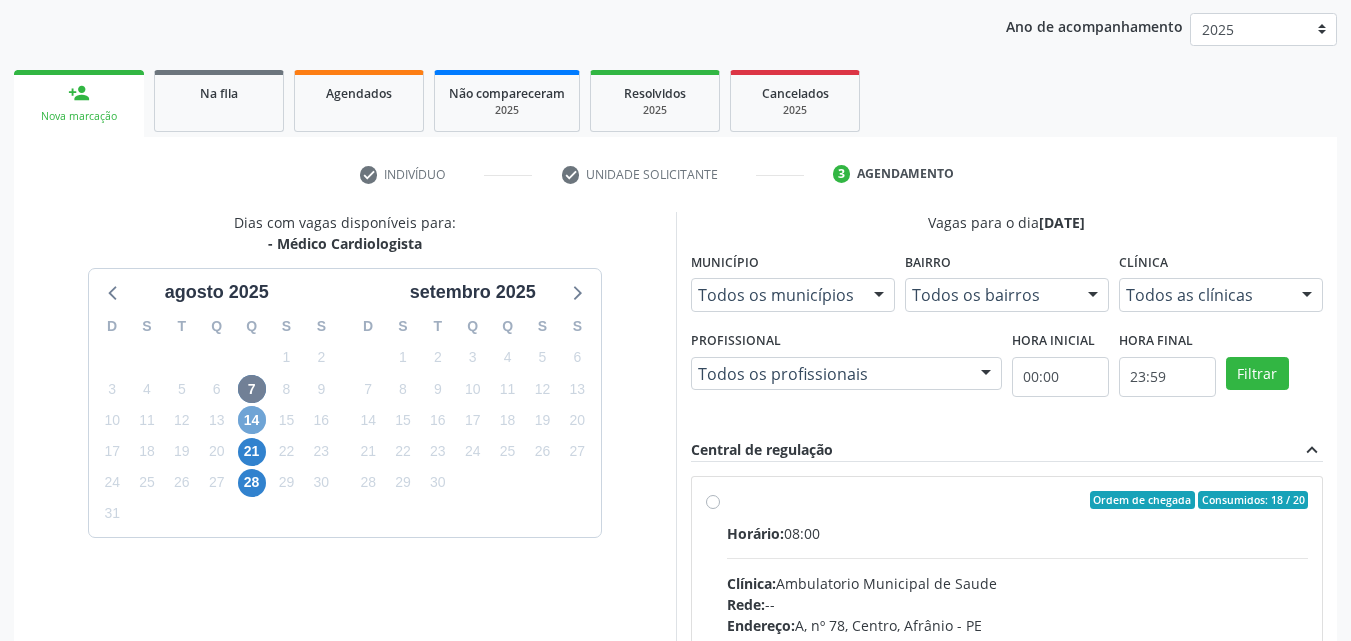 click on "14" at bounding box center (252, 420) 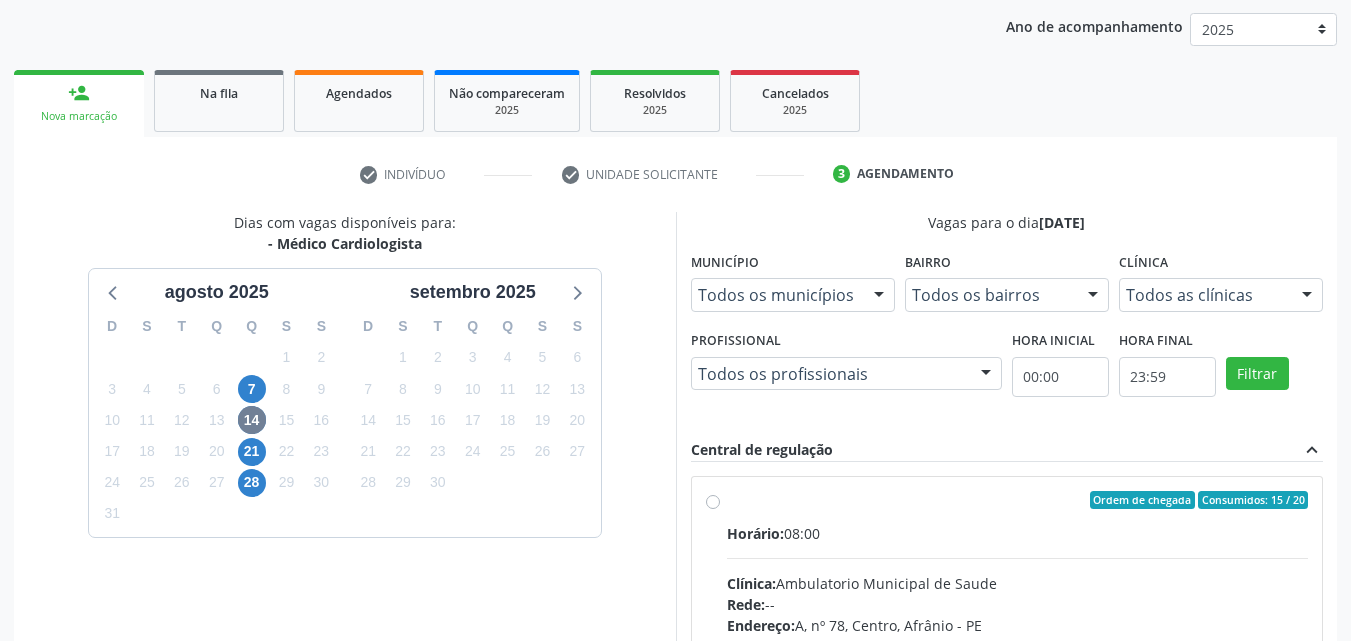 click on "Ordem de chegada
Consumidos: 15 / 20
Horário:   08:00
Clínica:  Ambulatorio Municipal de Saude
Rede:
--
Endereço:   A, nº 78, Centro, Afrânio - PE
Telefone:   --
Profissional:
--
Informações adicionais sobre o atendimento
Idade de atendimento:
Sem restrição
Gênero(s) atendido(s):
Sem restrição
Informações adicionais:
--" at bounding box center (1007, 644) 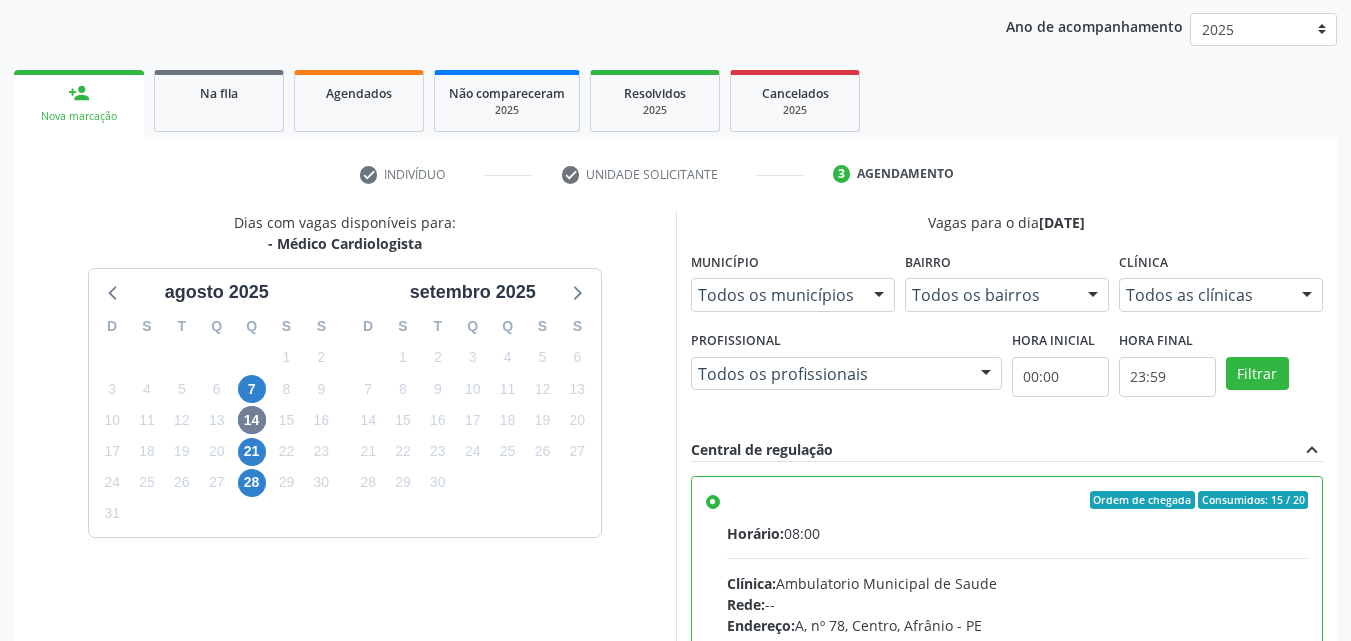 scroll, scrollTop: 99, scrollLeft: 0, axis: vertical 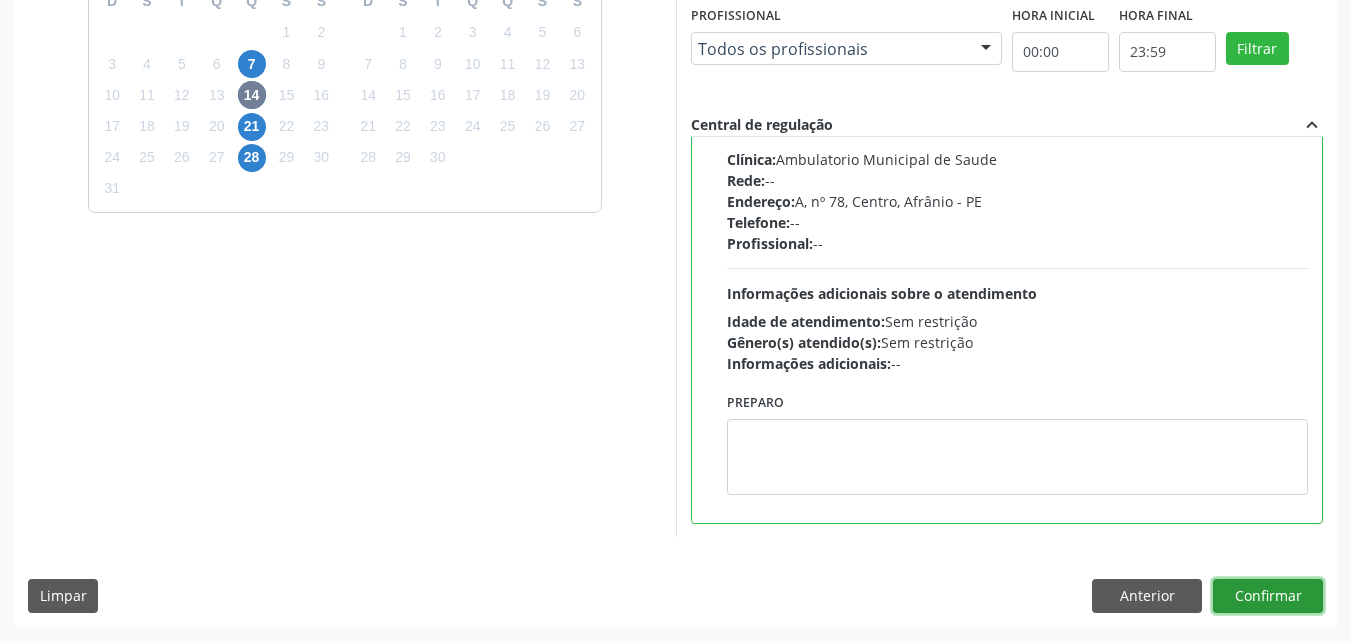 click on "Confirmar" at bounding box center (1268, 596) 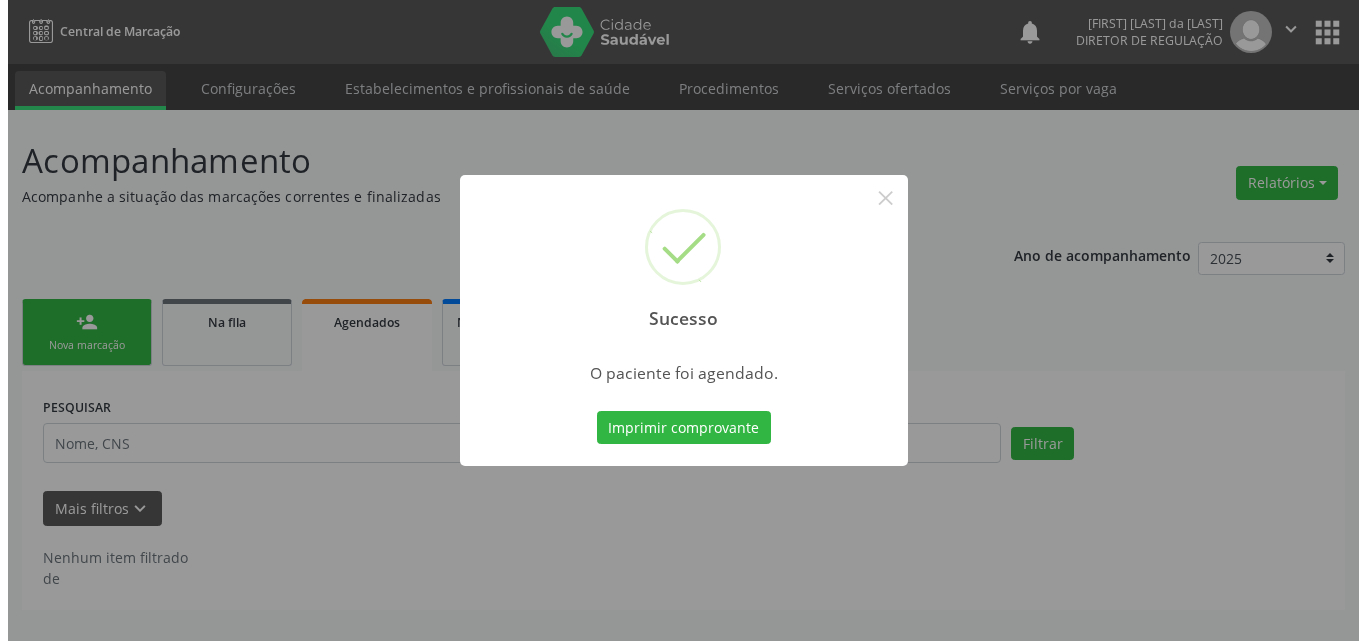 scroll, scrollTop: 0, scrollLeft: 0, axis: both 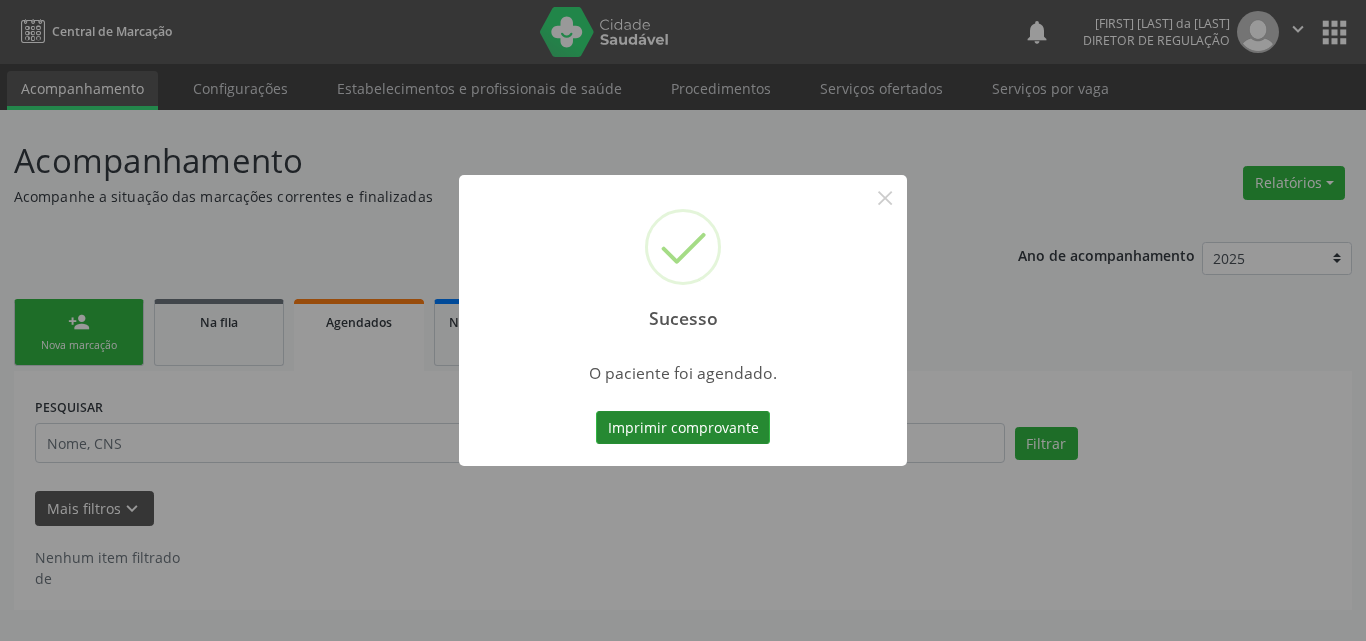 click on "Imprimir comprovante" at bounding box center (683, 428) 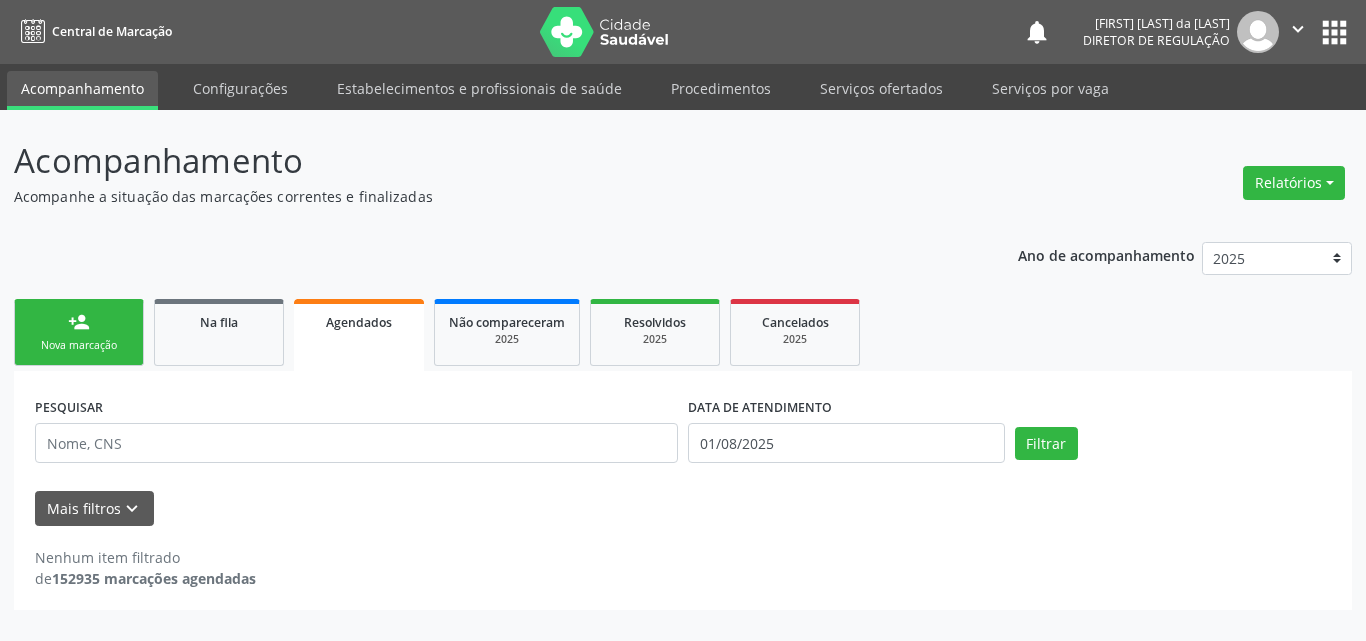 click on "person_add
Nova marcação" at bounding box center (79, 332) 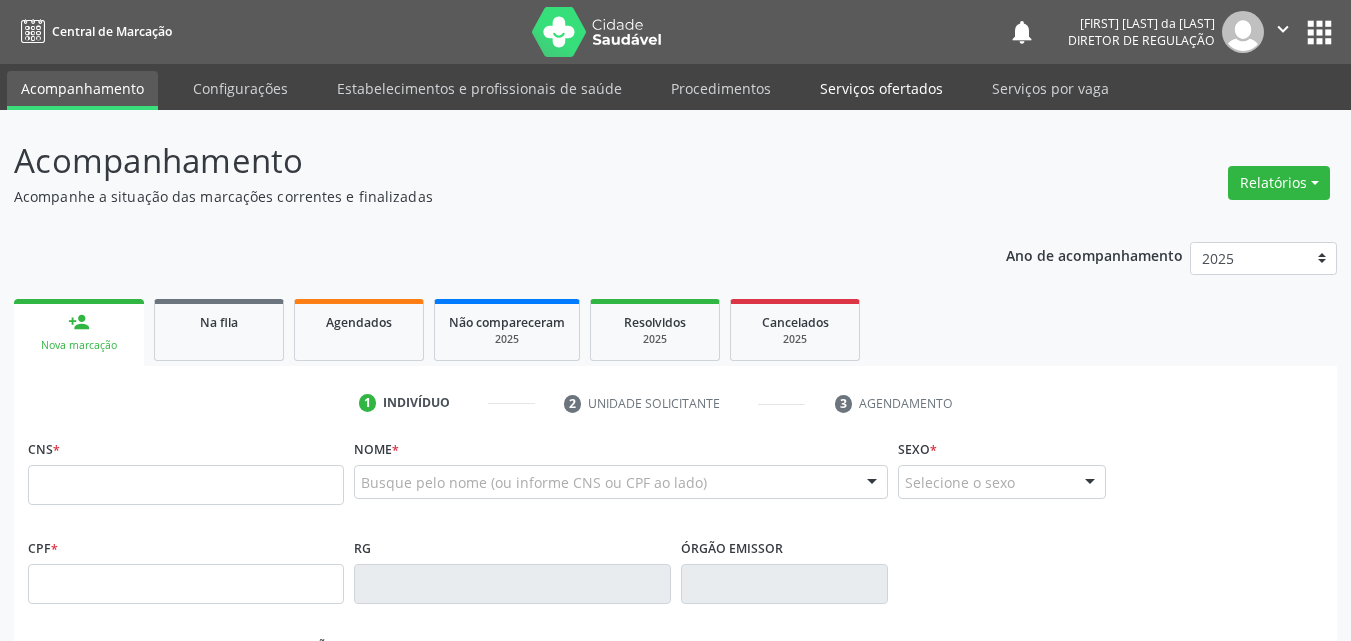 click on "Serviços ofertados" at bounding box center [881, 88] 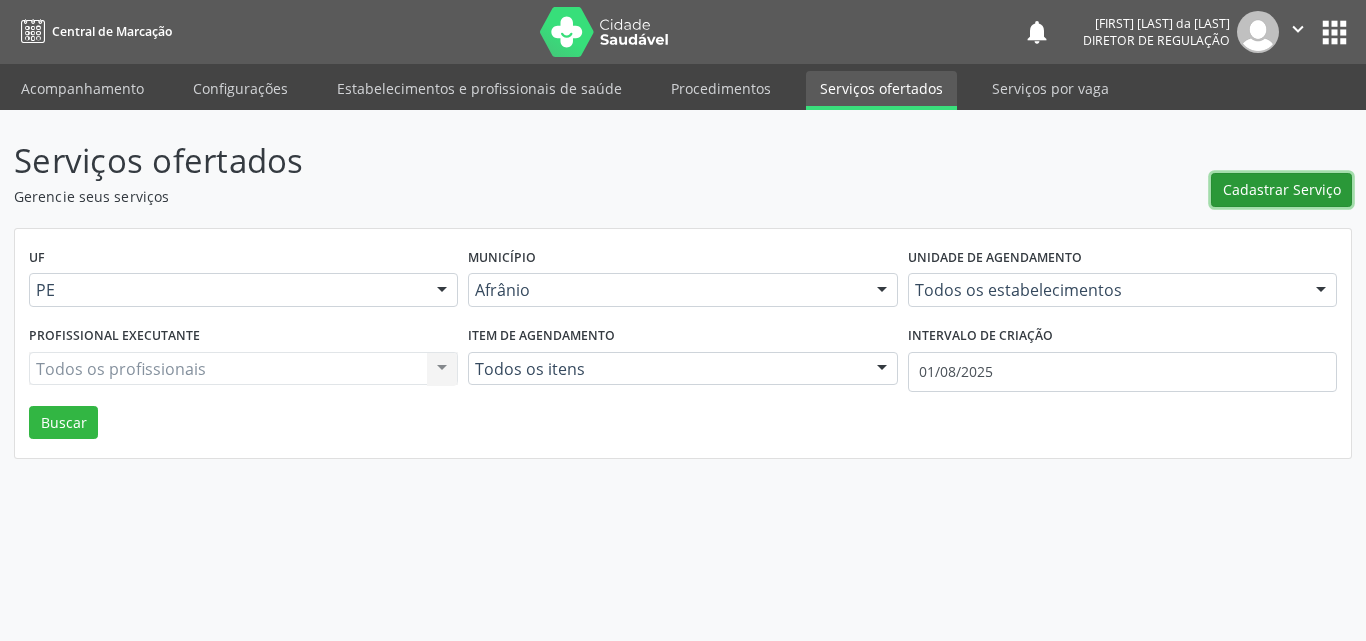 click on "Cadastrar Serviço" at bounding box center (1282, 189) 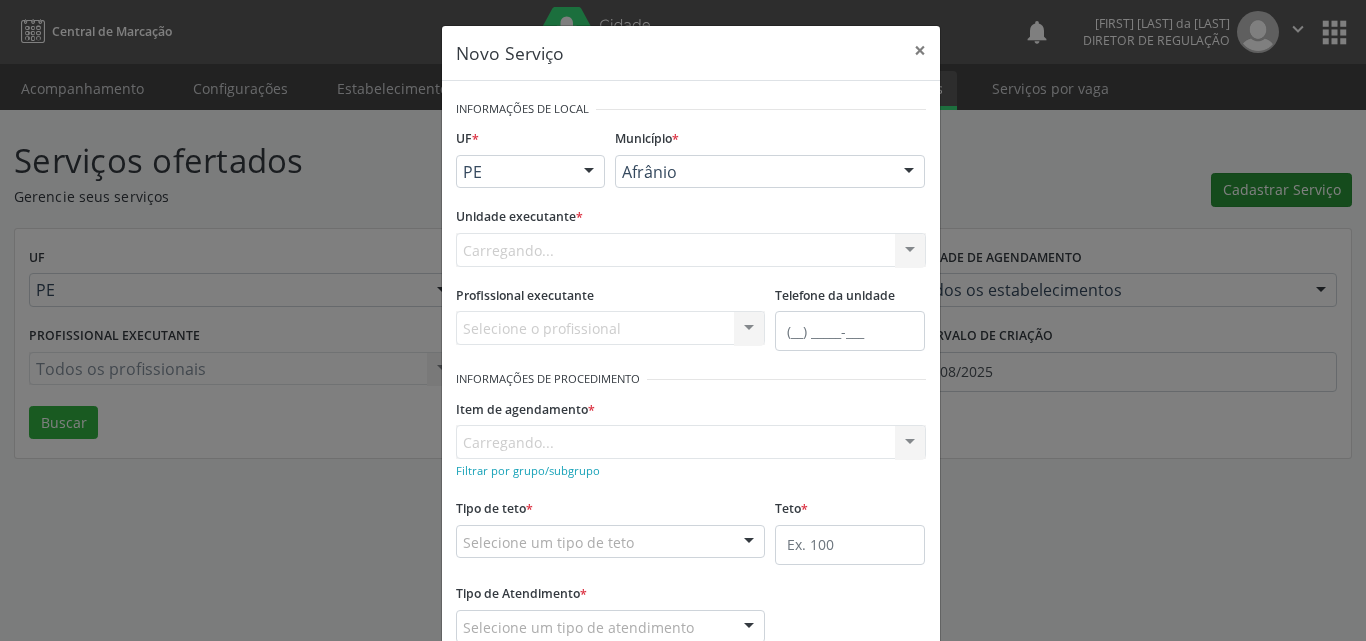 scroll, scrollTop: 0, scrollLeft: 0, axis: both 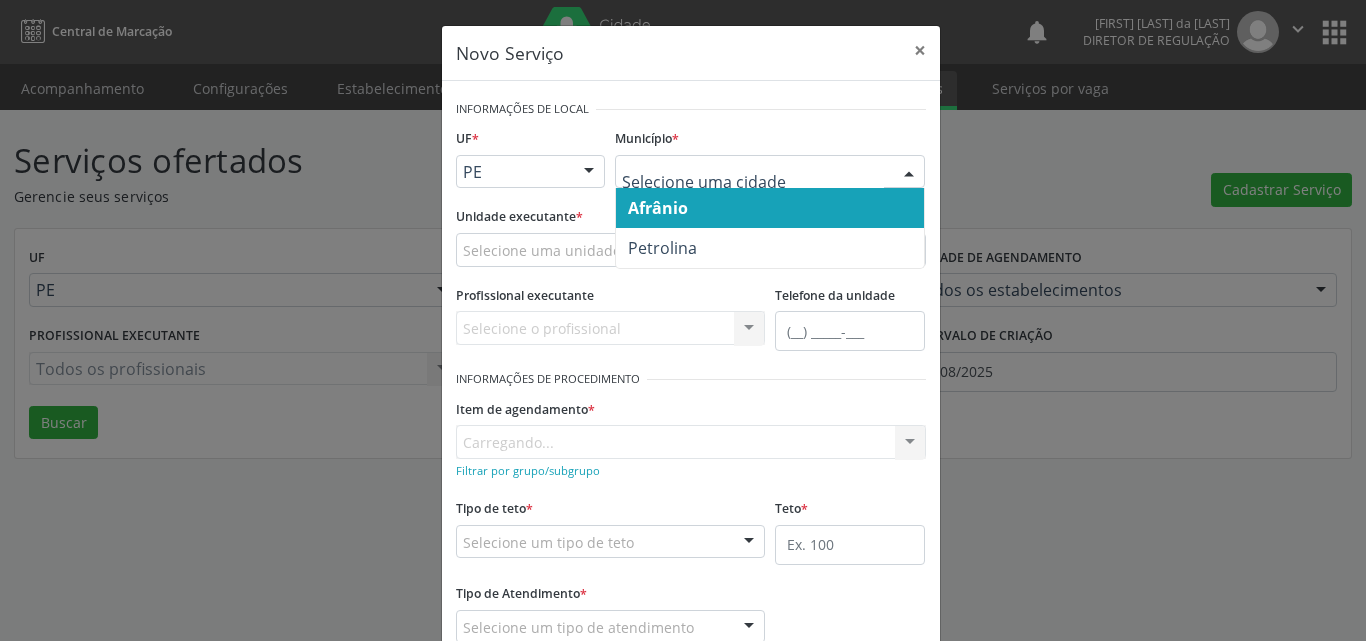 click on "Petrolina" at bounding box center [770, 248] 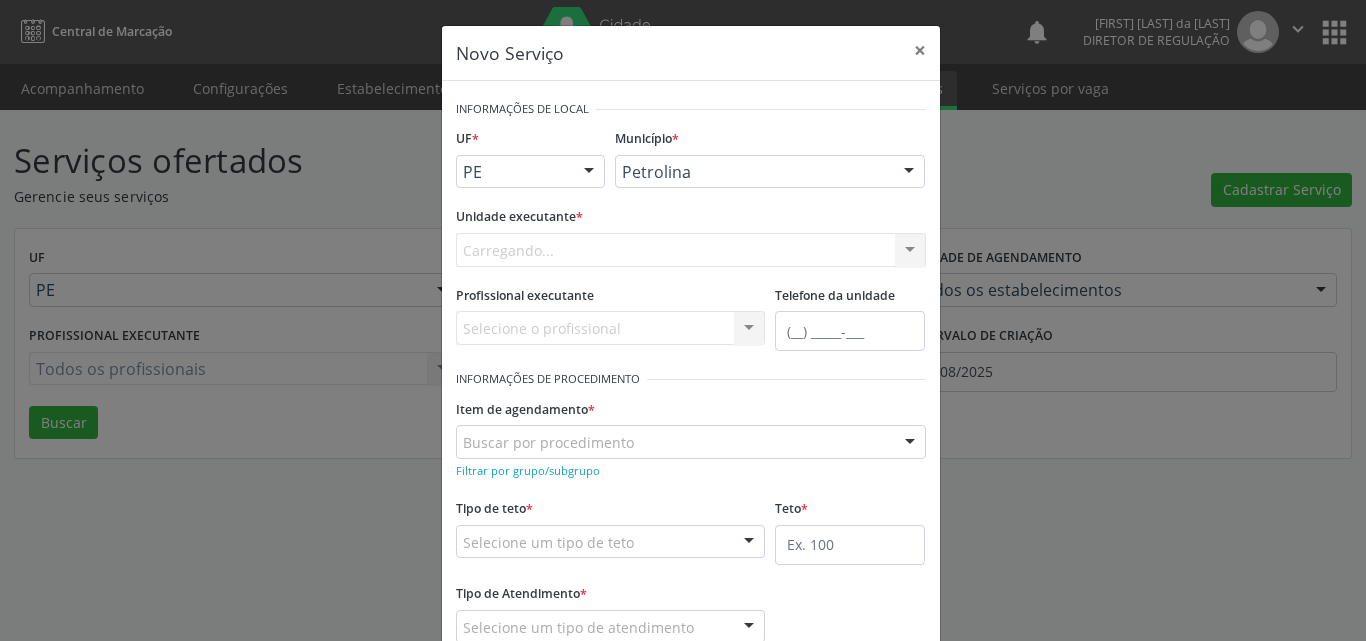 click on "Carregando...
Academia da Saude de Afranio   Academia da Saude do Bairro Roberto Luis   Academia da Saude do Distrito de Cachoeira do Roberto   Academia da Saude do Distrito de Extrema   Academia da Saude do Jose Ramos   Alves Landim   Ambulatorio Municipal de Saude   Caf Central de Abastecimento Farmaceutico   Centro de Atencao Psicossocial de Afranio Pe   Centro de Especialidades   Cime   Cuidar   Equipe de Atencao Basica Prisional Tipo I com Saude Mental   Esf Ana Coelho Nonato   Esf Custodia Maria da Conceicao   Esf Isabel Gomes   Esf Jose Ramos   Esf Jose e Maria Rodrigues de Macedo   Esf Maria Dilurdes da Silva   Esf Maria da Silva Pereira   Esf Rosalia Cavalcanti Gomes   Esf de Barra das Melancias   Esf de Extrema   Farmacia Basica do Municipio de Afranio   Hospital Municipal Maria Coelho Cavalcanti Rodrigues   Hospital de Campanha Covid 19 Ambulatorio Municipal   Laboratorio de Protese Dentario   Lid Laboratorio de Investigacoes e Diagnosticos               Selac" at bounding box center (691, 250) 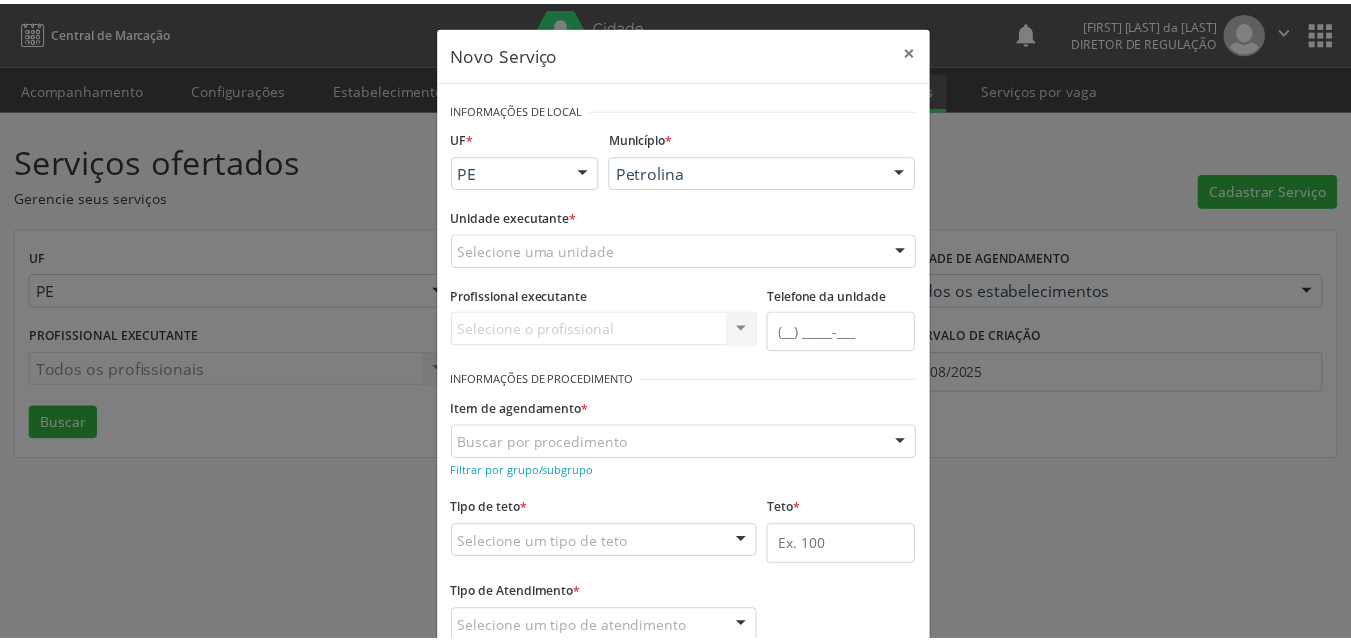 scroll, scrollTop: 132, scrollLeft: 0, axis: vertical 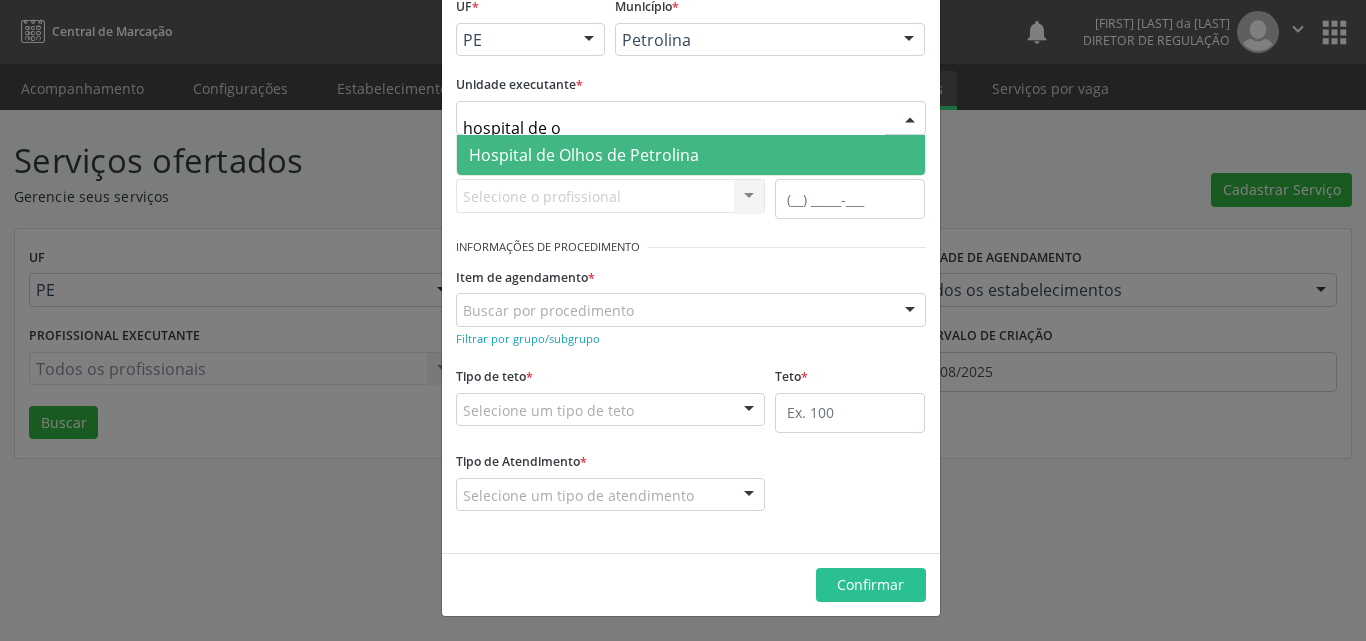 type on "hospital de ol" 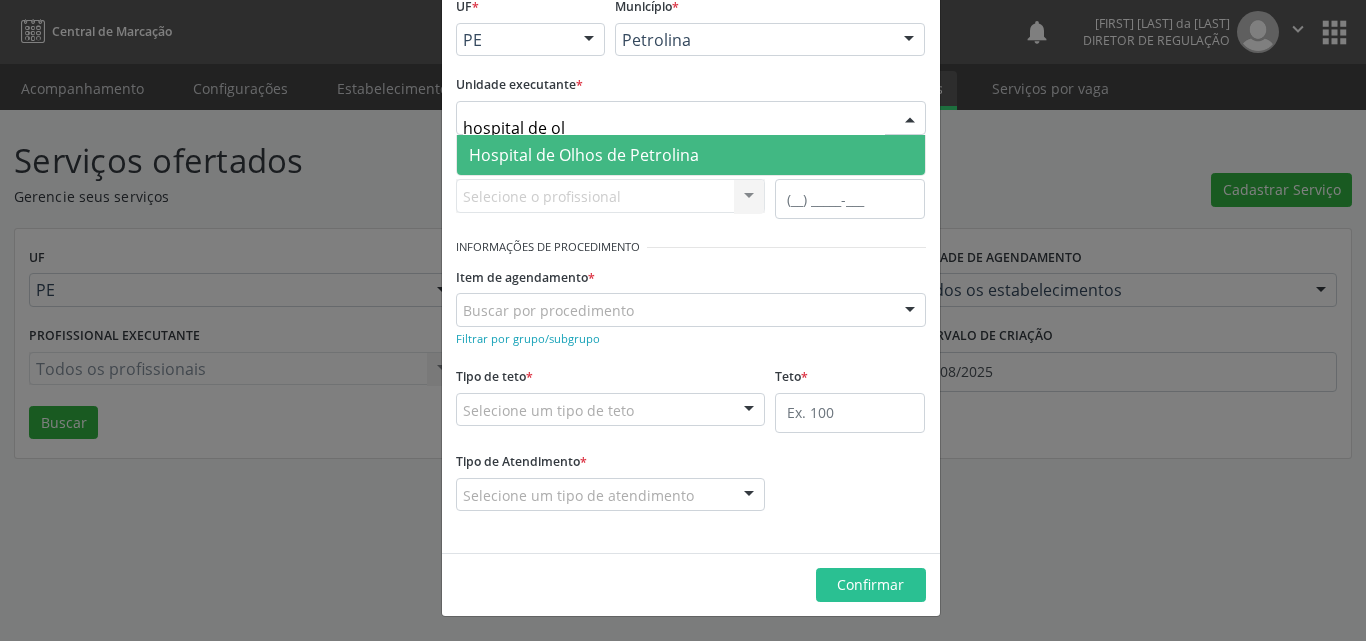 click on "Hospital de Olhos de Petrolina" at bounding box center [584, 155] 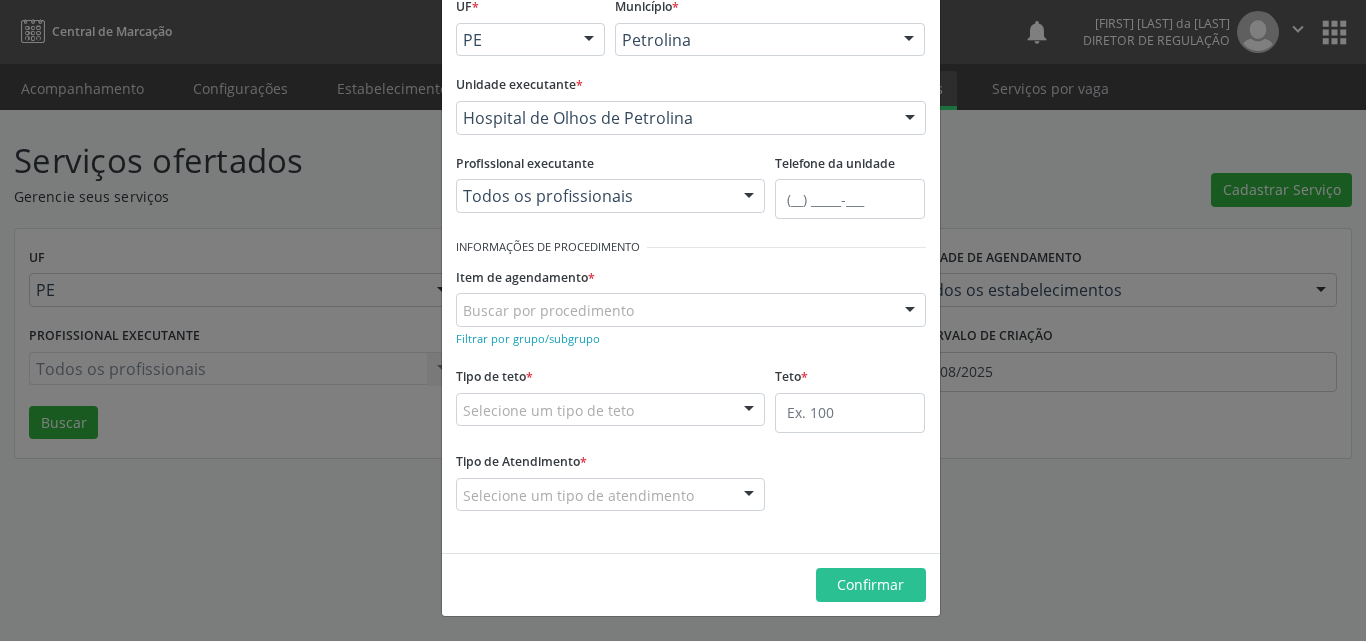 click on "Buscar por procedimento" at bounding box center [691, 310] 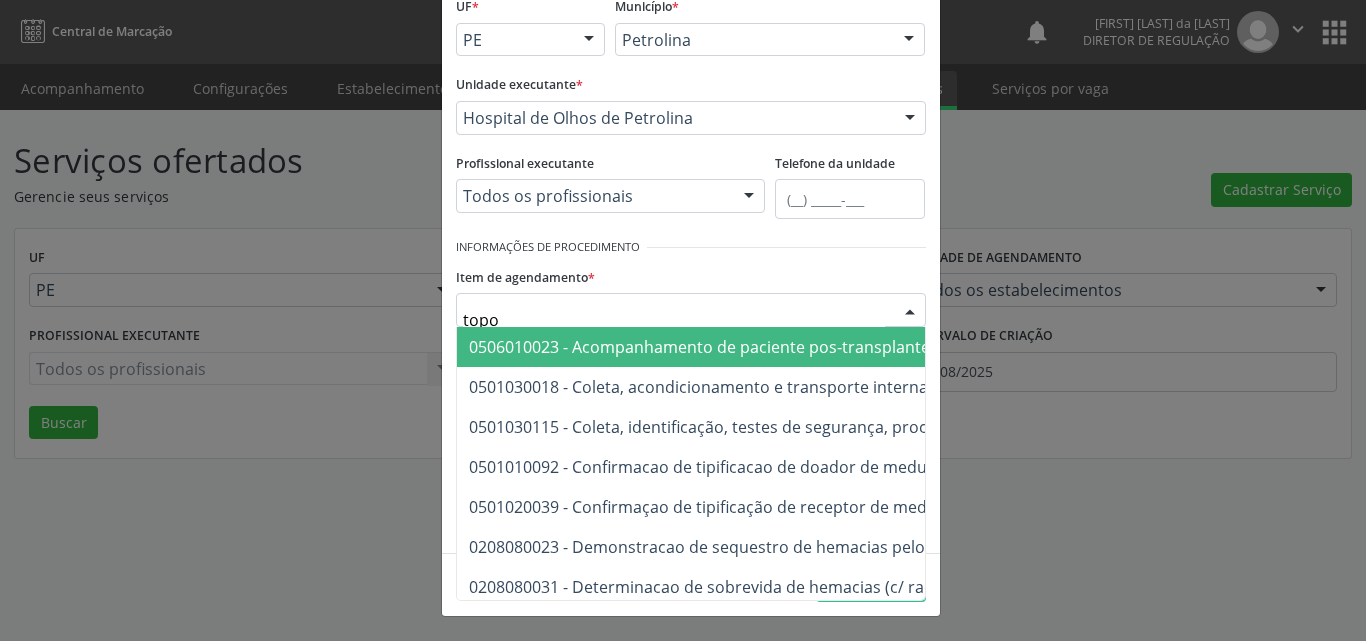 type on "topog" 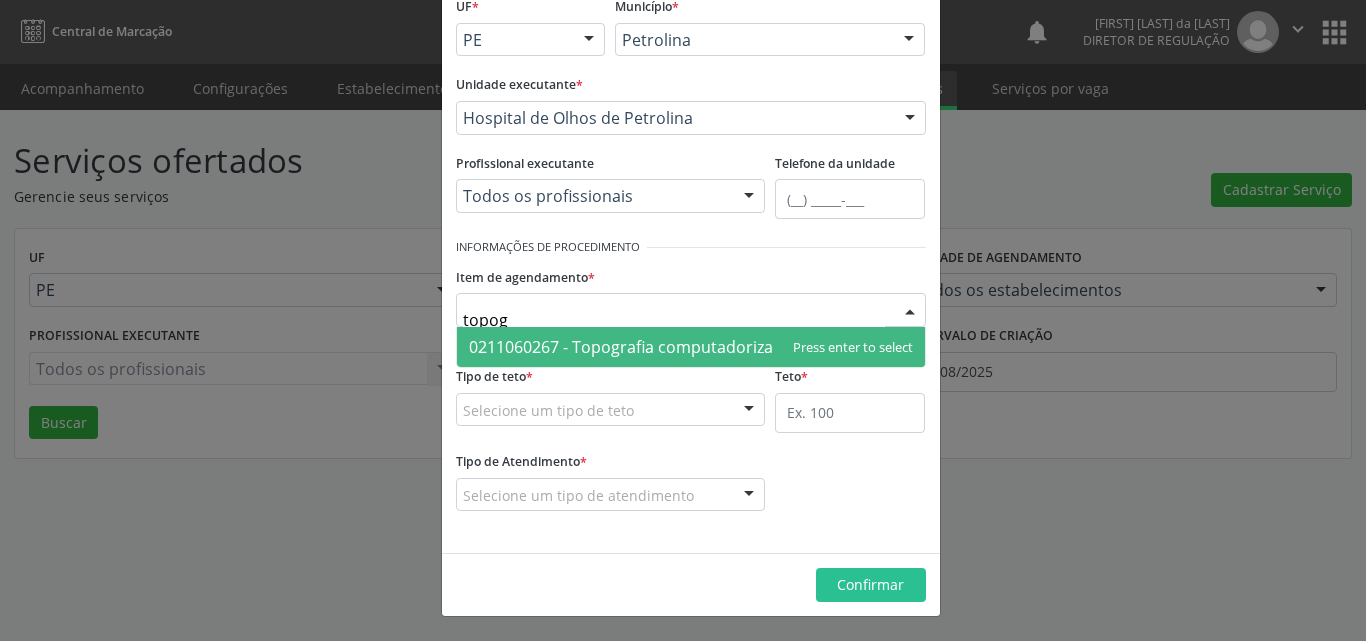 click on "0211060267 - Topografia computadorizada de córnea" at bounding box center [670, 347] 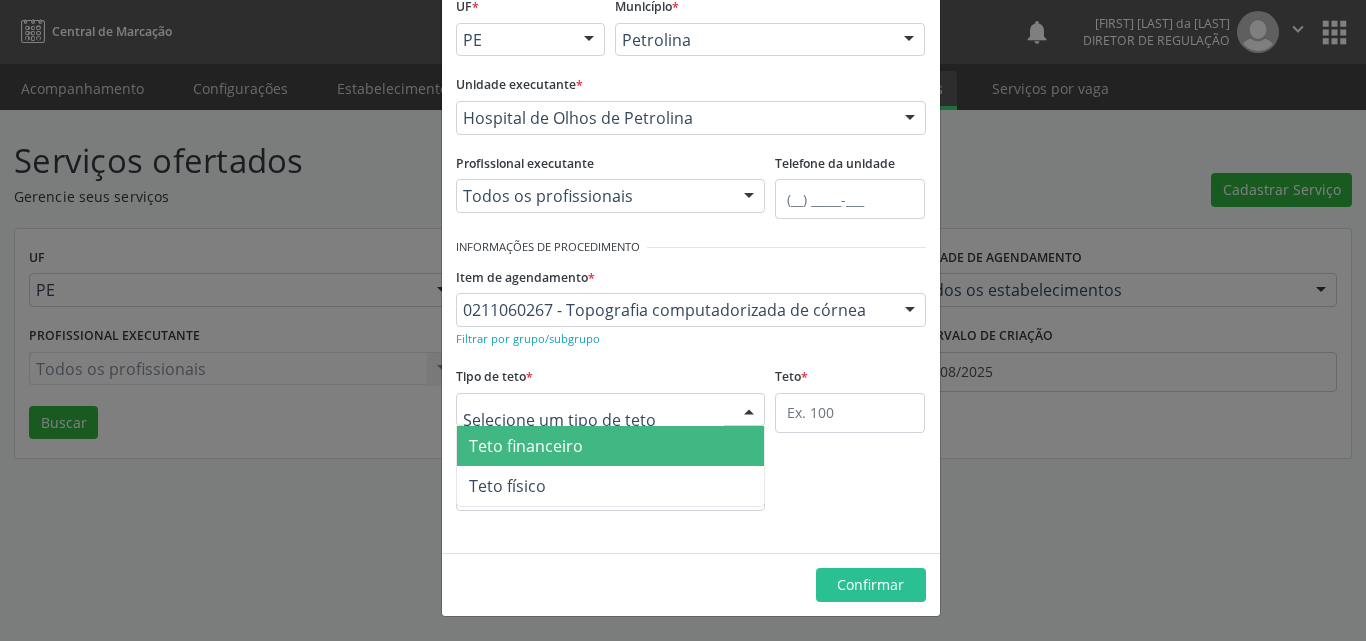 click at bounding box center [611, 410] 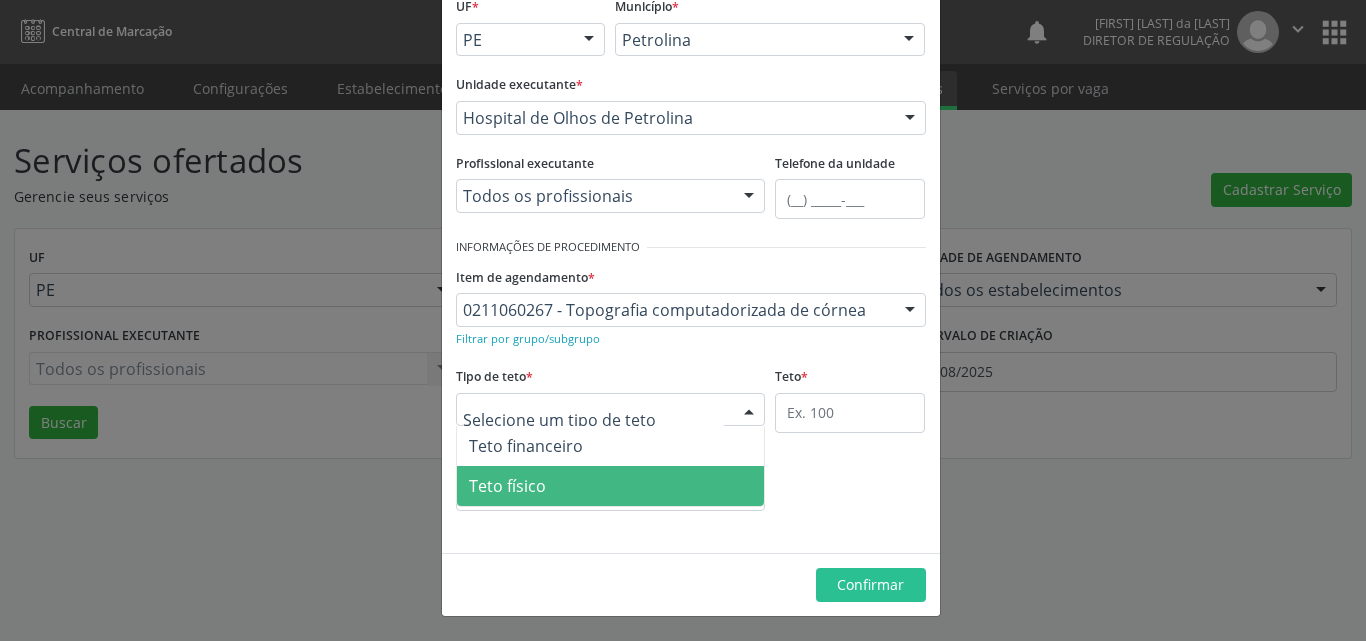 drag, startPoint x: 620, startPoint y: 497, endPoint x: 734, endPoint y: 471, distance: 116.92733 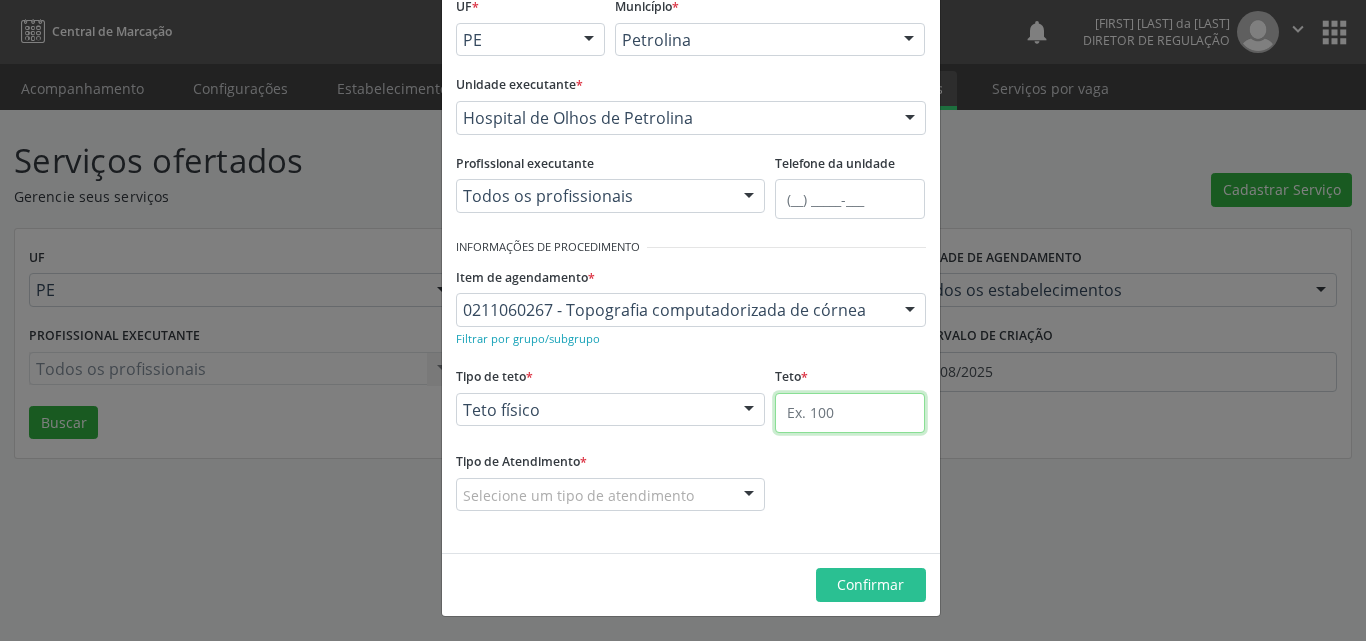 click at bounding box center [850, 413] 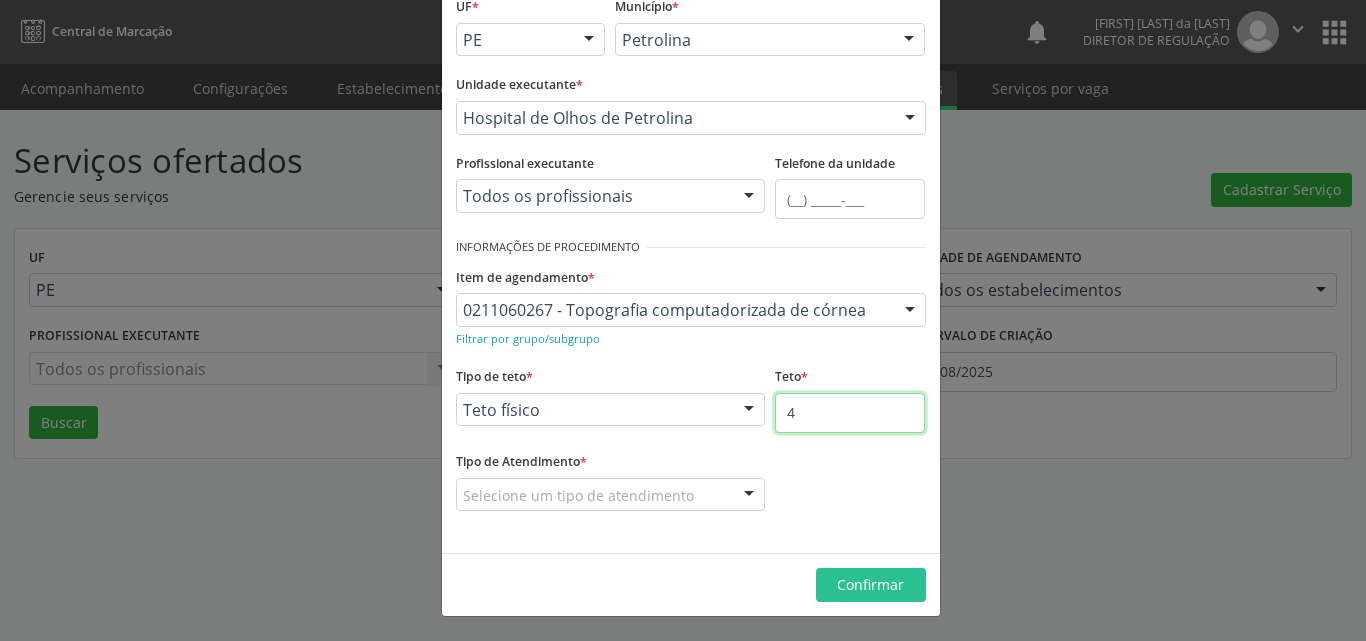 type on "4" 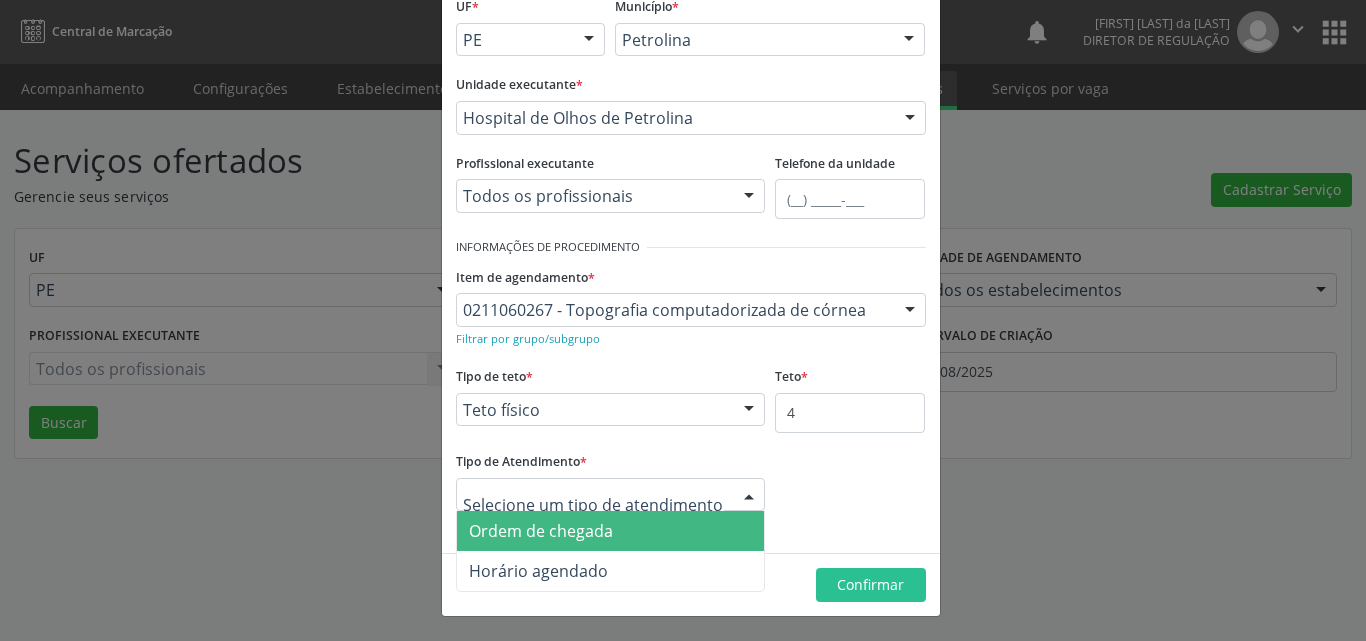 drag, startPoint x: 610, startPoint y: 529, endPoint x: 642, endPoint y: 533, distance: 32.24903 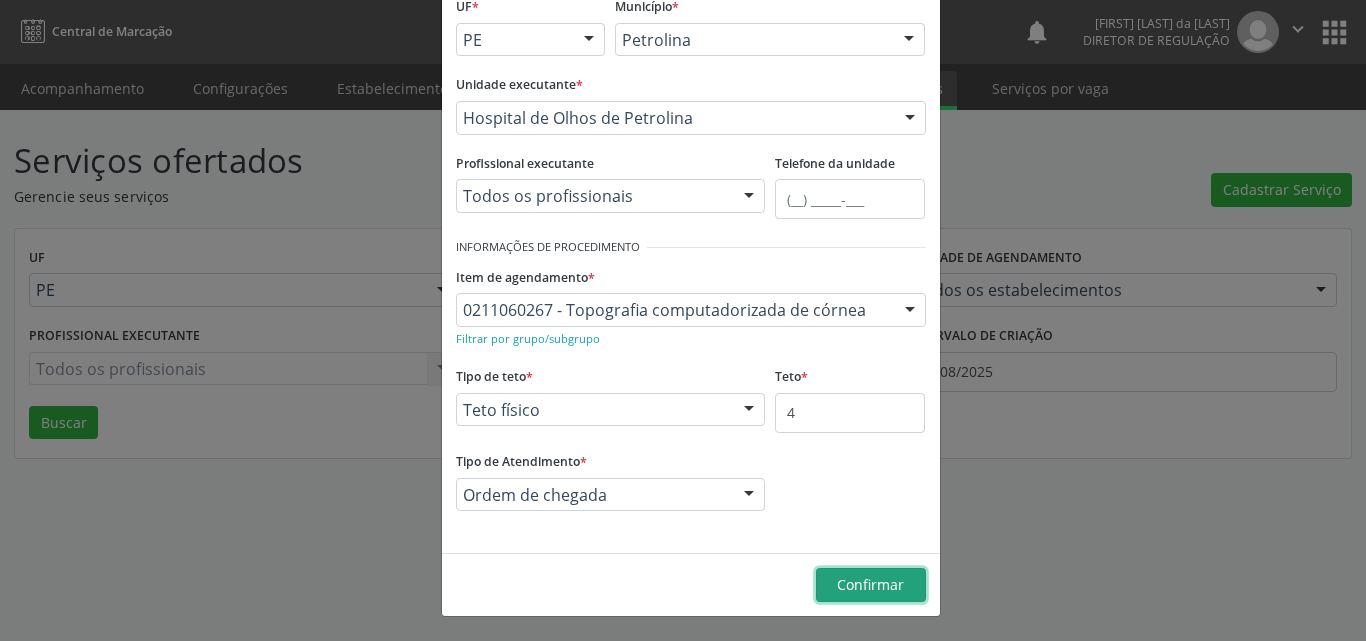 click on "Confirmar" at bounding box center [870, 584] 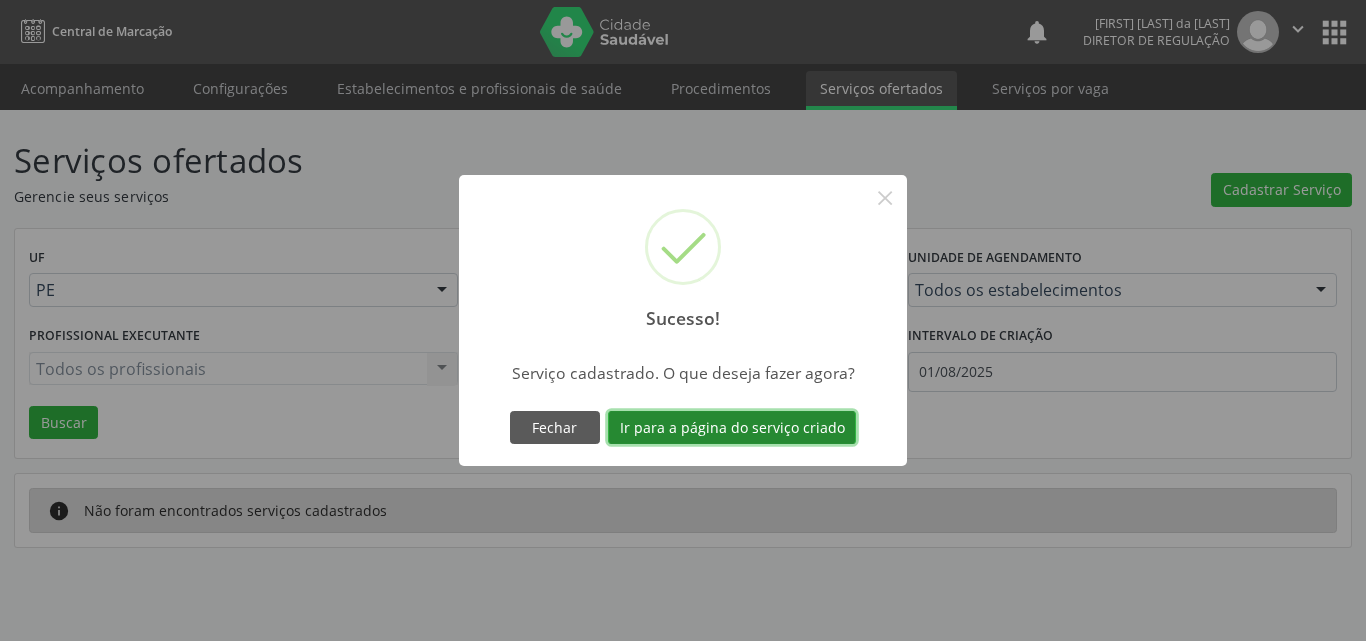 click on "Ir para a página do serviço criado" at bounding box center (732, 428) 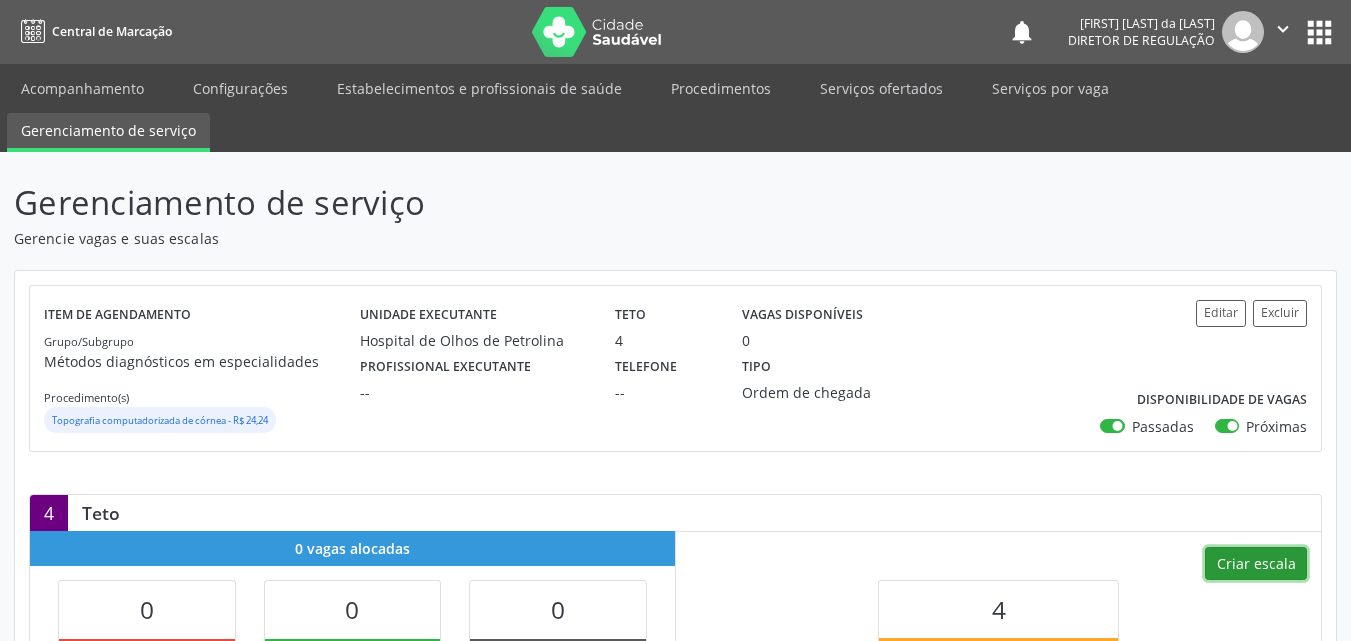click on "Criar escala" at bounding box center (1256, 564) 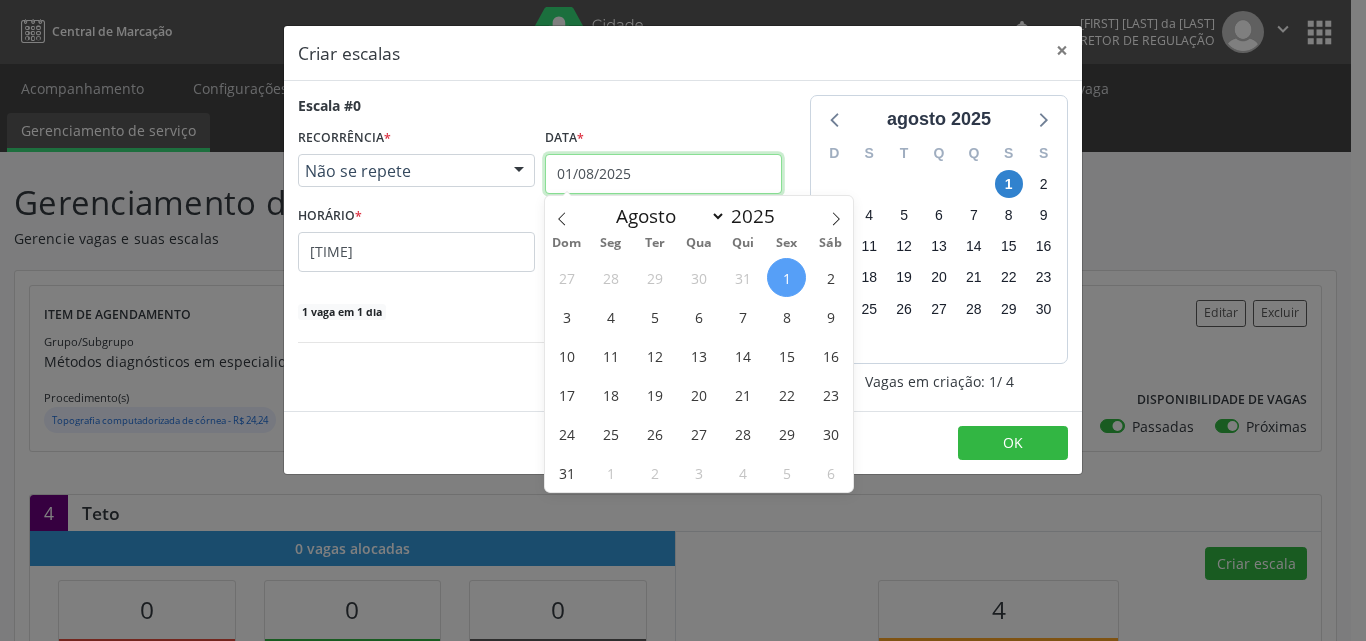 click on "[DATE]" at bounding box center (663, 174) 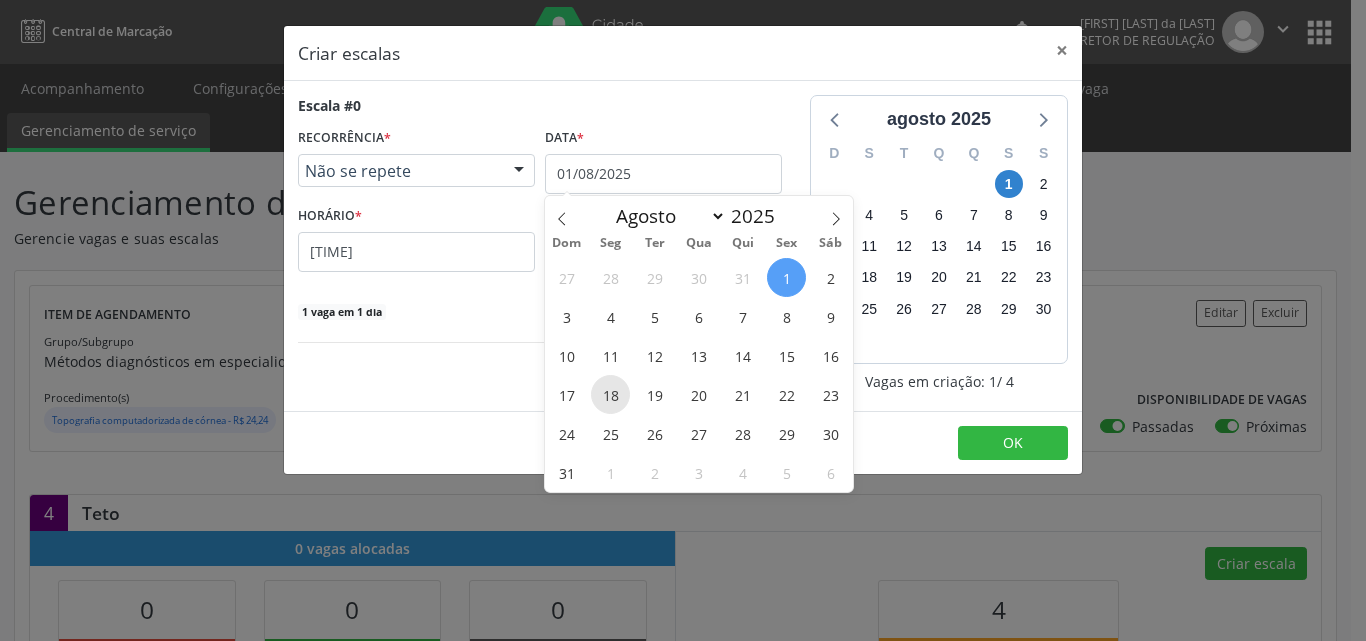 click on "18" at bounding box center (610, 394) 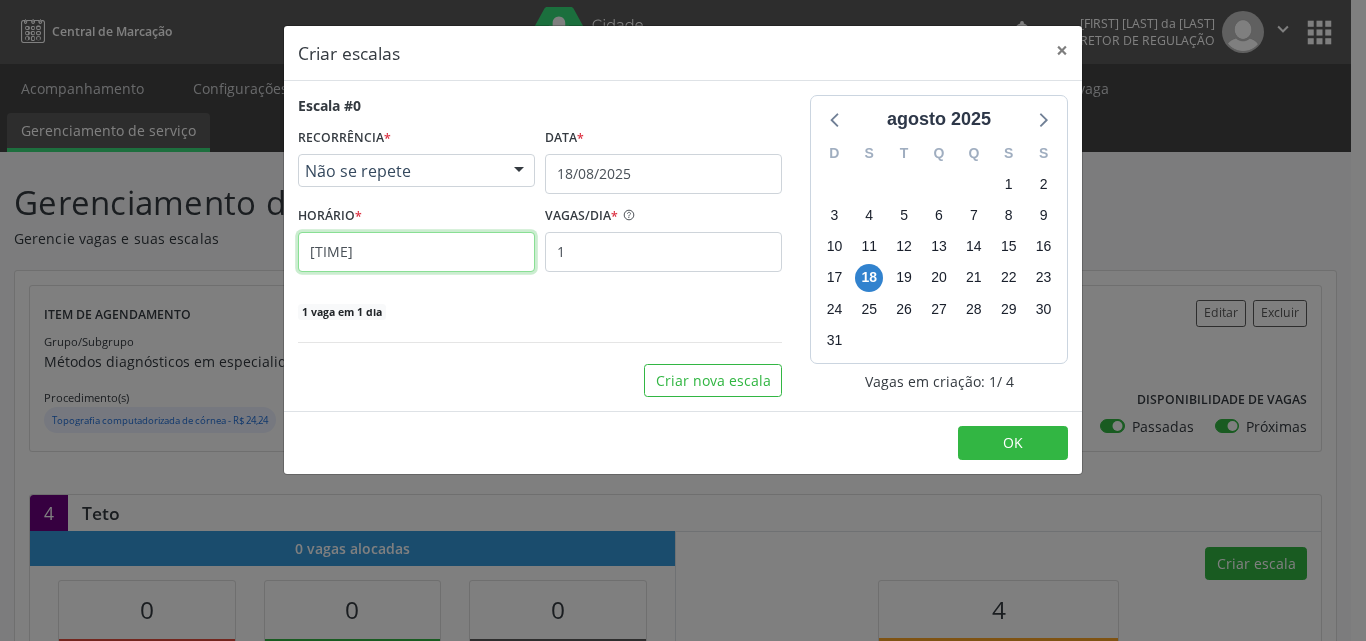 click on "09:10" at bounding box center (416, 252) 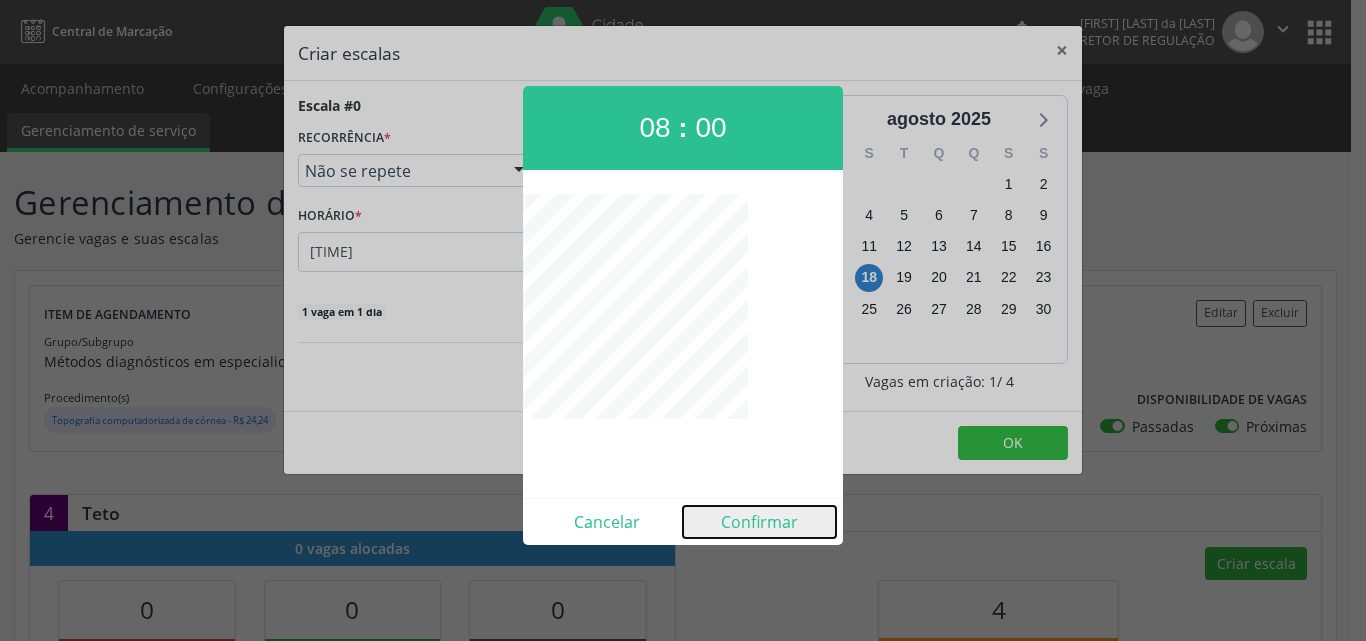 drag, startPoint x: 756, startPoint y: 517, endPoint x: 906, endPoint y: 474, distance: 156.04166 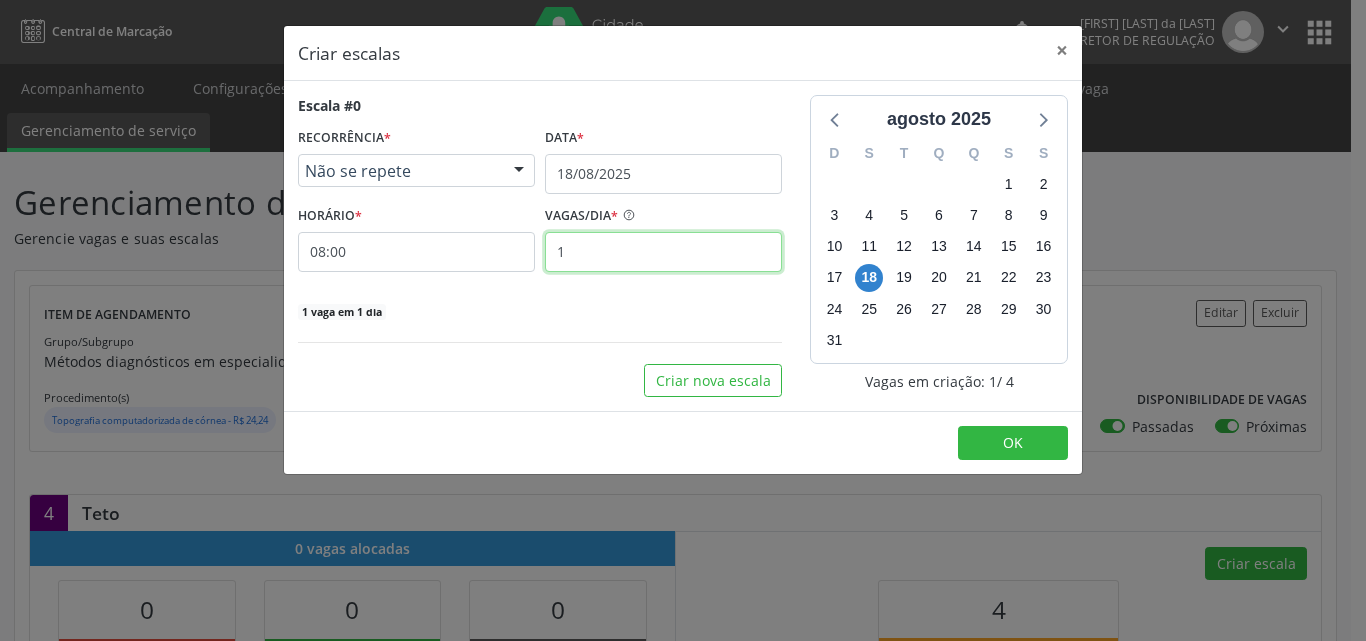 click on "1" at bounding box center (663, 252) 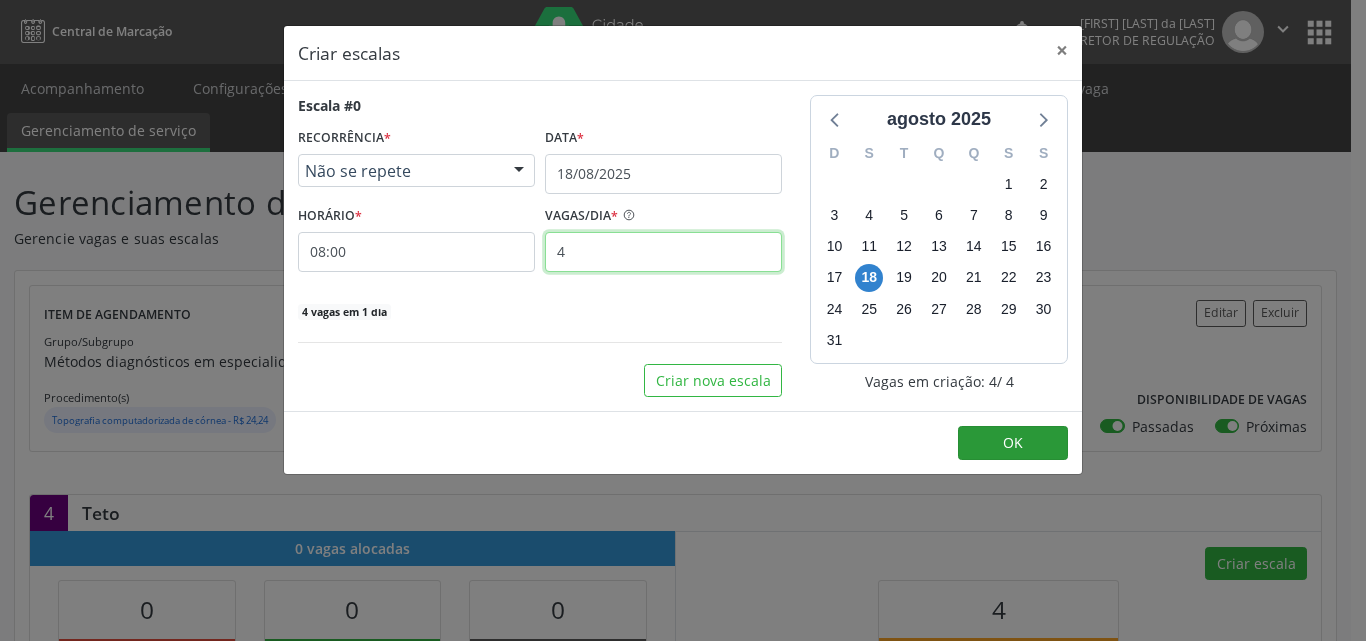 type on "4" 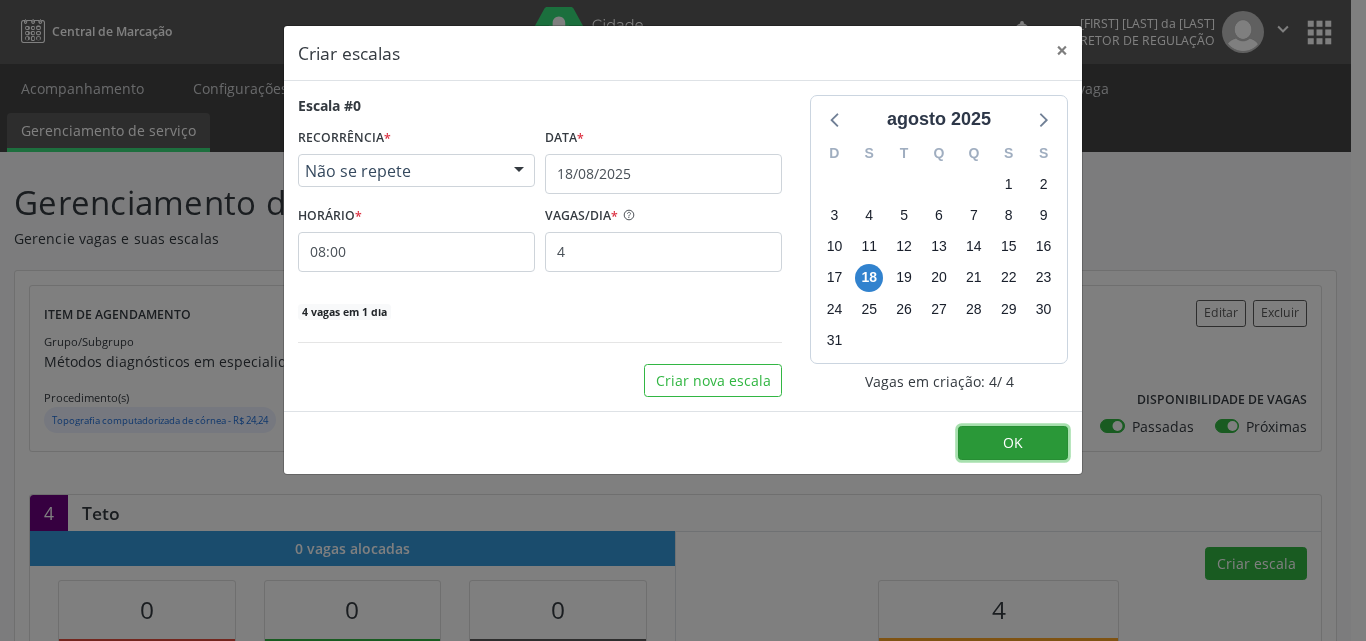 click on "OK" at bounding box center [1013, 443] 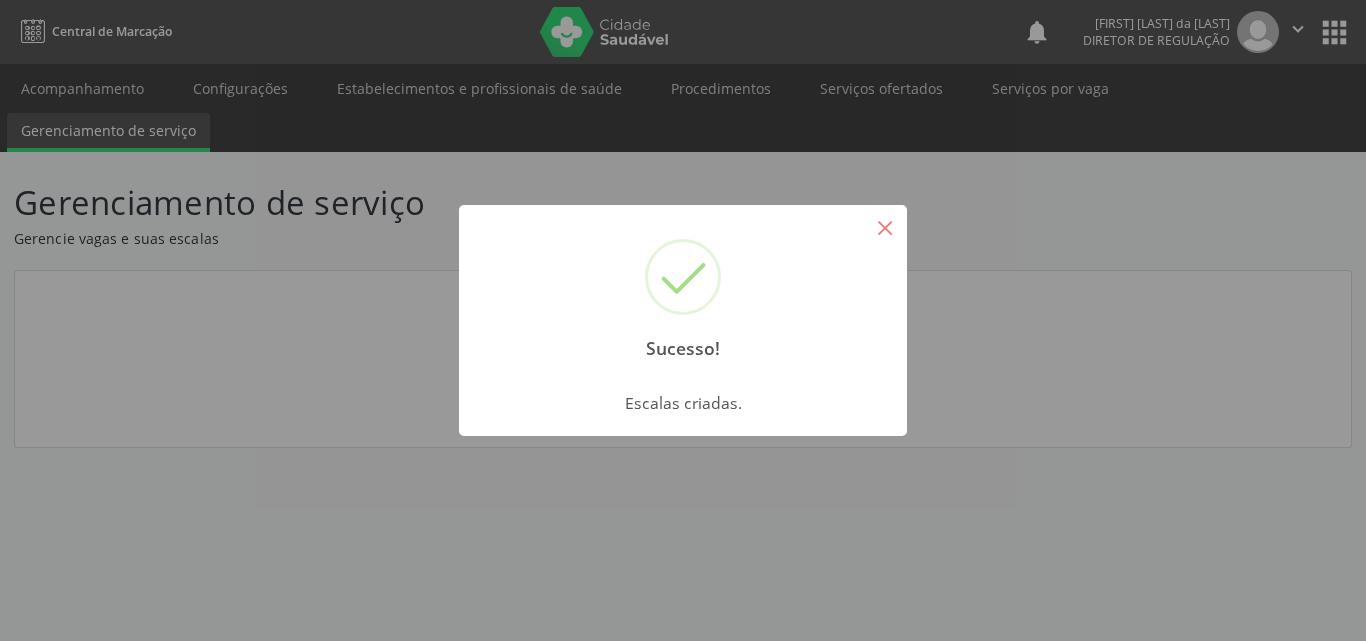 click on "×" at bounding box center [885, 227] 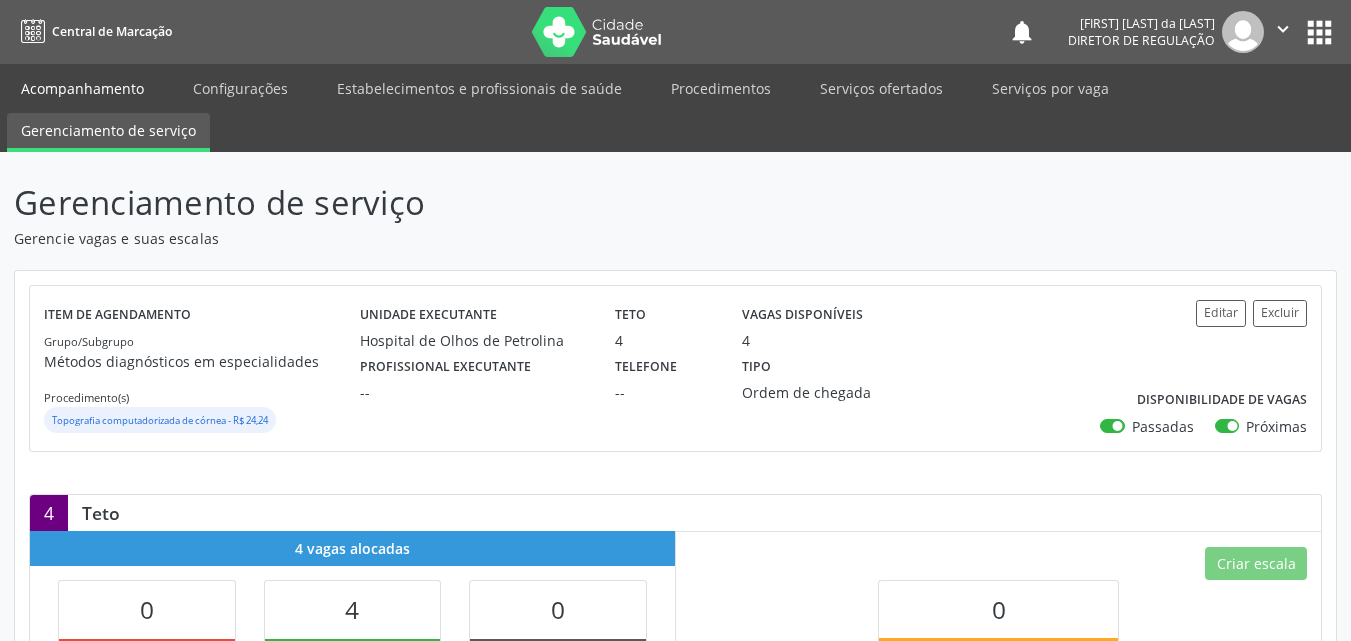 click on "Acompanhamento" at bounding box center [82, 88] 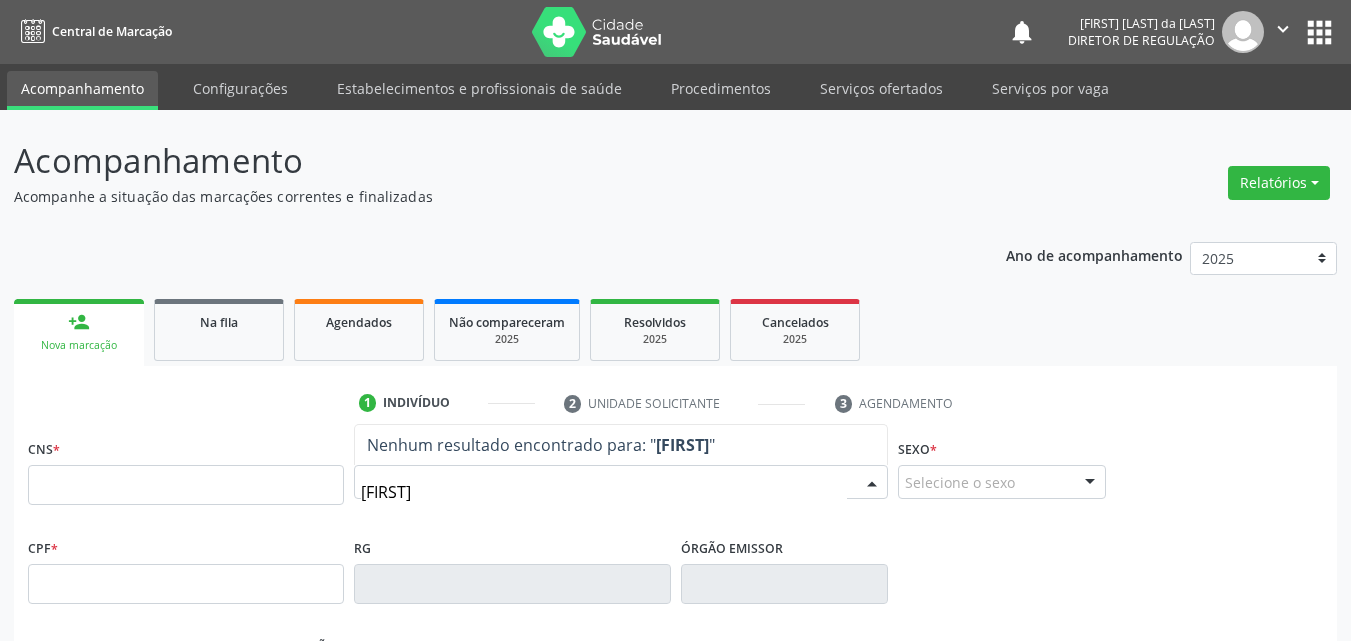 type on "alba" 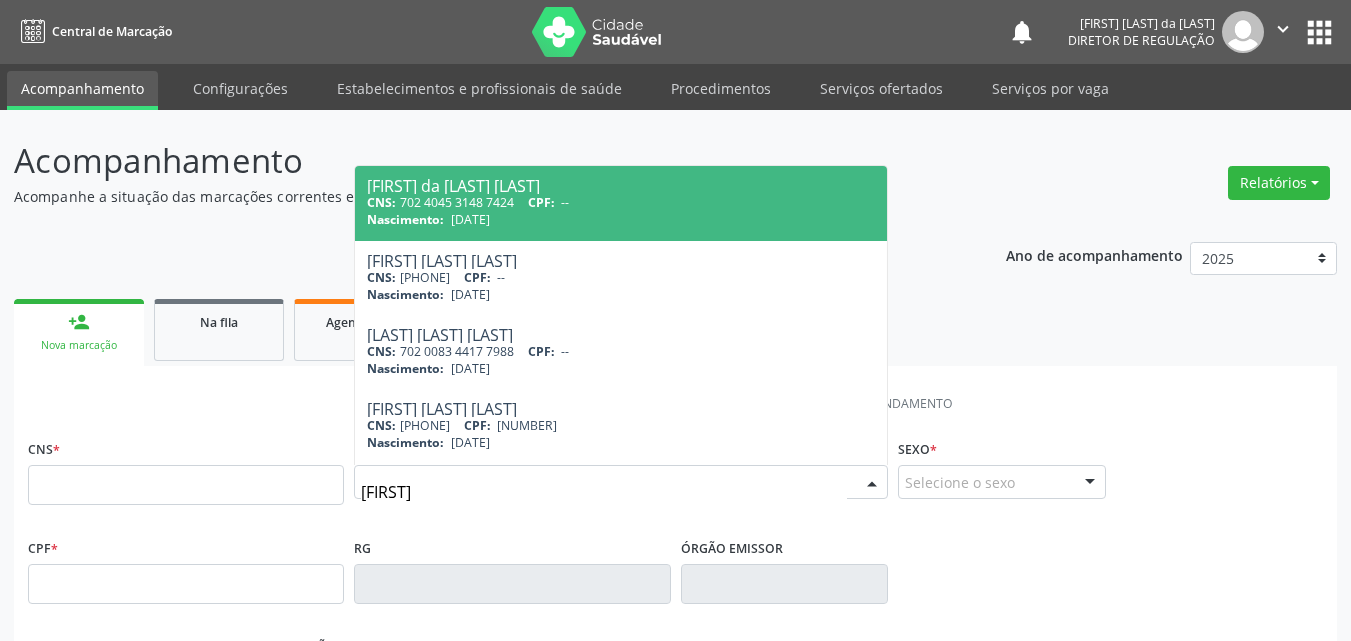 click on "15/09/1943" at bounding box center [470, 219] 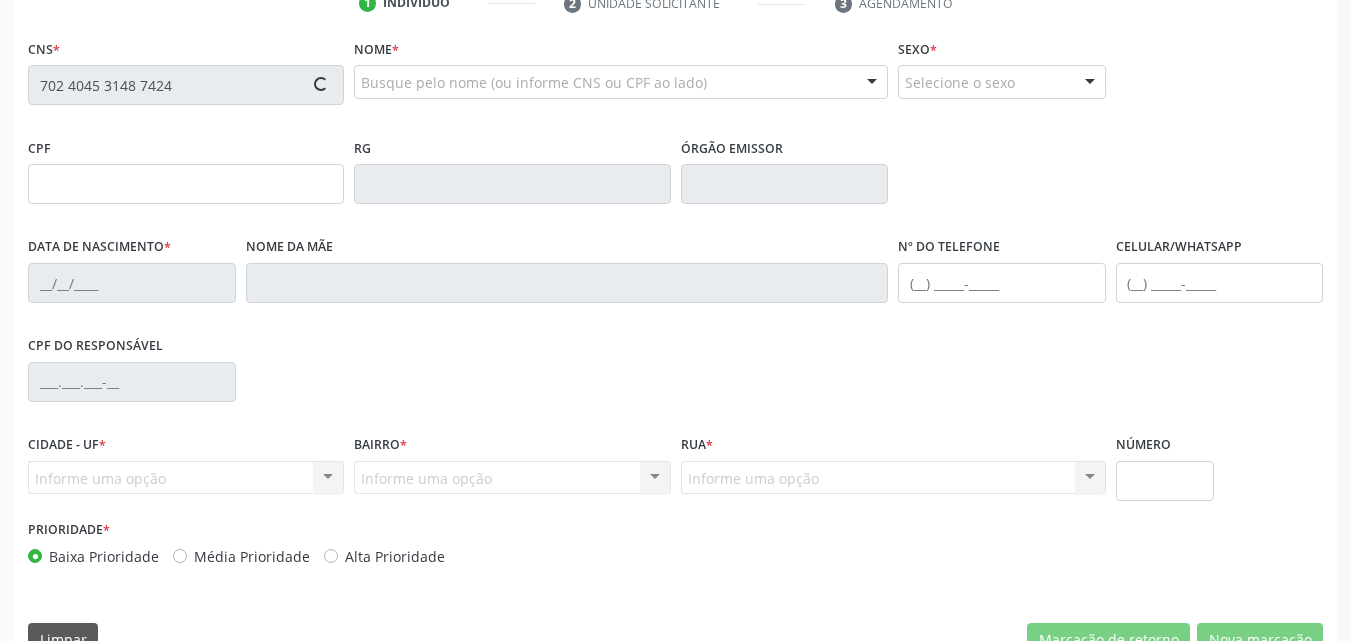 type on "15/09/1943" 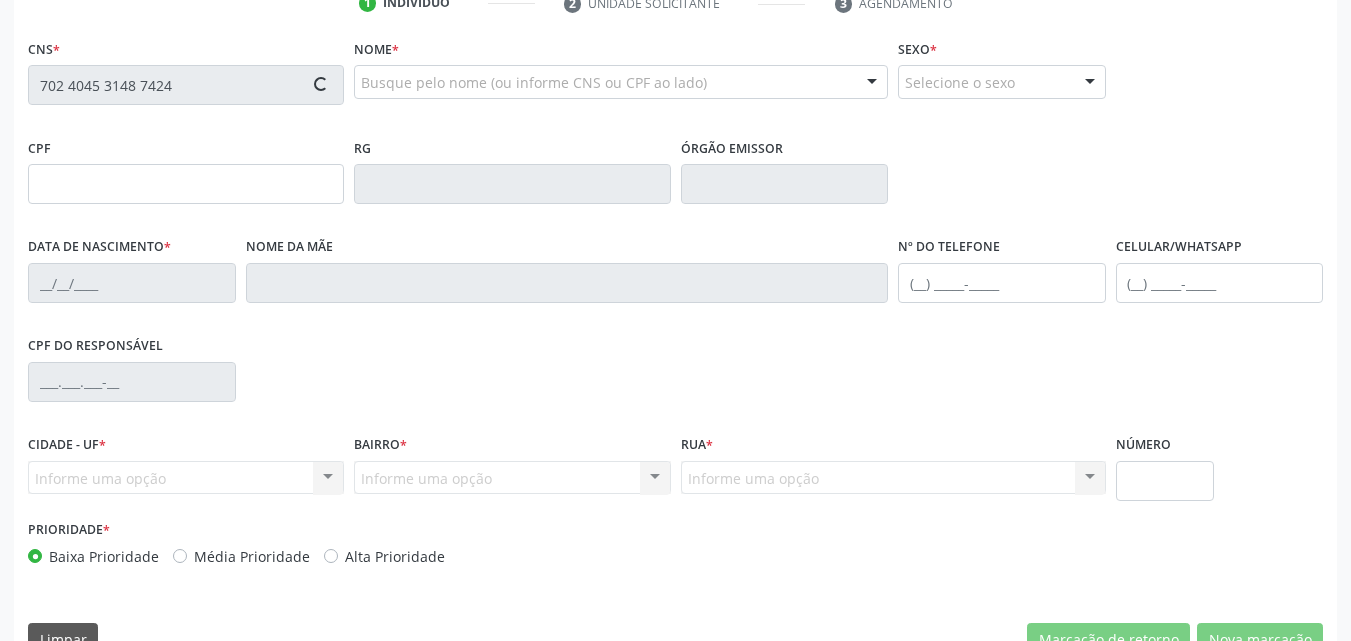 type on "Andrelina M. E. Santo" 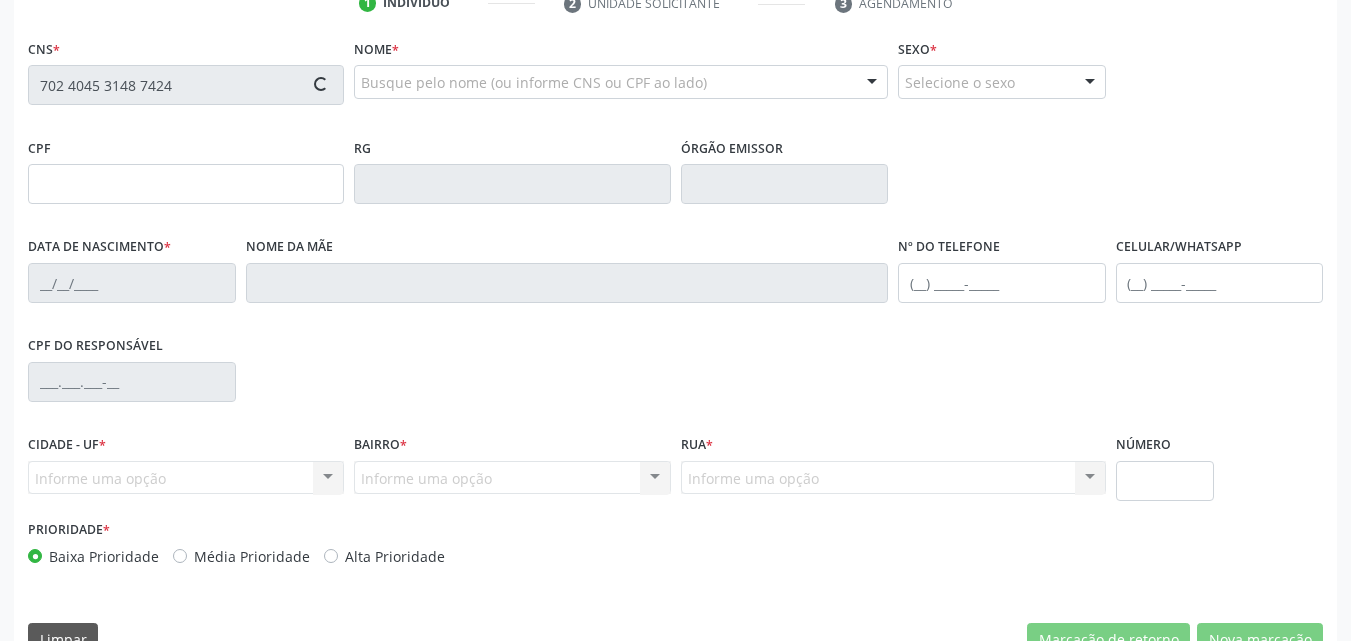 type on "(87) 98806-7763" 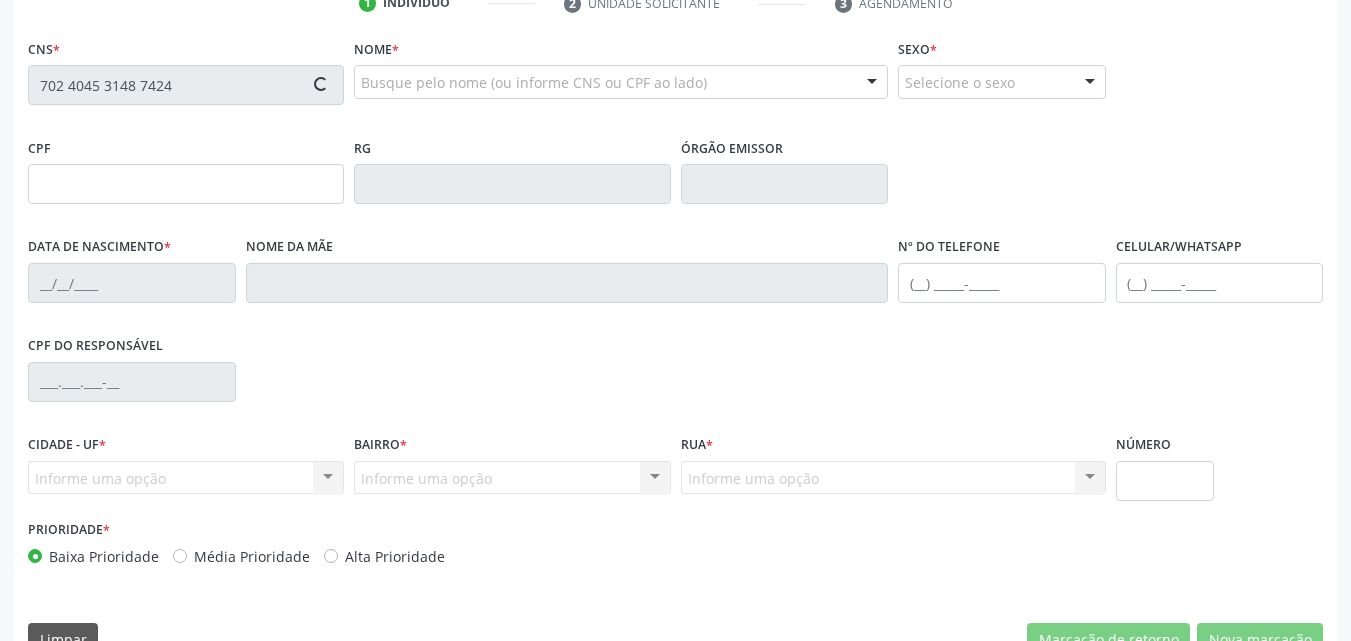 type on "--" 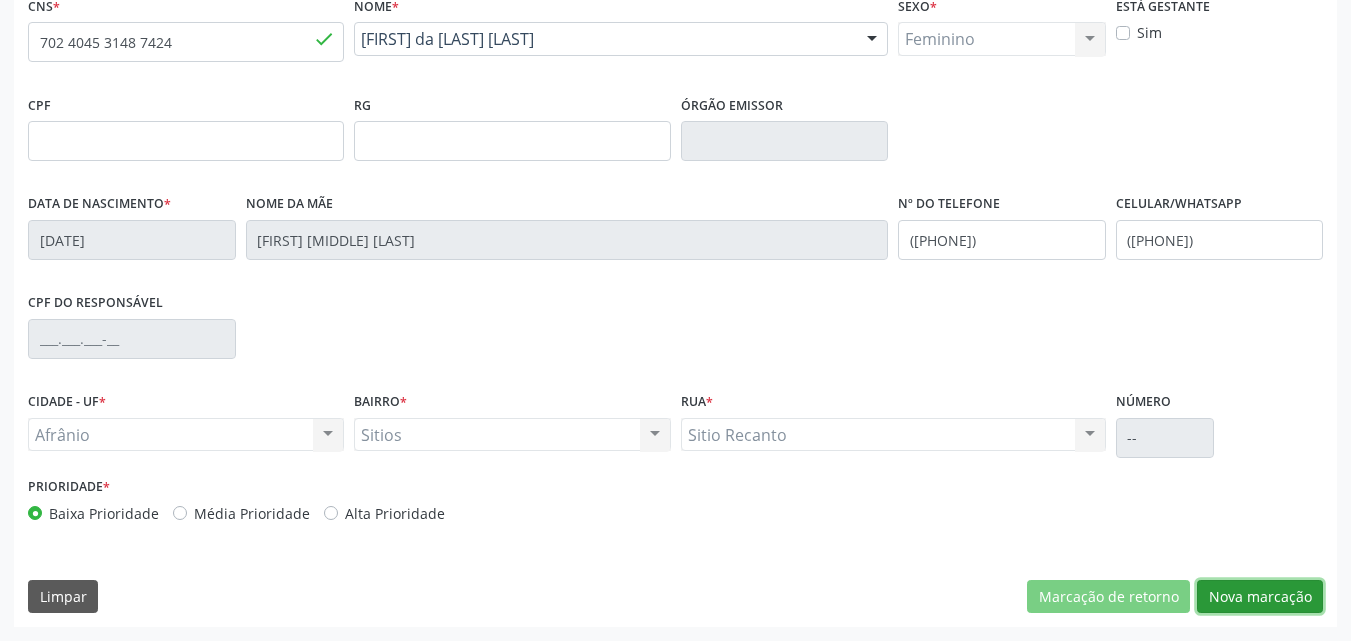 click on "Nova marcação" at bounding box center [1260, 597] 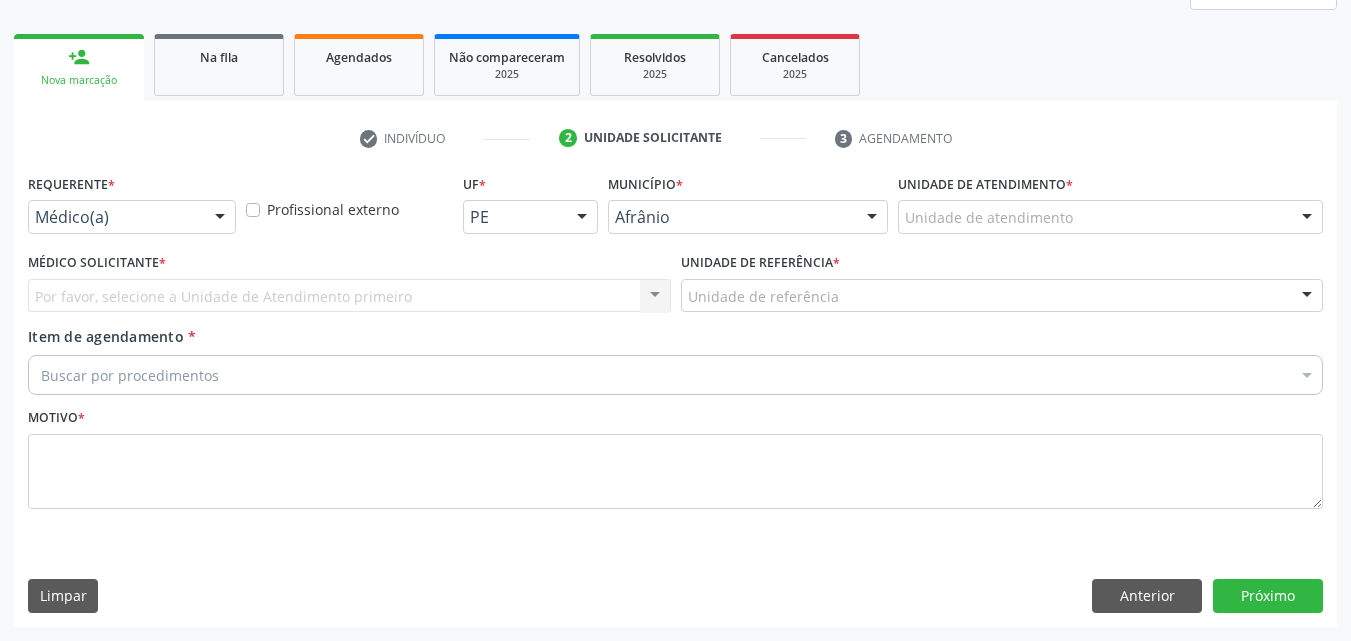 scroll, scrollTop: 265, scrollLeft: 0, axis: vertical 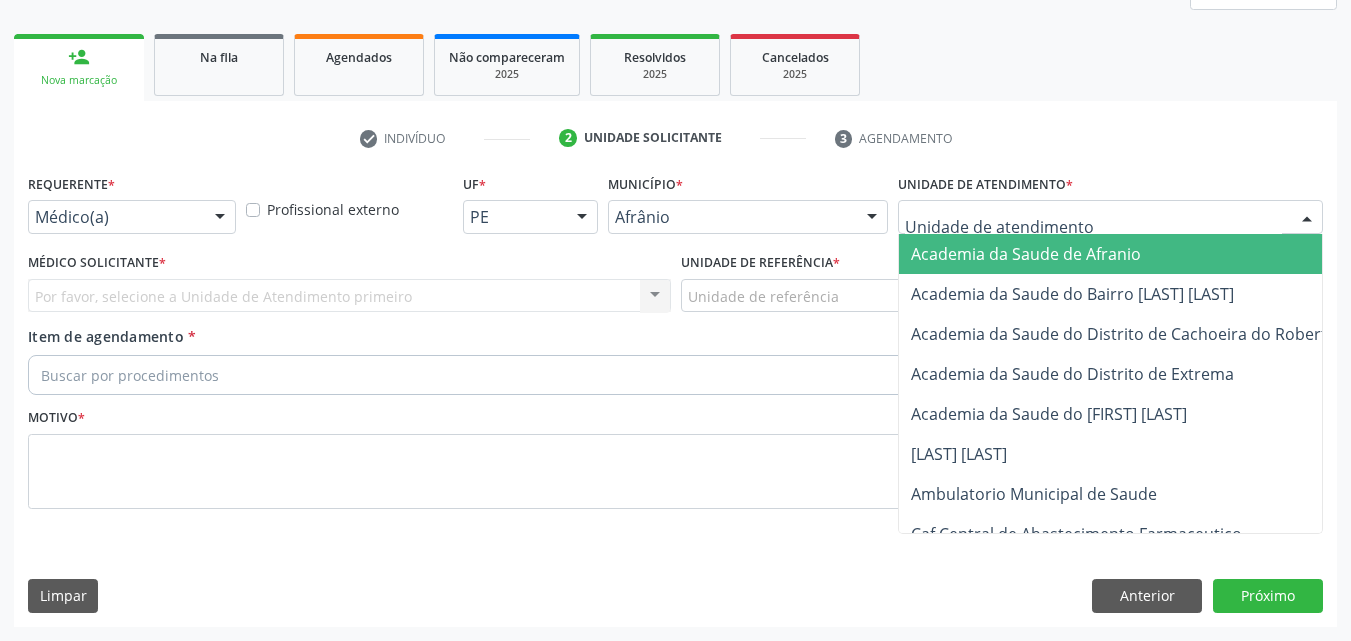 click at bounding box center [1110, 217] 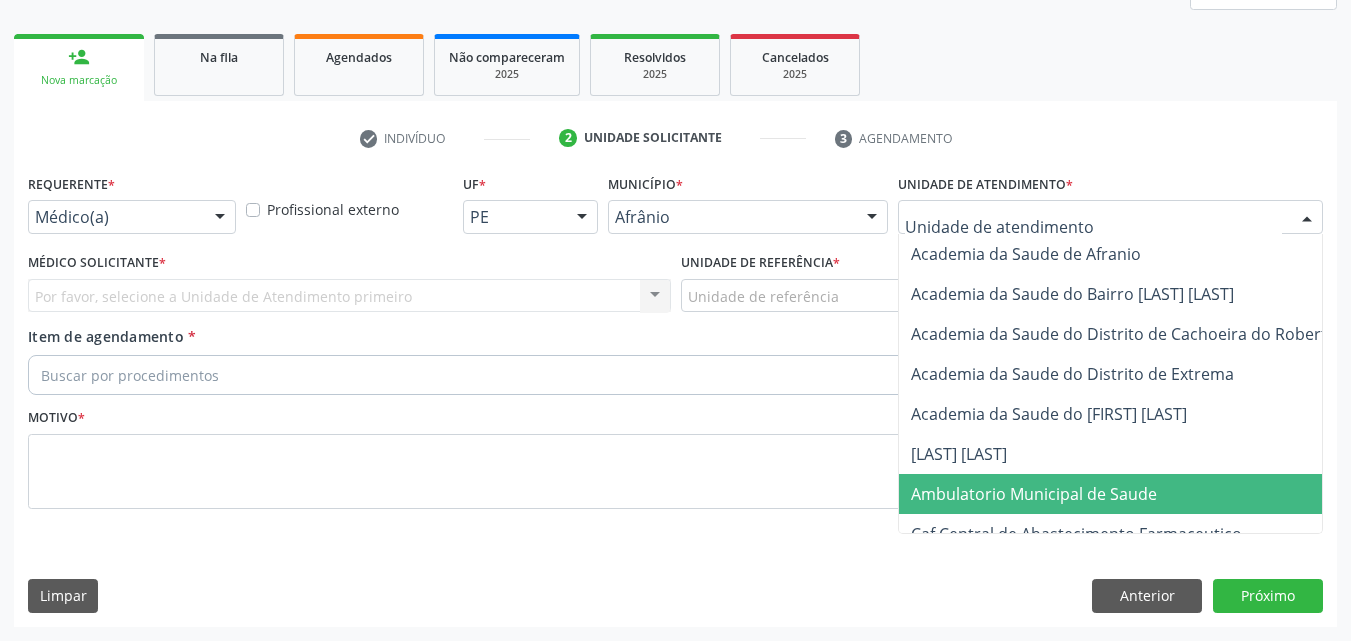 click on "Ambulatorio Municipal de Saude" at bounding box center (1034, 494) 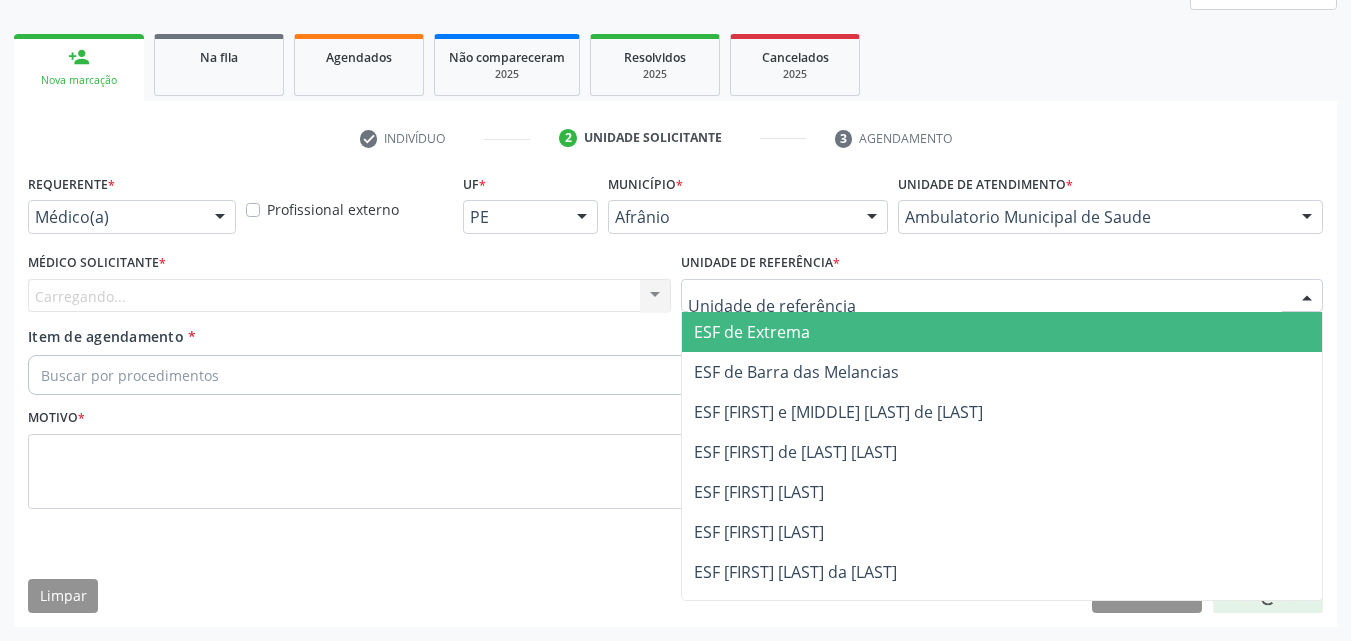 click at bounding box center (1002, 296) 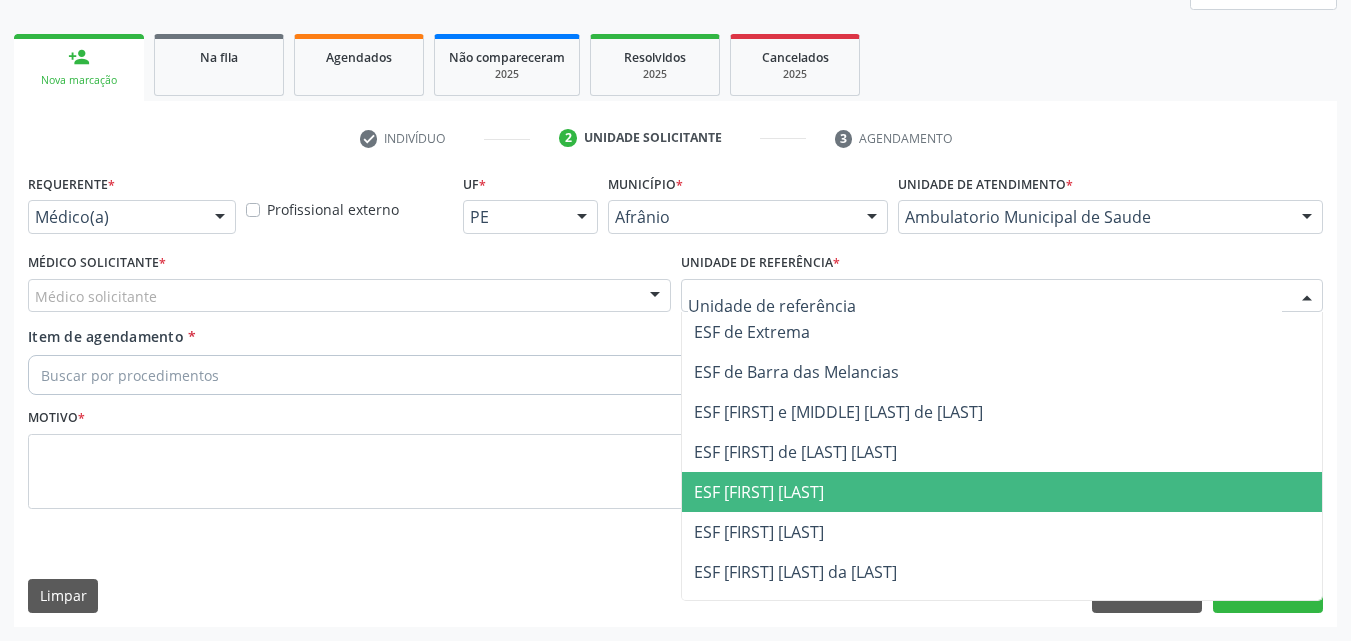 click on "ESF [FIRST_NAME] [LAST_NAME]" at bounding box center [1002, 492] 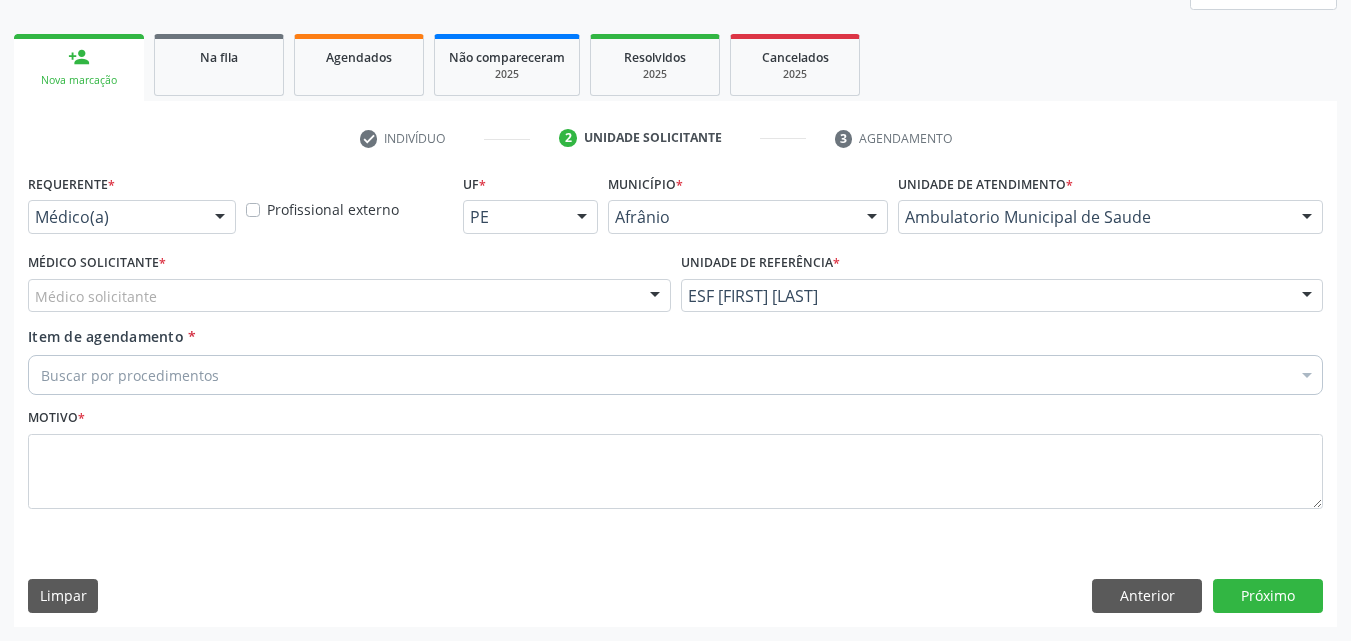 click on "Médico solicitante" at bounding box center [349, 296] 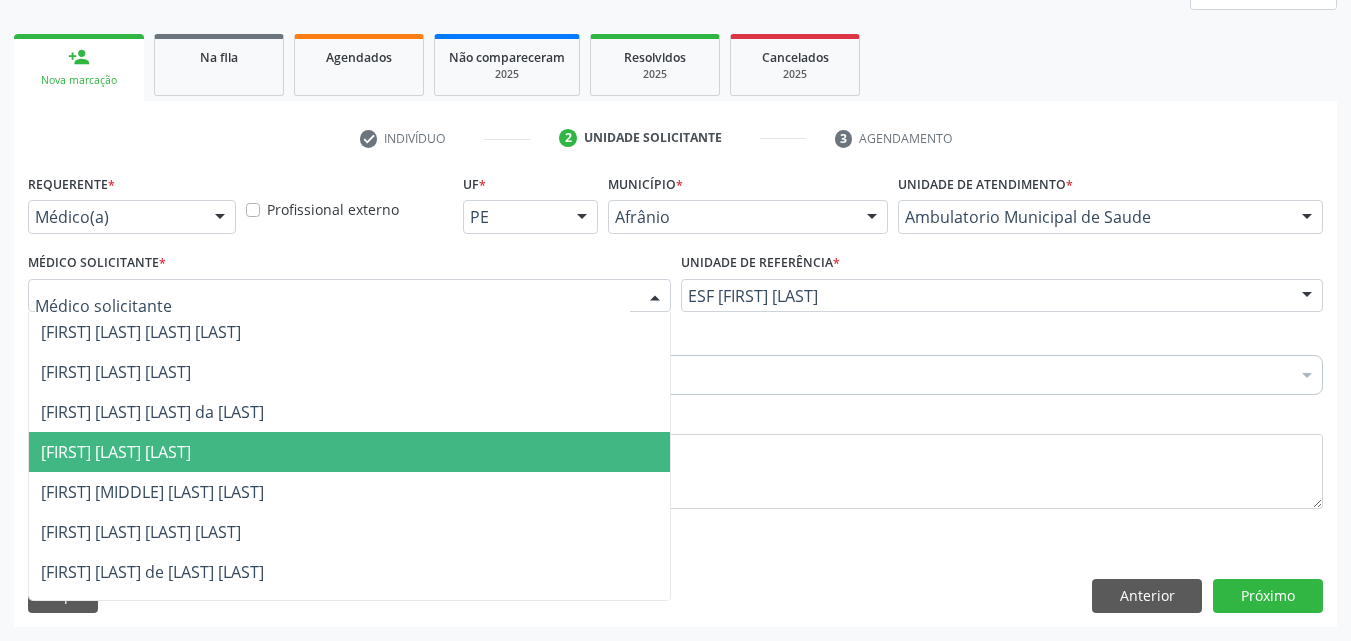 click on "[FIRST_NAME] [LAST_NAME] [LAST_NAME]" at bounding box center [349, 452] 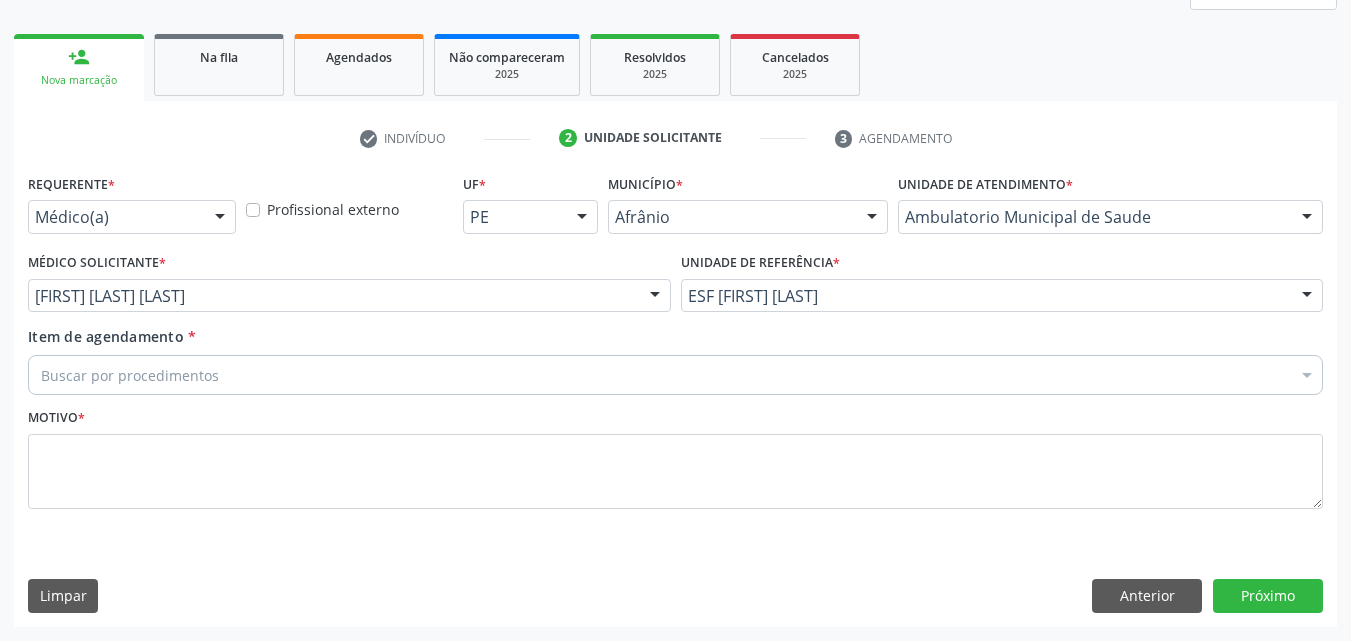 click on "Buscar por procedimentos" at bounding box center [675, 375] 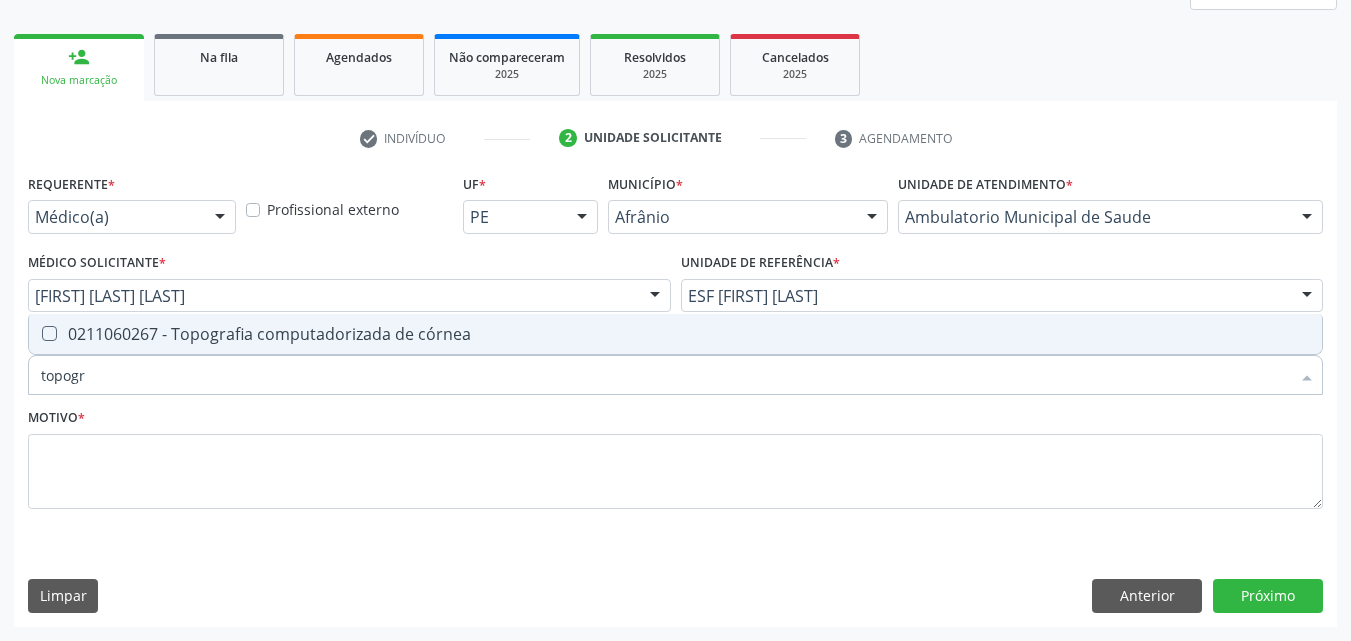 type on "topogra" 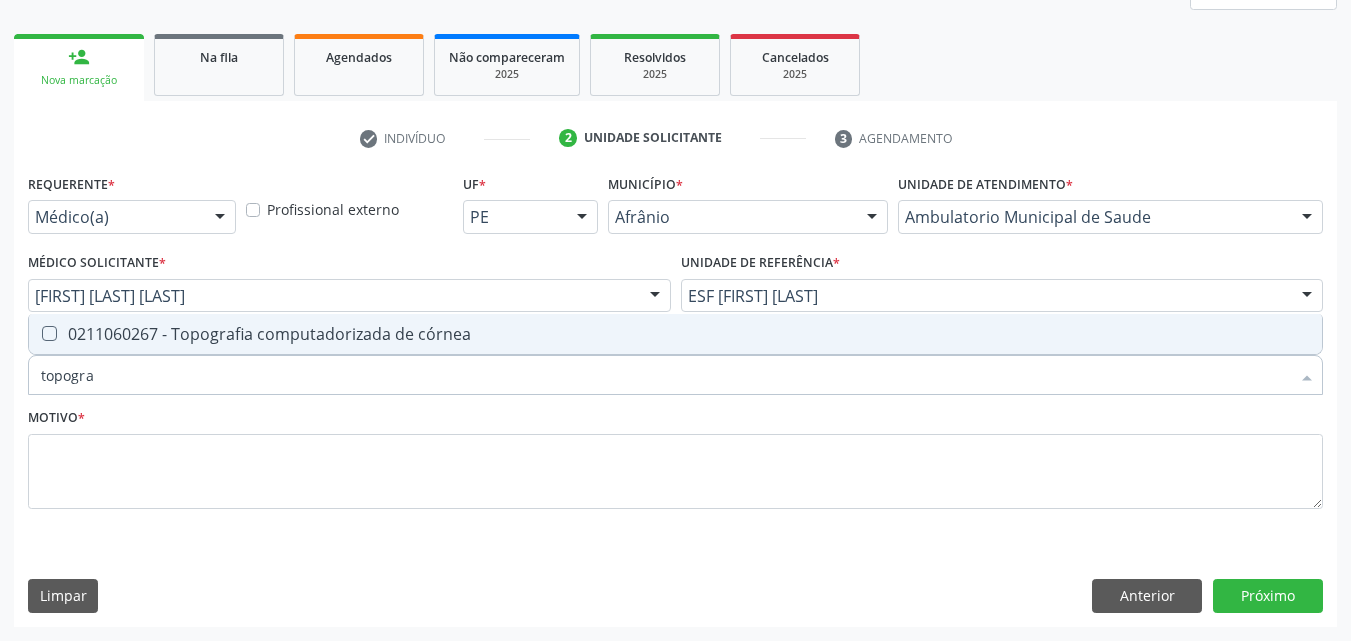 click on "0211060267 - Topografia computadorizada de córnea" at bounding box center [675, 334] 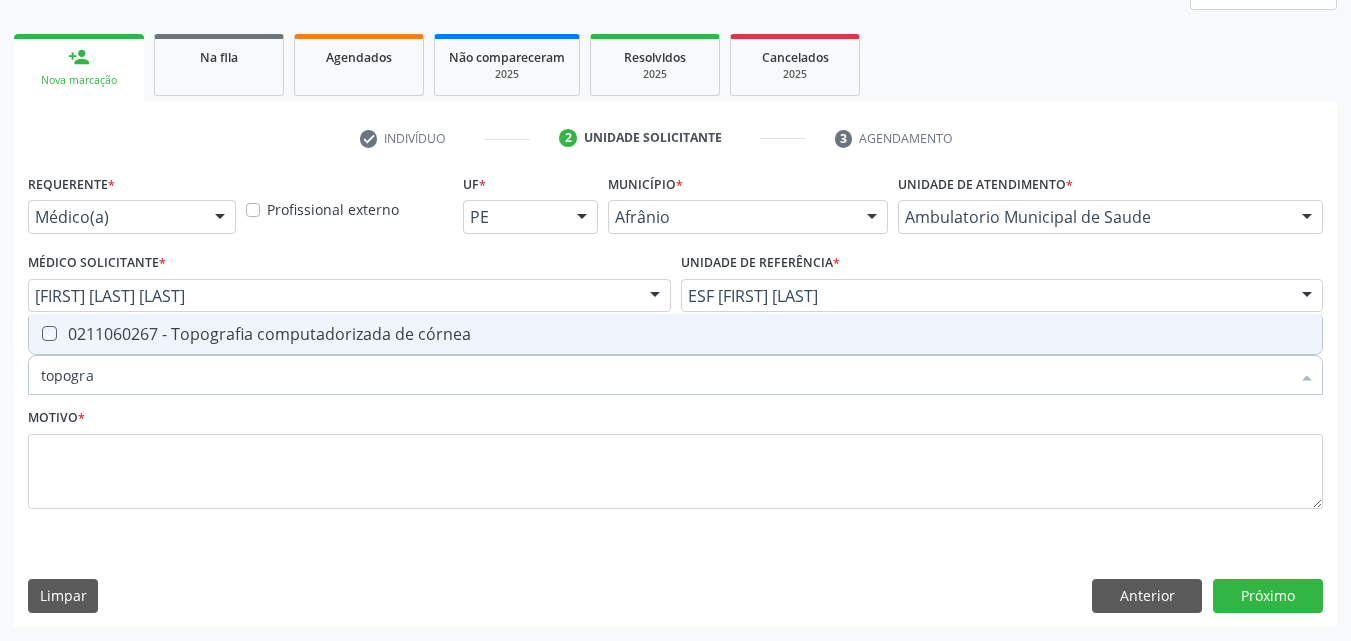checkbox on "true" 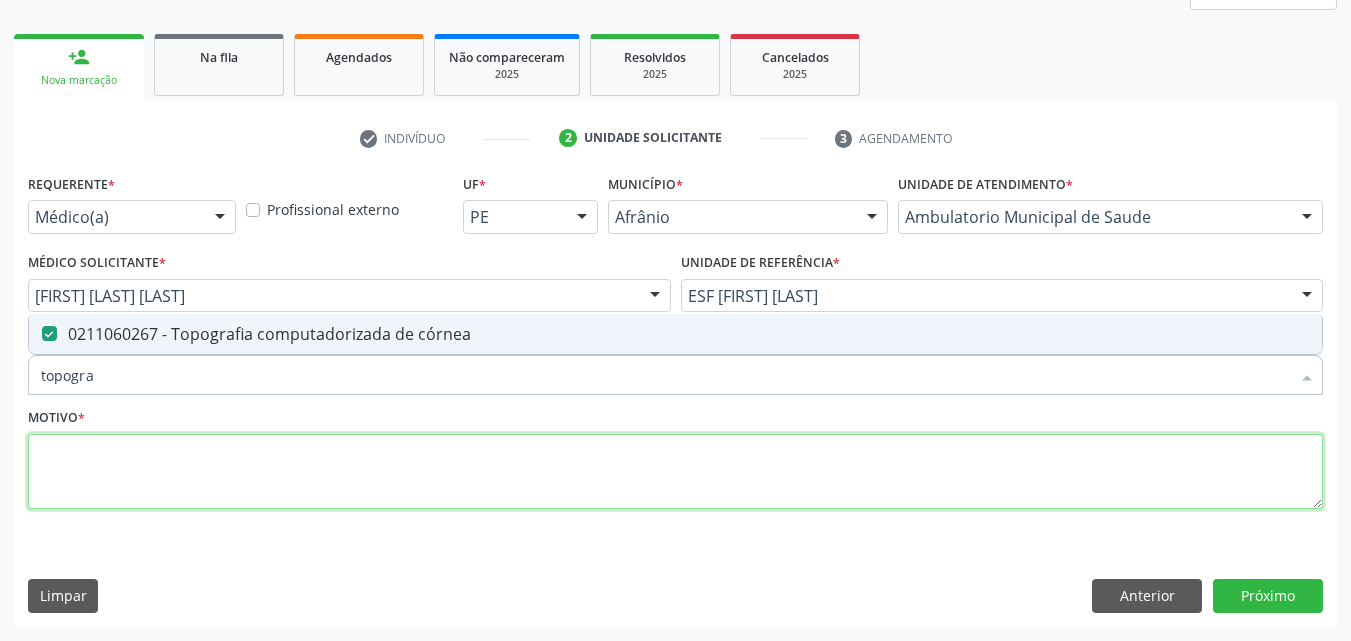 click at bounding box center [675, 472] 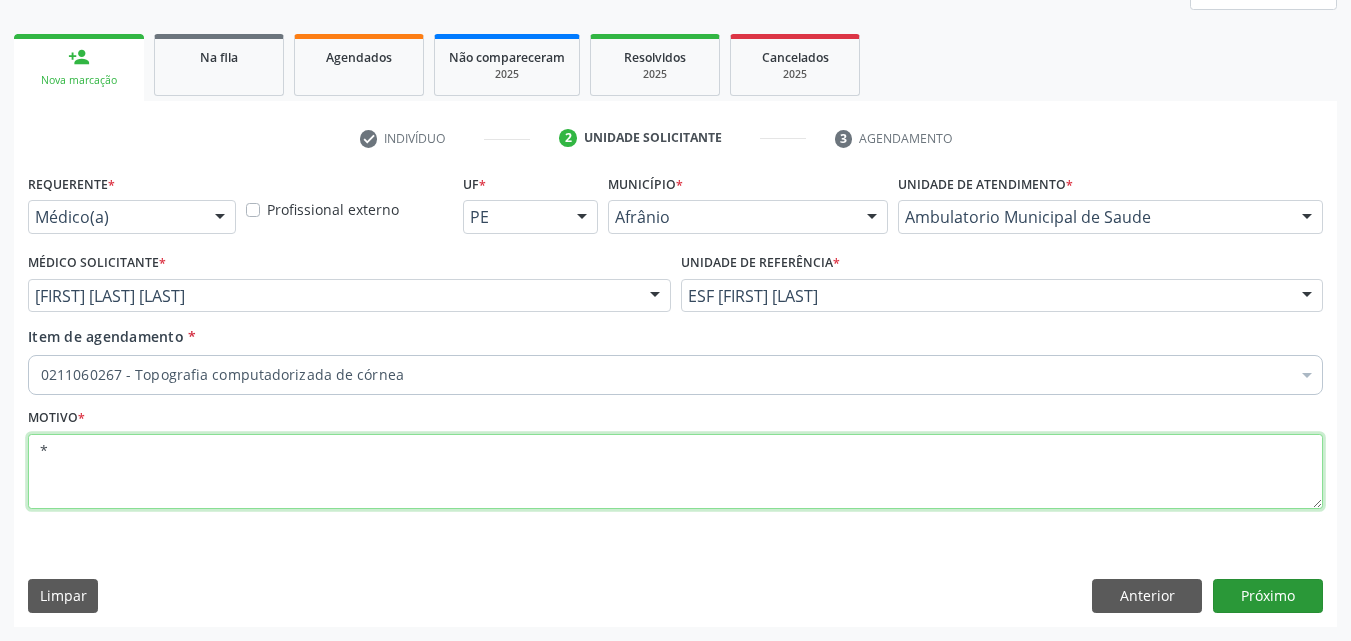type on "*" 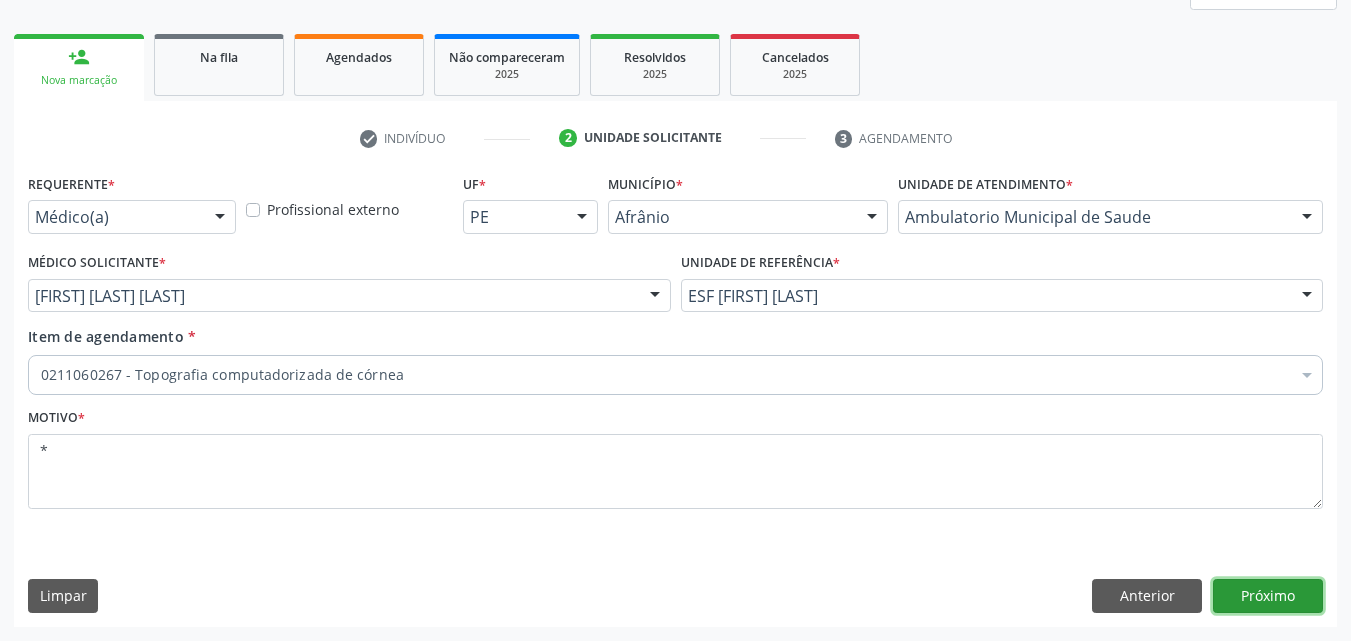 click on "Próximo" at bounding box center [1268, 596] 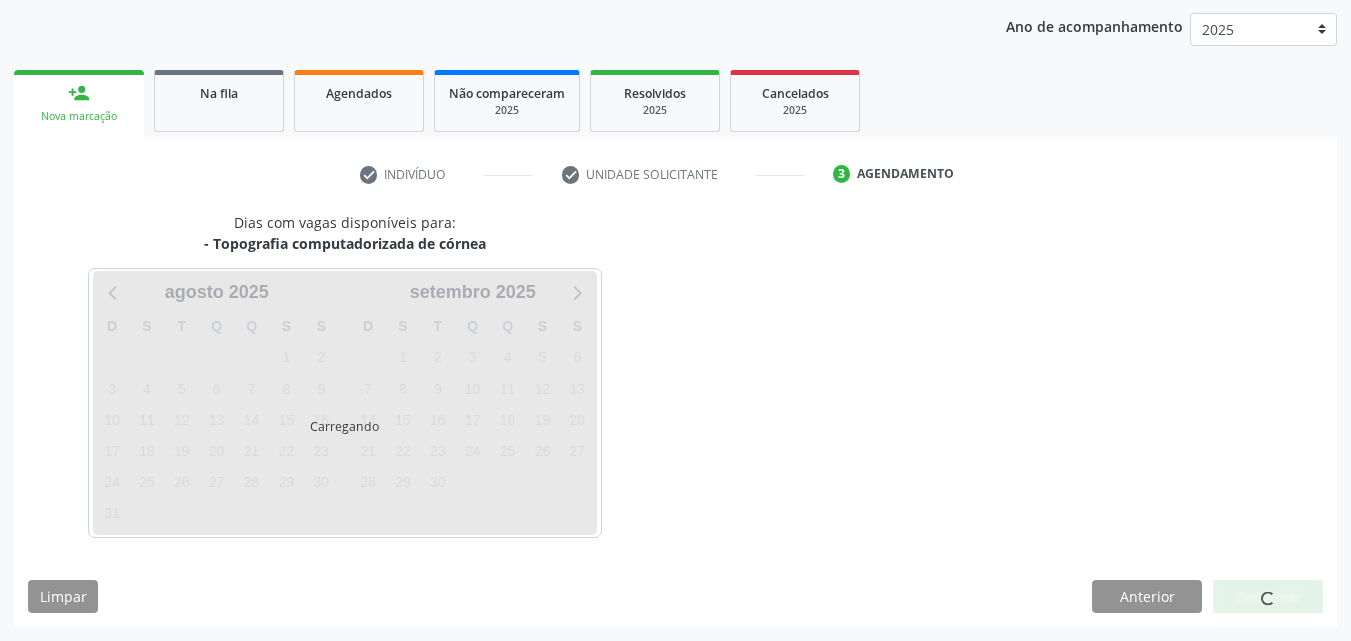 scroll, scrollTop: 229, scrollLeft: 0, axis: vertical 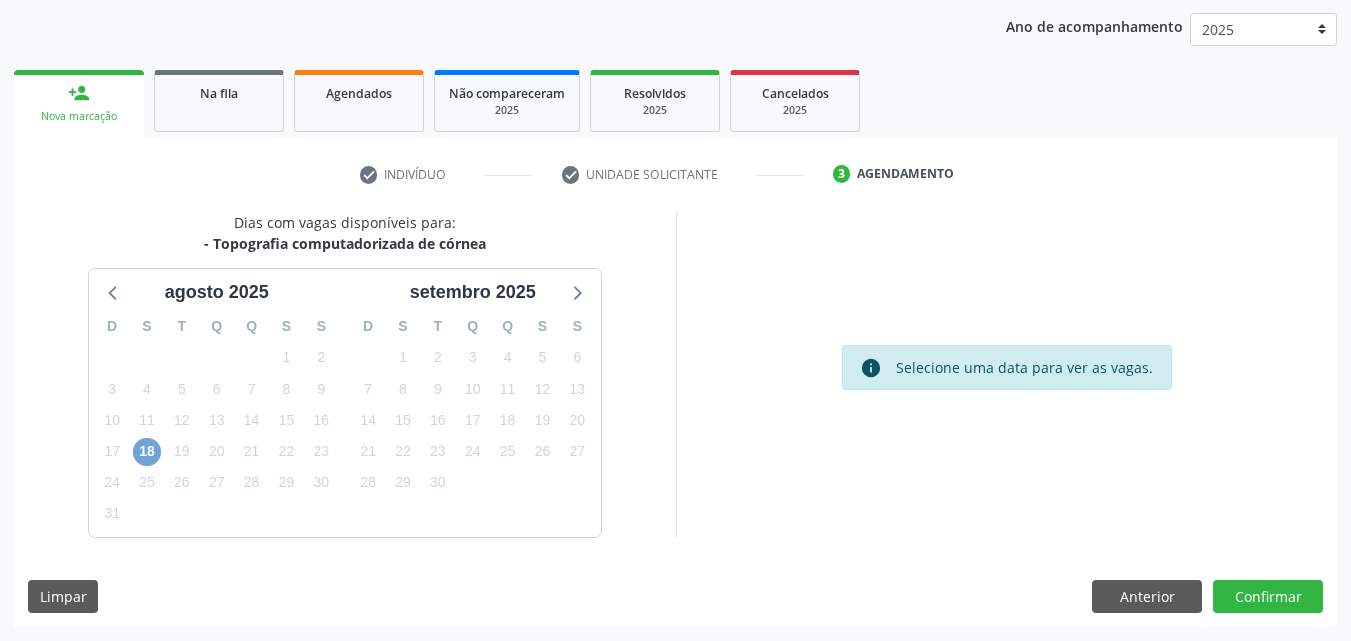 click on "18" at bounding box center (147, 452) 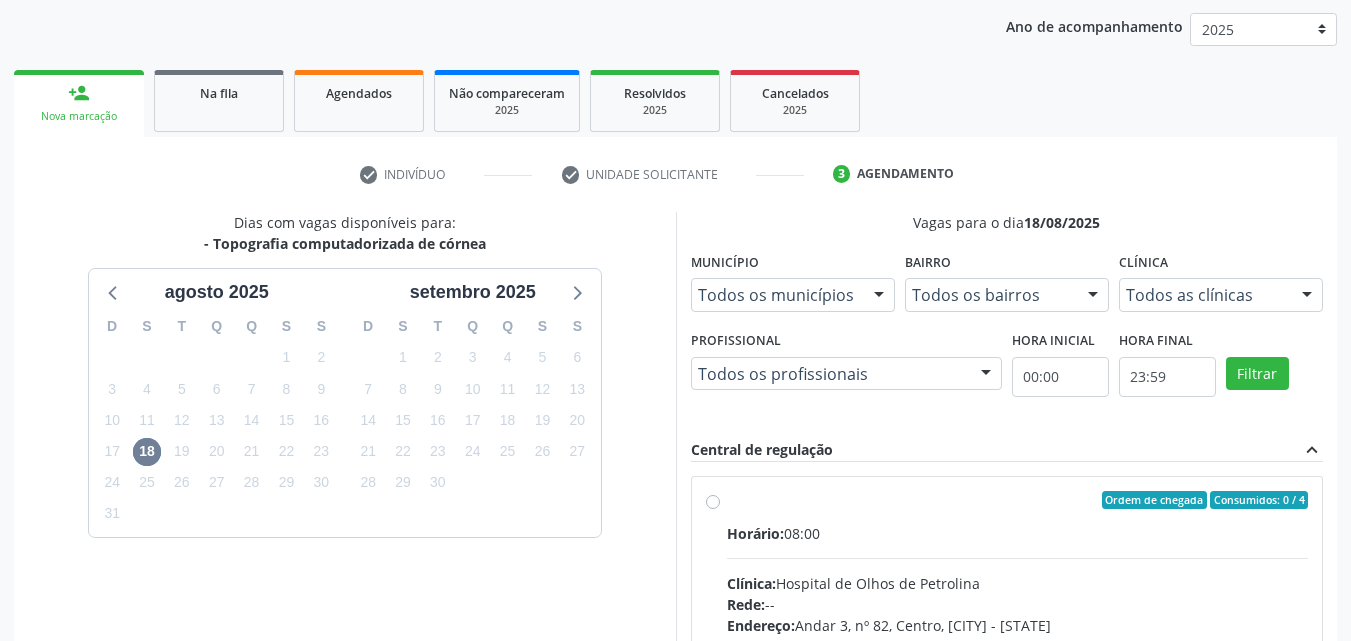 click on "Horário:   08:00" at bounding box center [1018, 533] 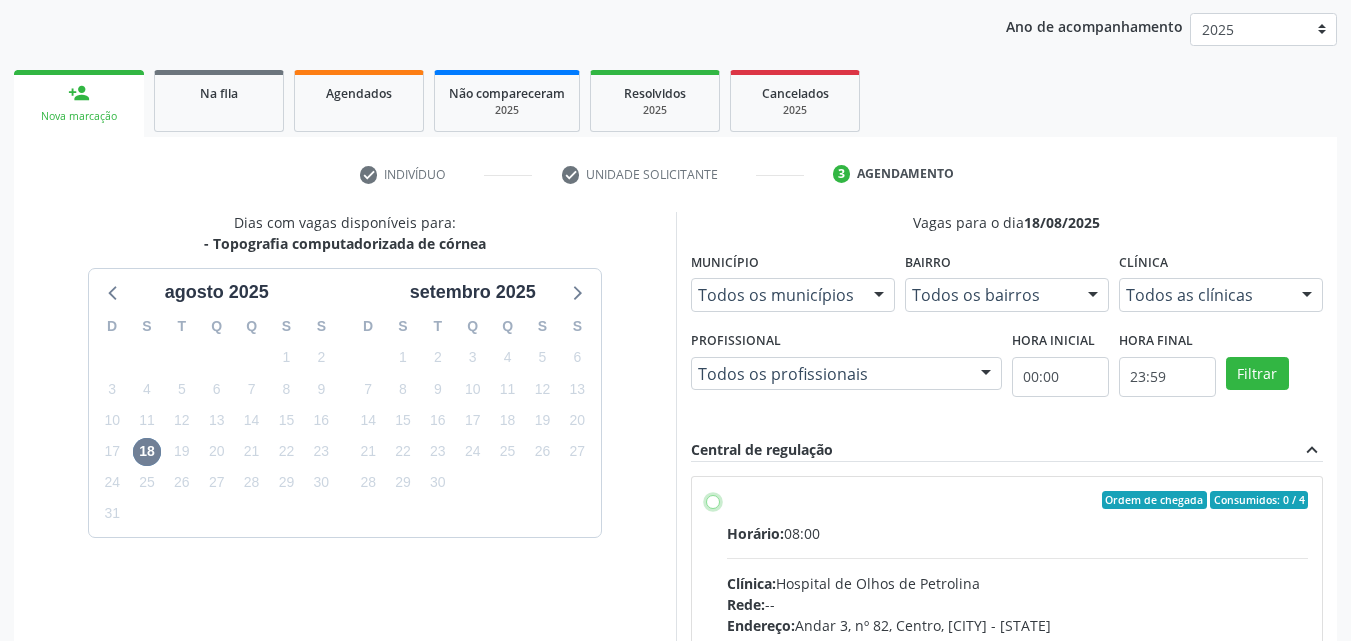 click on "Ordem de chegada
Consumidos: 0 / 4
Horário:   08:00
Clínica:  Hospital de Olhos de Petrolina
Rede:
--
Endereço:   Andar 3, nº 82, Centro, Petrolina - PE
Telefone:   (87) 38610066
Profissional:
--
Informações adicionais sobre o atendimento
Idade de atendimento:
Sem restrição
Gênero(s) atendido(s):
Sem restrição
Informações adicionais:
--" at bounding box center [713, 500] 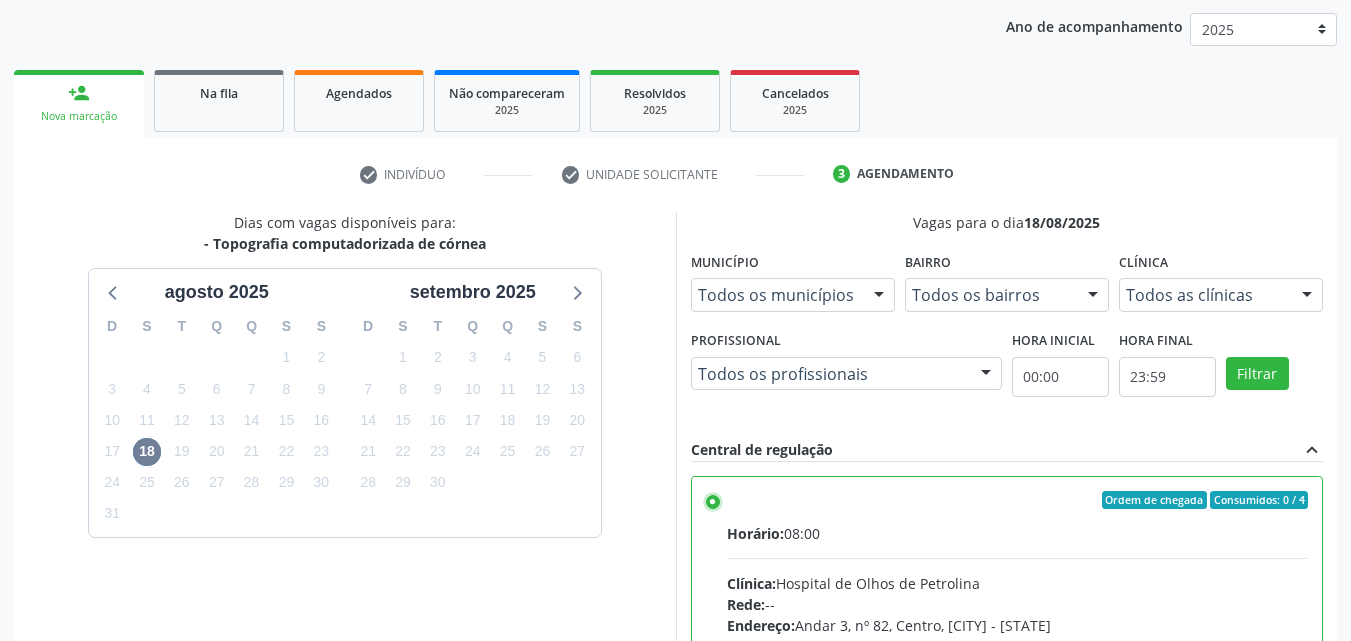 scroll, scrollTop: 329, scrollLeft: 0, axis: vertical 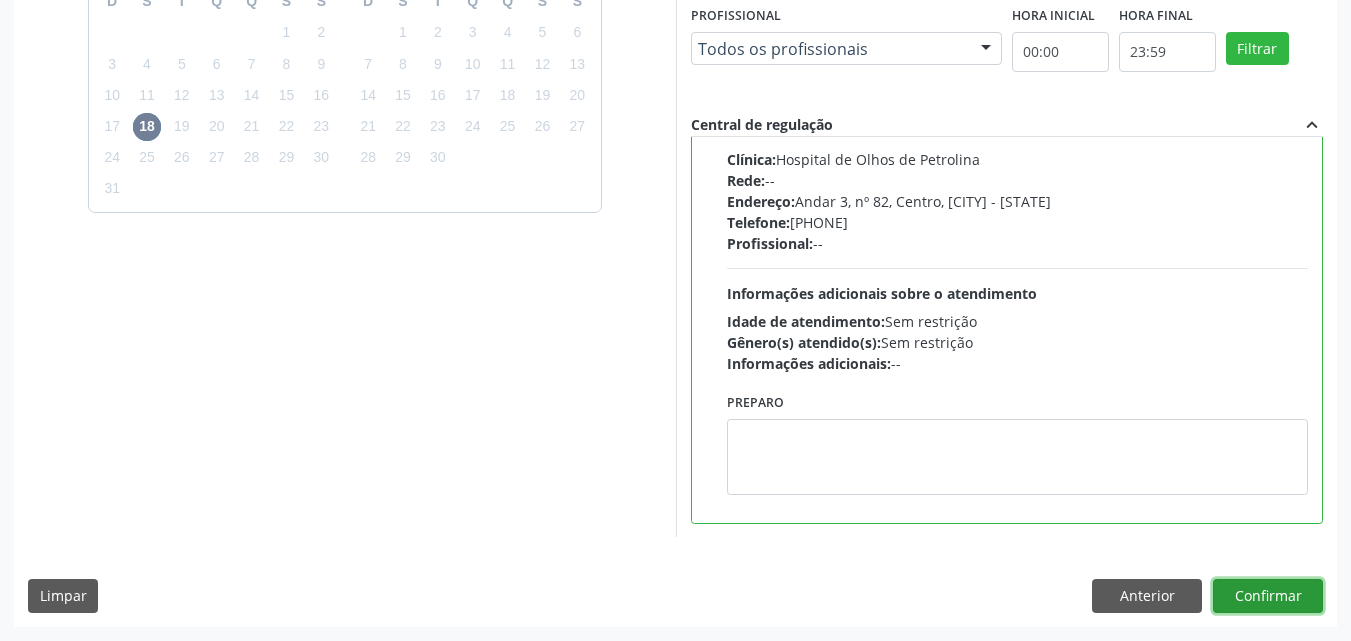 click on "Confirmar" at bounding box center (1268, 596) 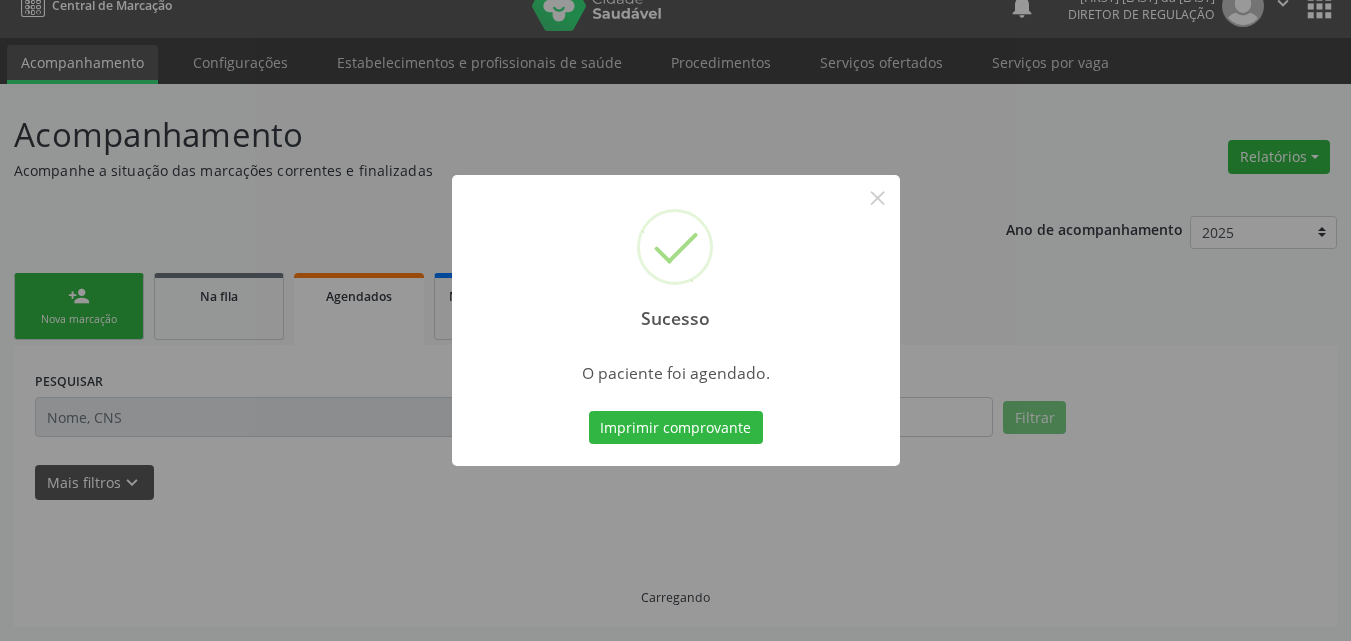 scroll, scrollTop: 26, scrollLeft: 0, axis: vertical 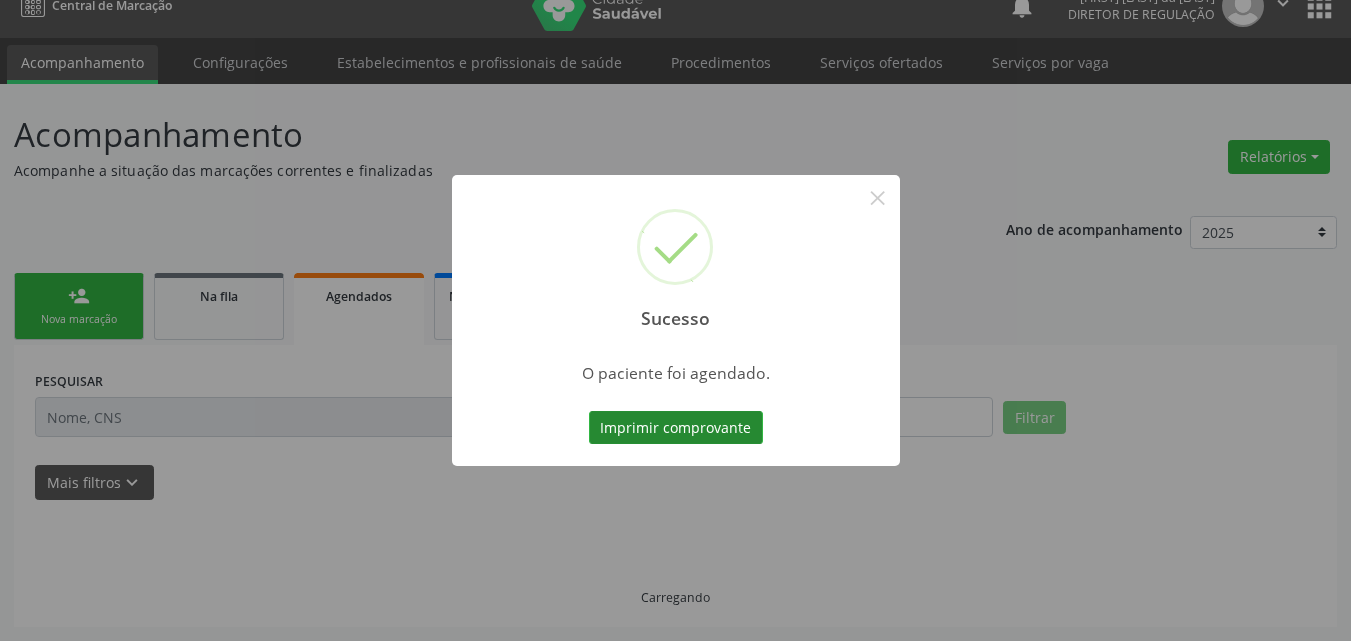 click on "Imprimir comprovante" at bounding box center [676, 428] 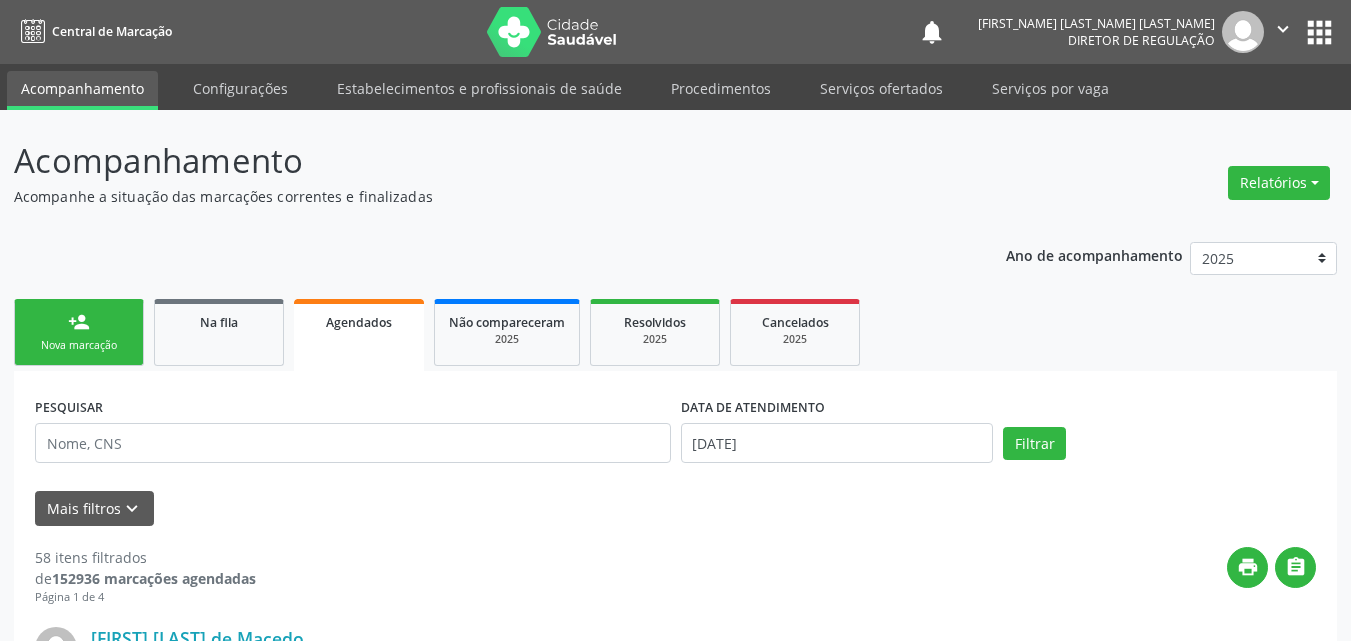 scroll, scrollTop: 26, scrollLeft: 0, axis: vertical 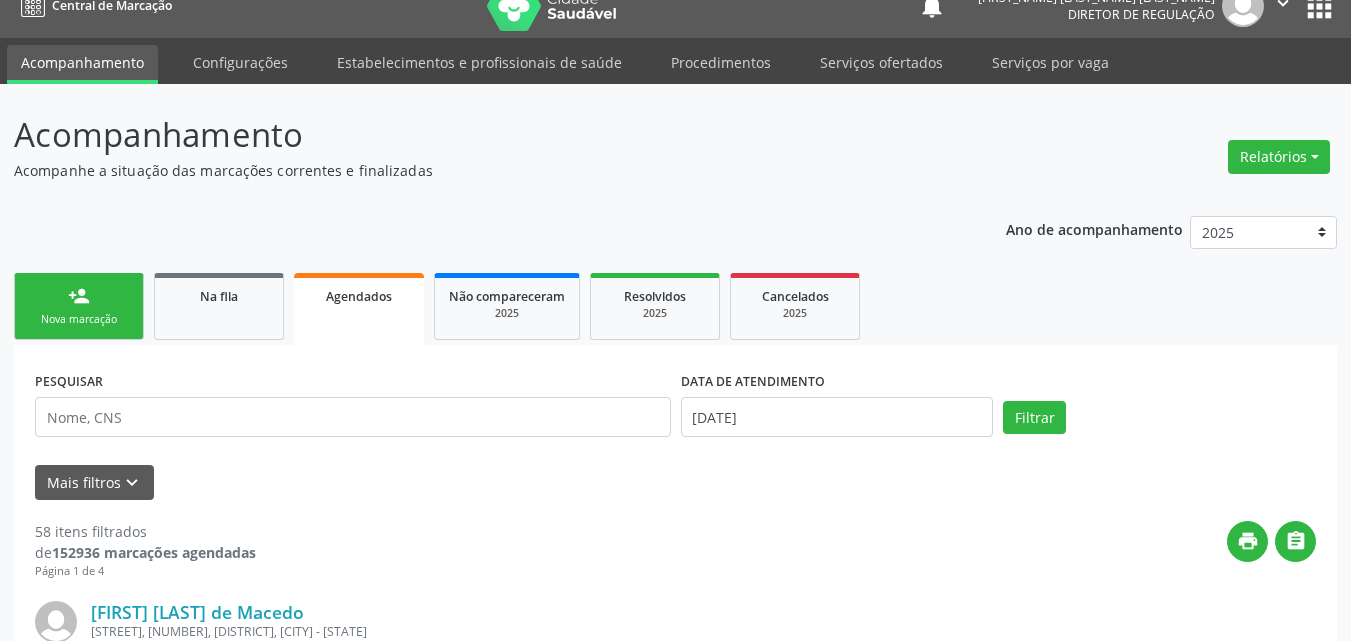click on "person_add
Nova marcação" at bounding box center (79, 306) 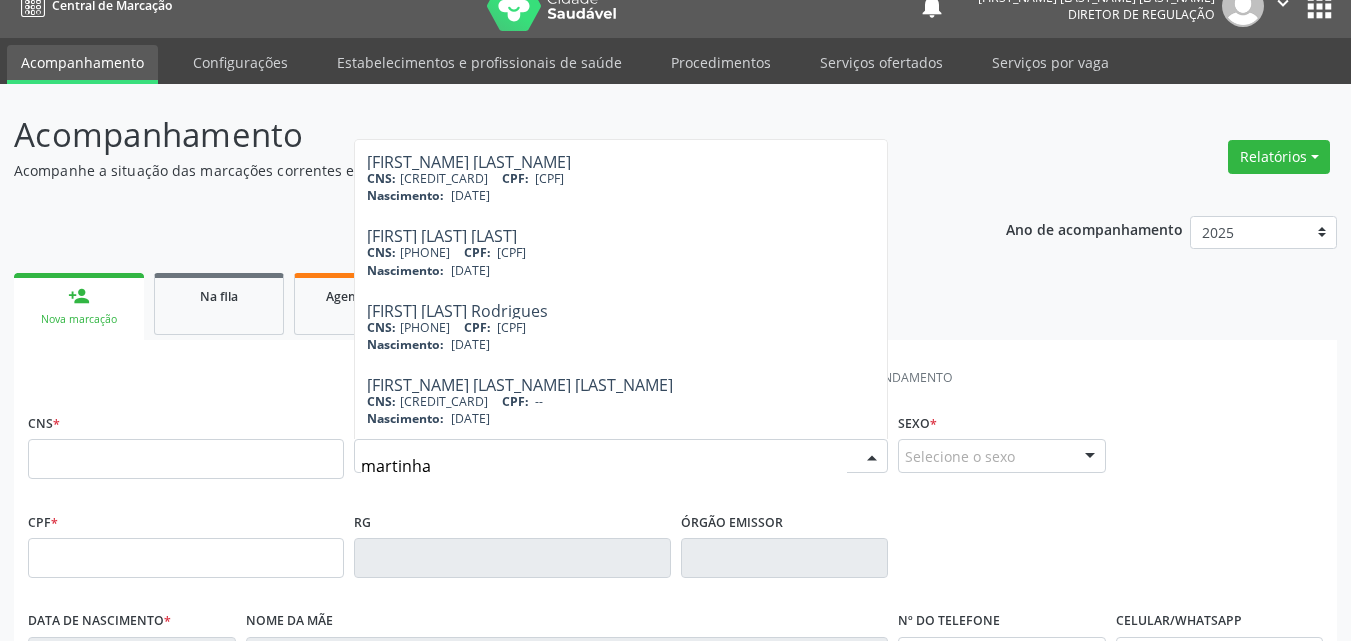 scroll, scrollTop: 816, scrollLeft: 0, axis: vertical 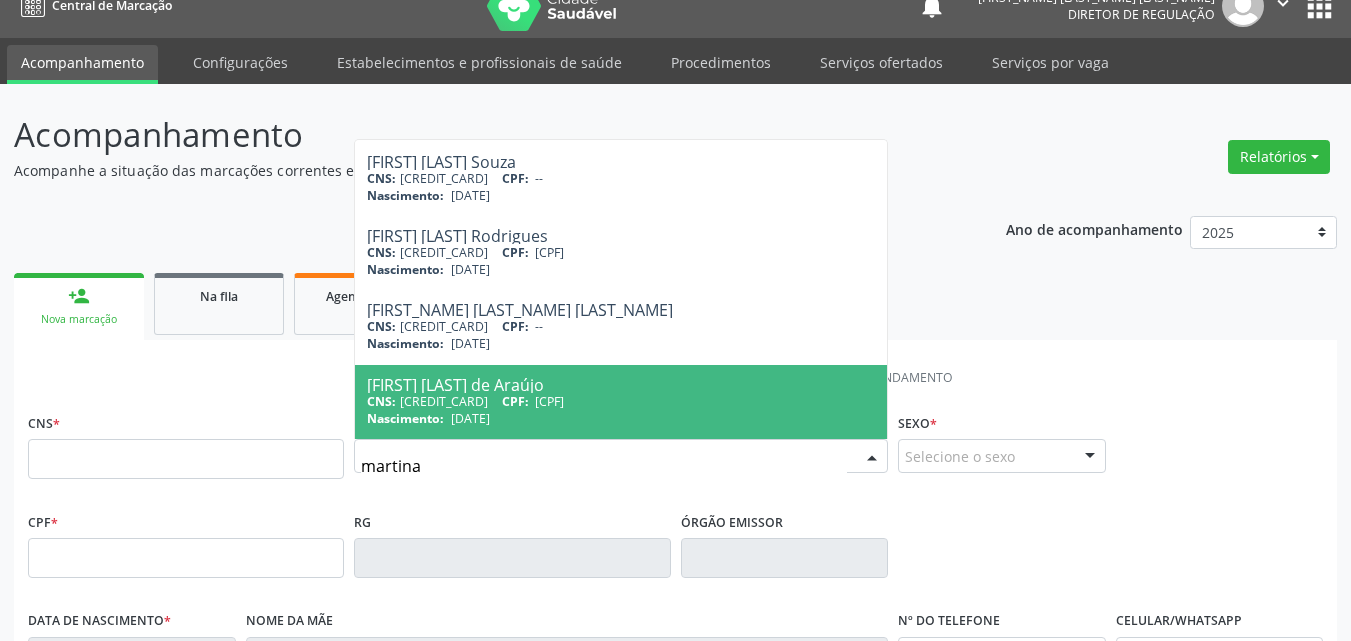 type on "[LAST] [INITIAL]" 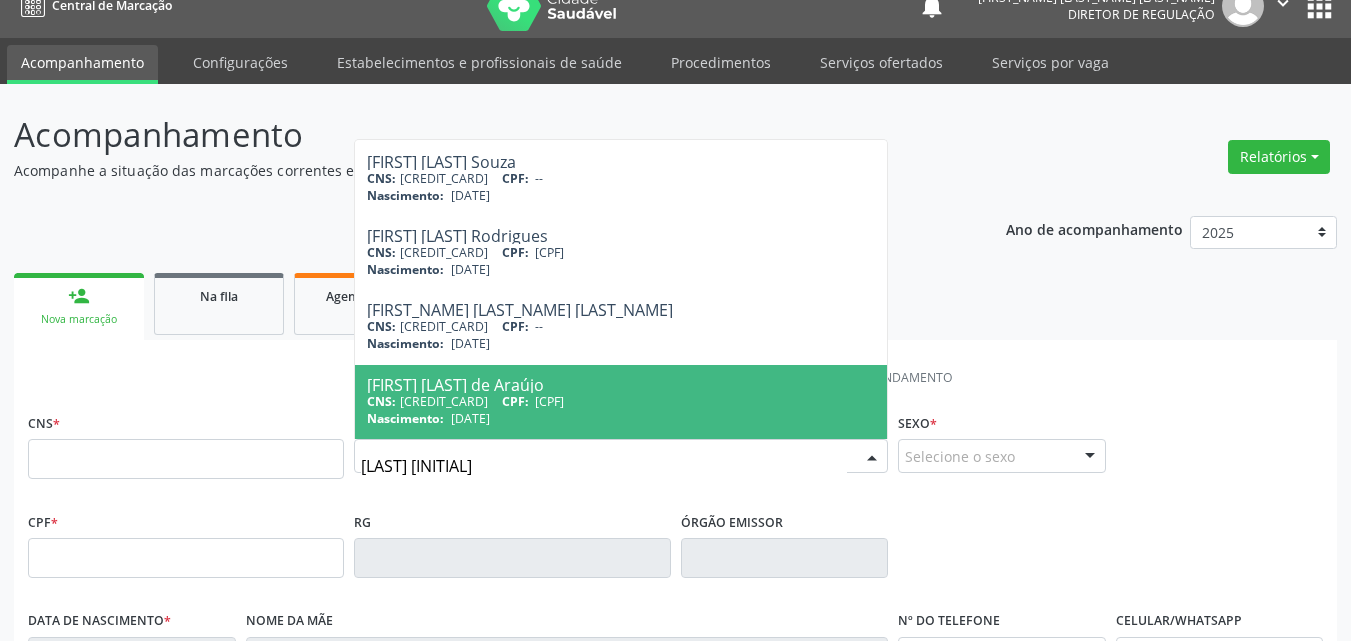 scroll, scrollTop: 73, scrollLeft: 0, axis: vertical 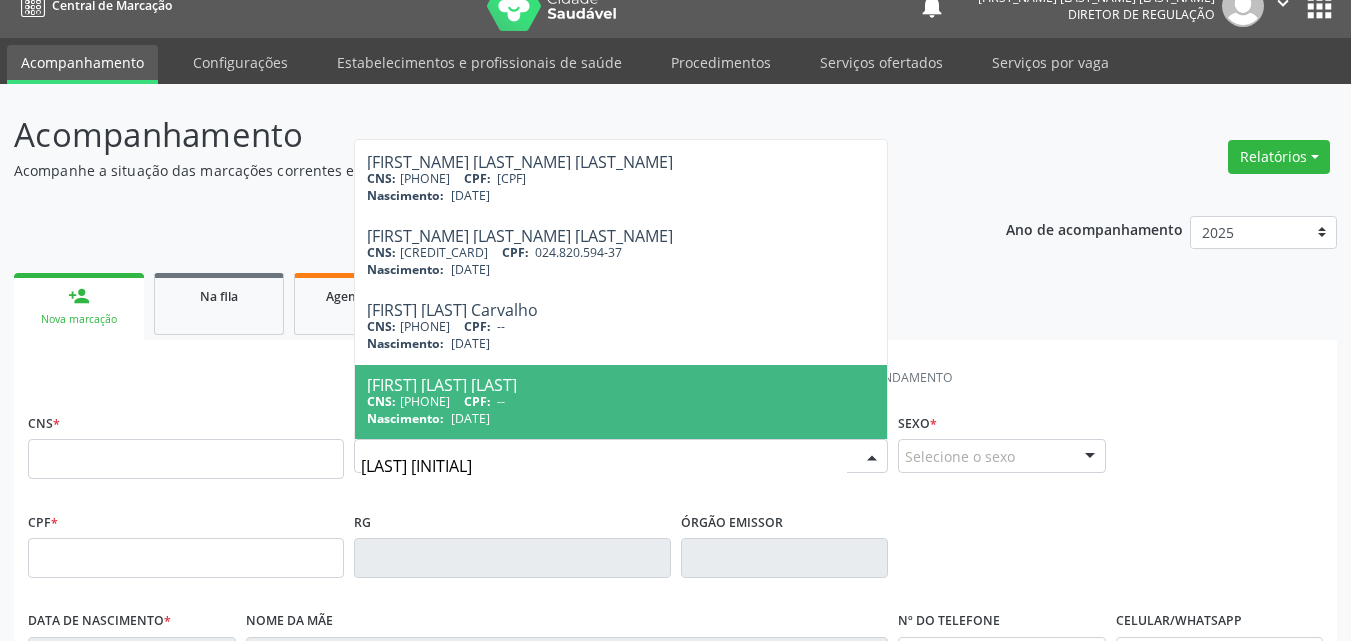 click on "CNS:
[PHONE]
CPF:    --" at bounding box center [621, 401] 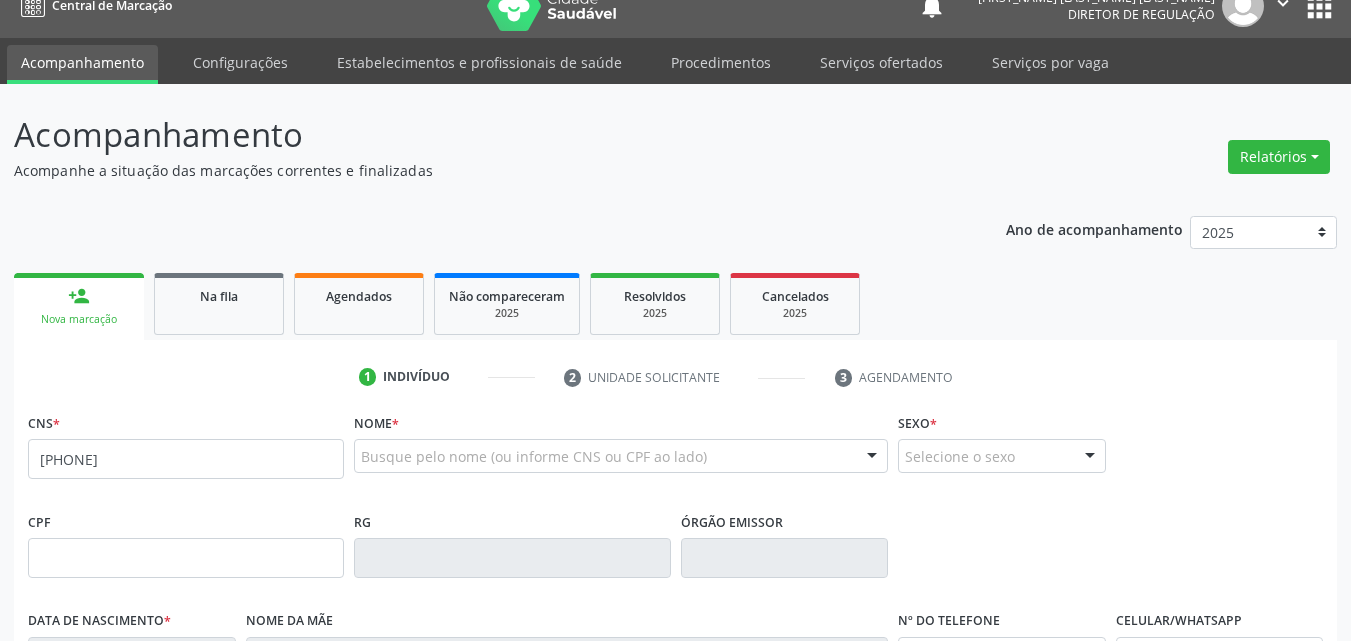 scroll, scrollTop: 0, scrollLeft: 0, axis: both 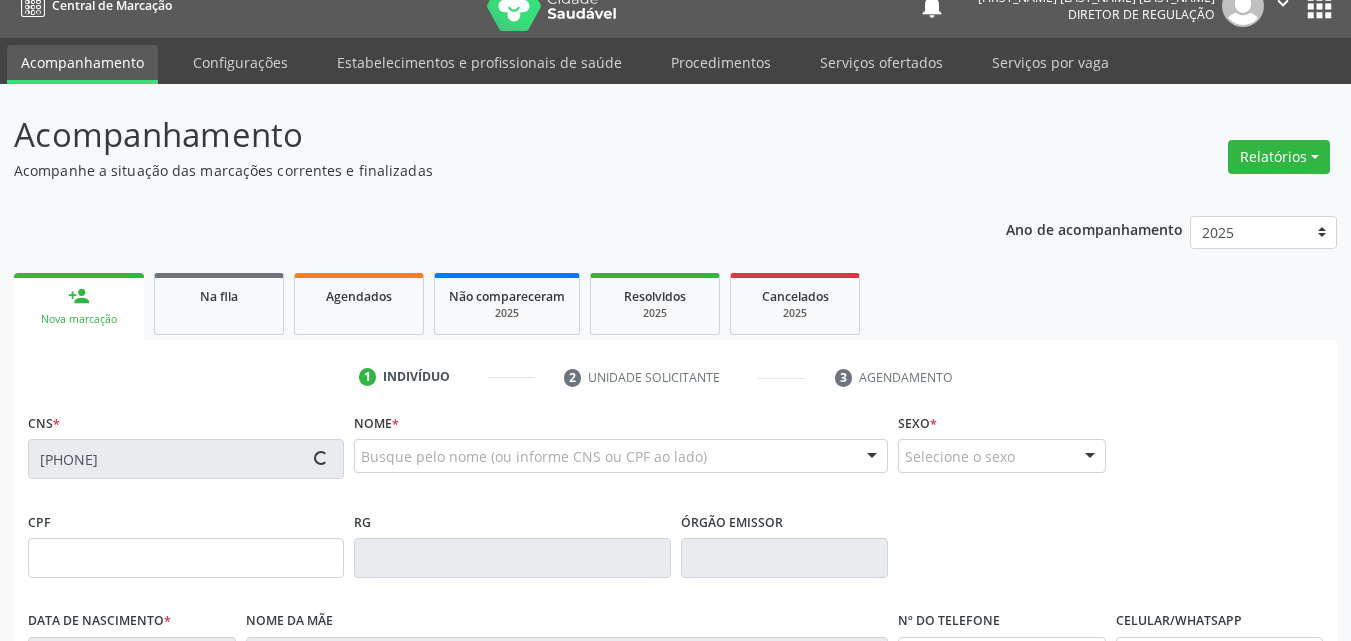 type on "[DATE]" 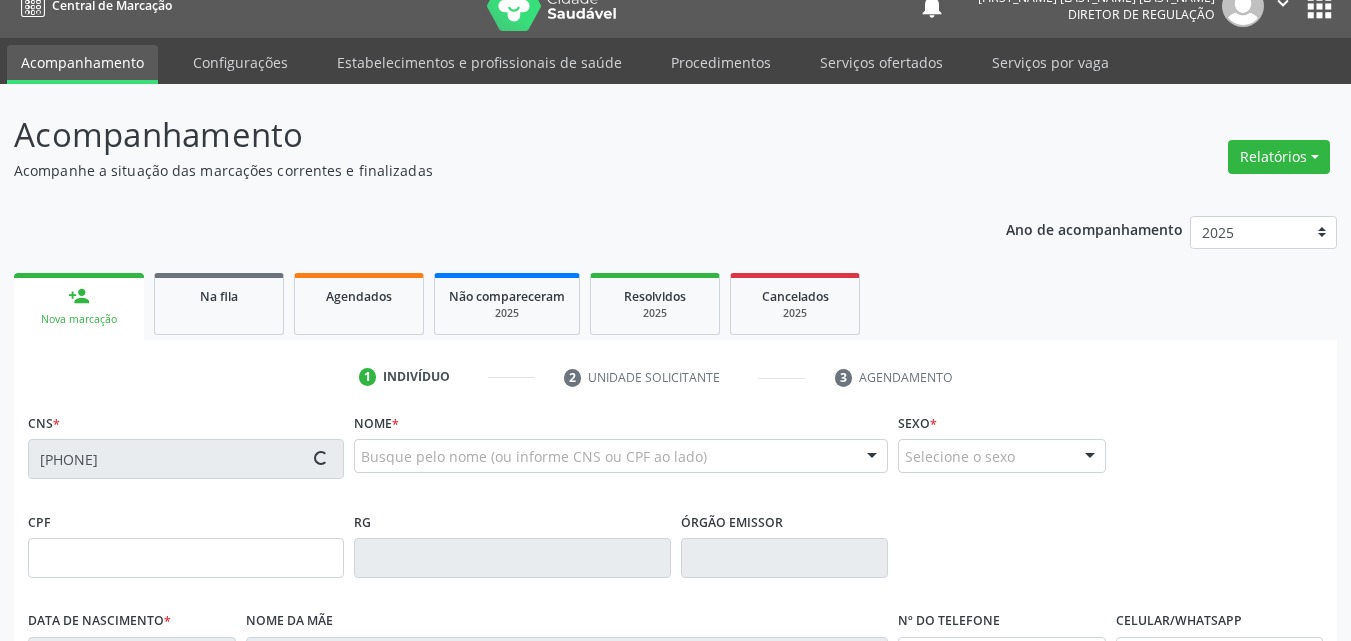 type on "[FIRST_NAME] [LAST_NAME]" 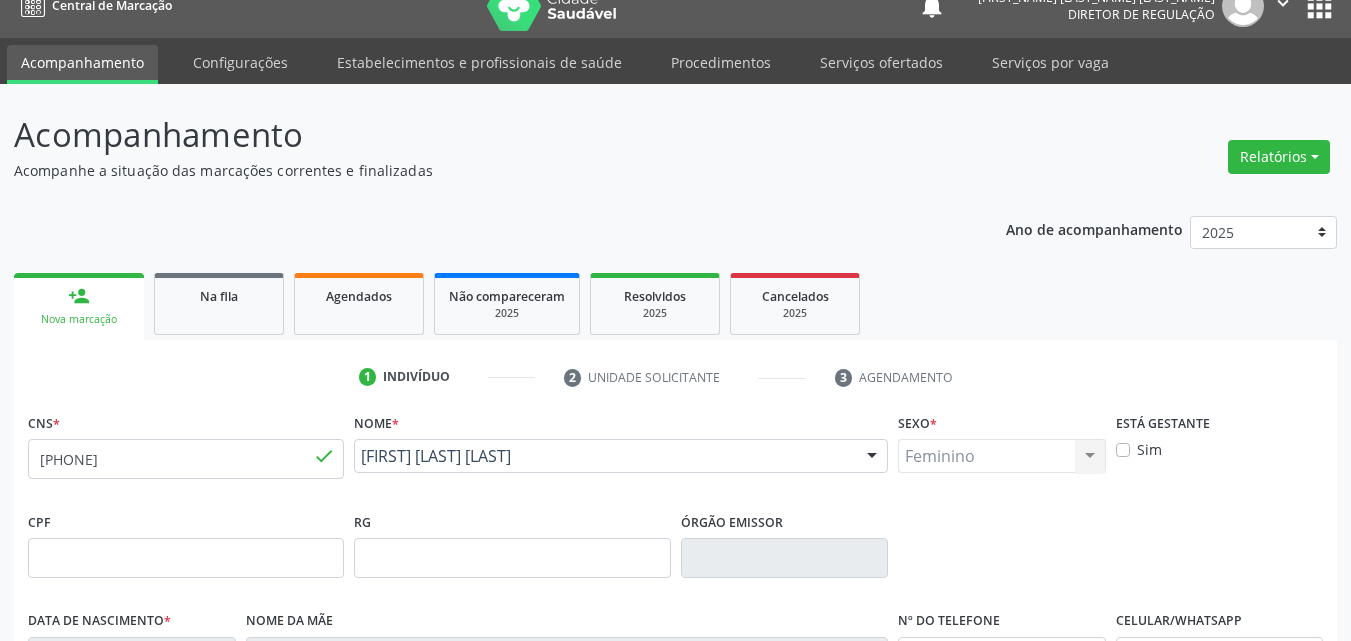 scroll, scrollTop: 426, scrollLeft: 0, axis: vertical 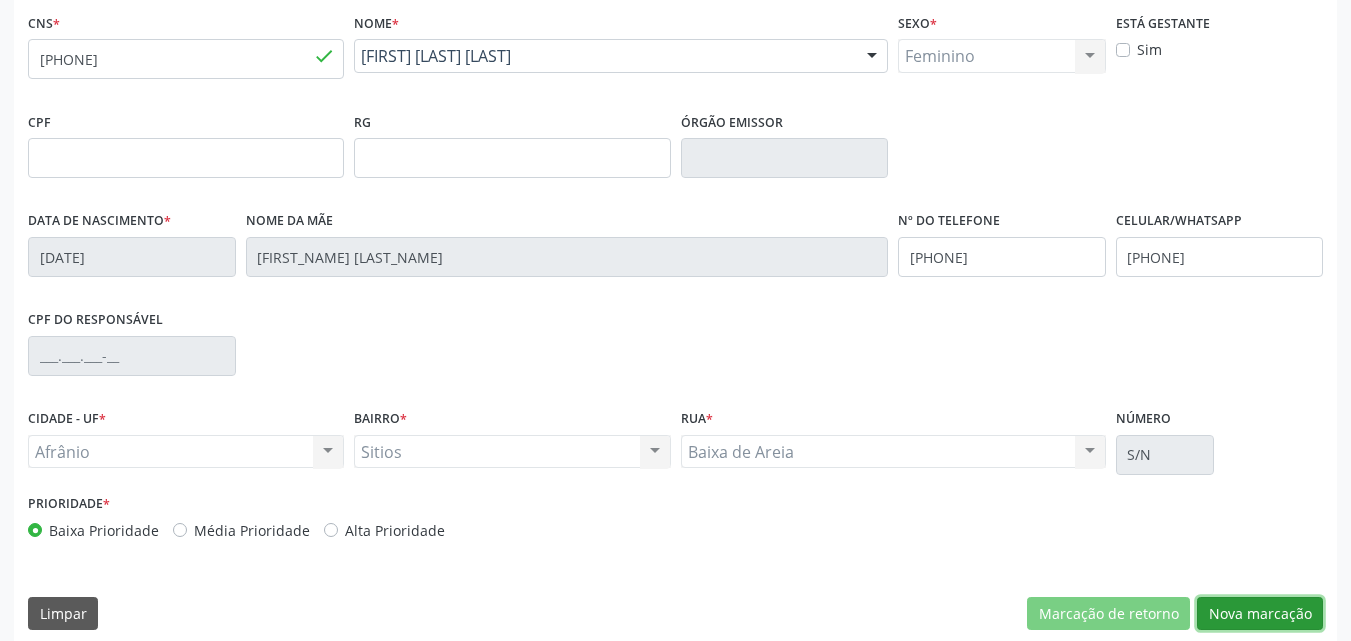 click on "Nova marcação" at bounding box center (1260, 614) 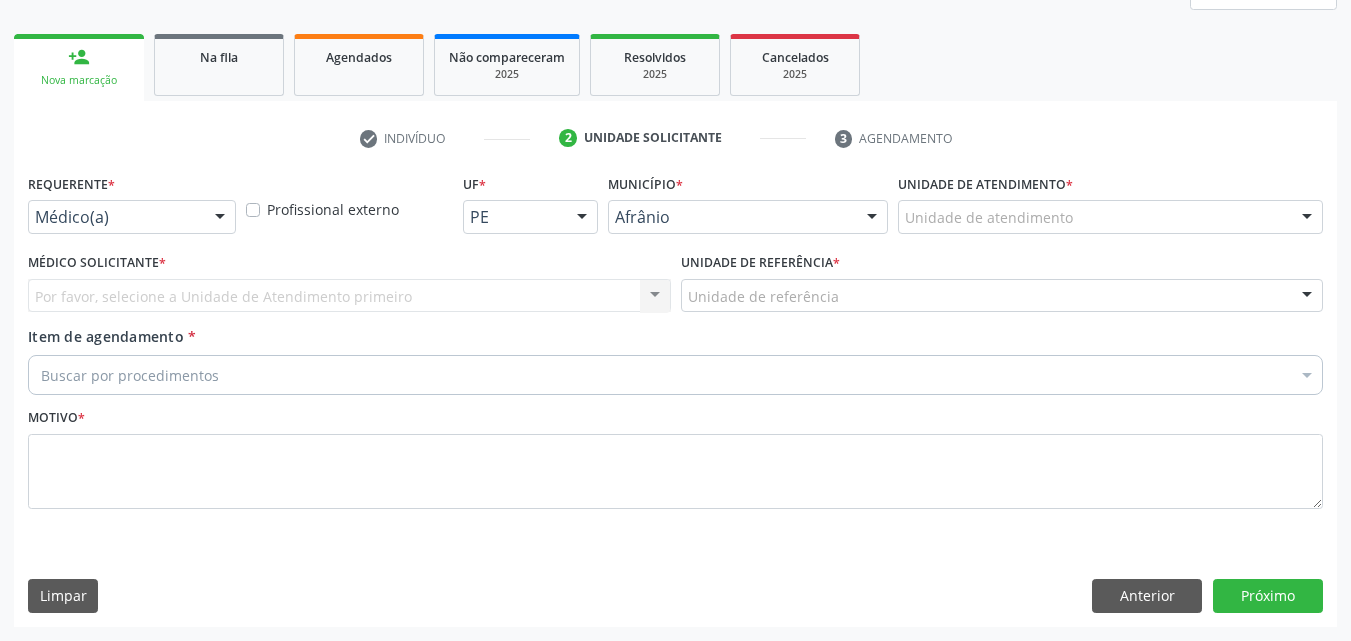 scroll, scrollTop: 265, scrollLeft: 0, axis: vertical 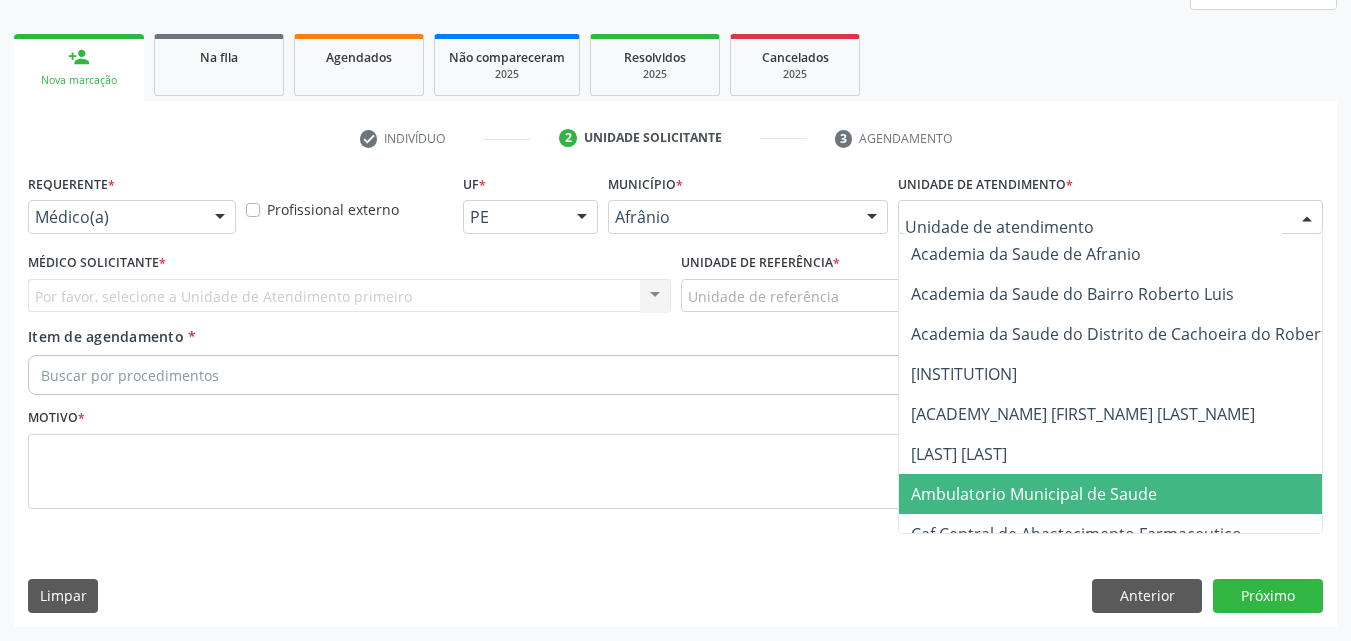 click on "Ambulatorio Municipal de Saude" at bounding box center [1137, 494] 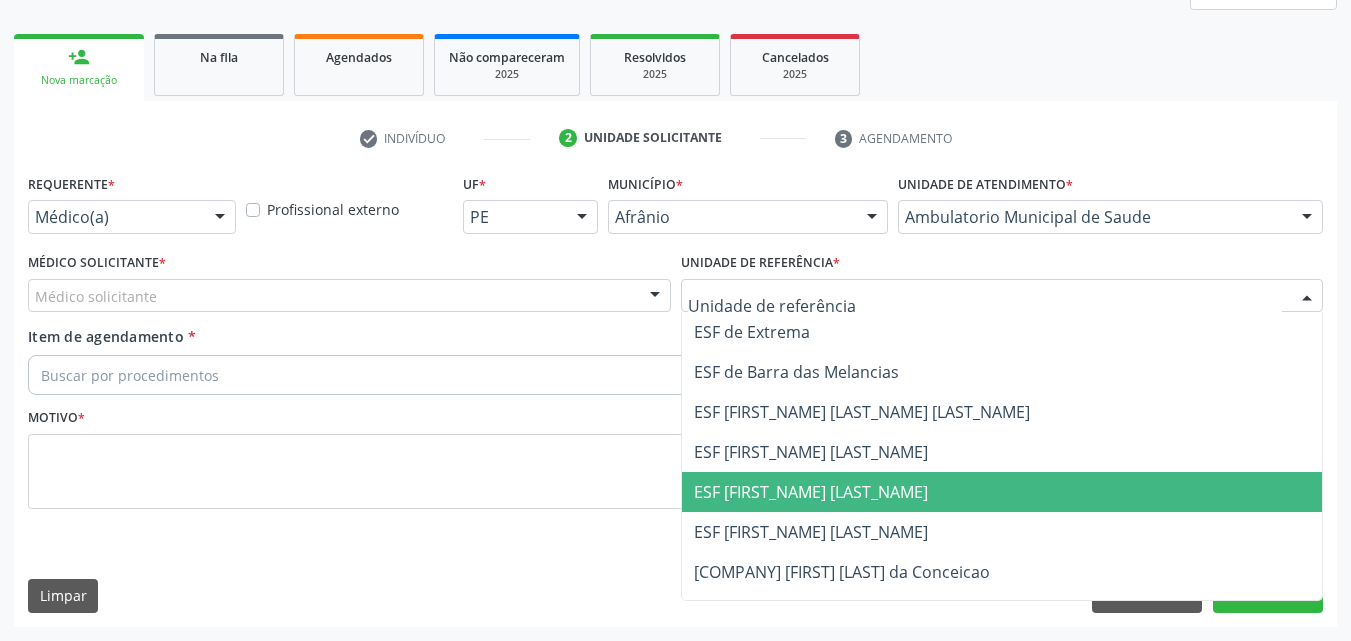 drag, startPoint x: 811, startPoint y: 495, endPoint x: 801, endPoint y: 485, distance: 14.142136 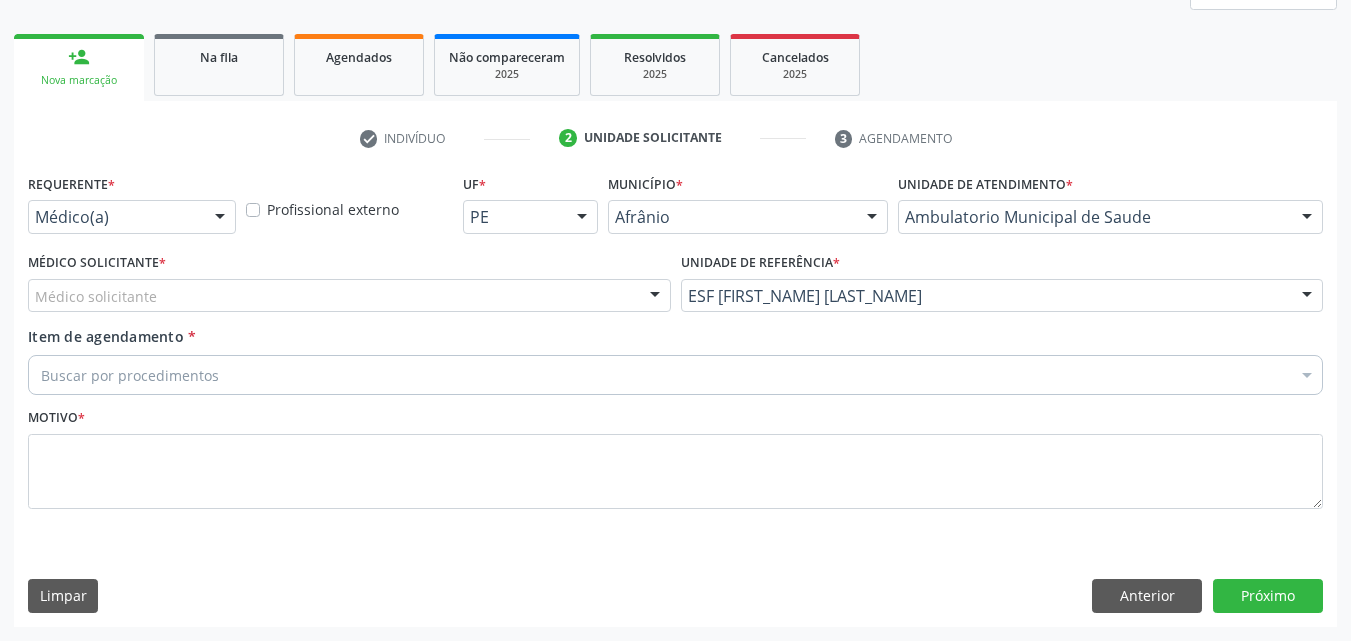 click on "Médico solicitante" at bounding box center (349, 296) 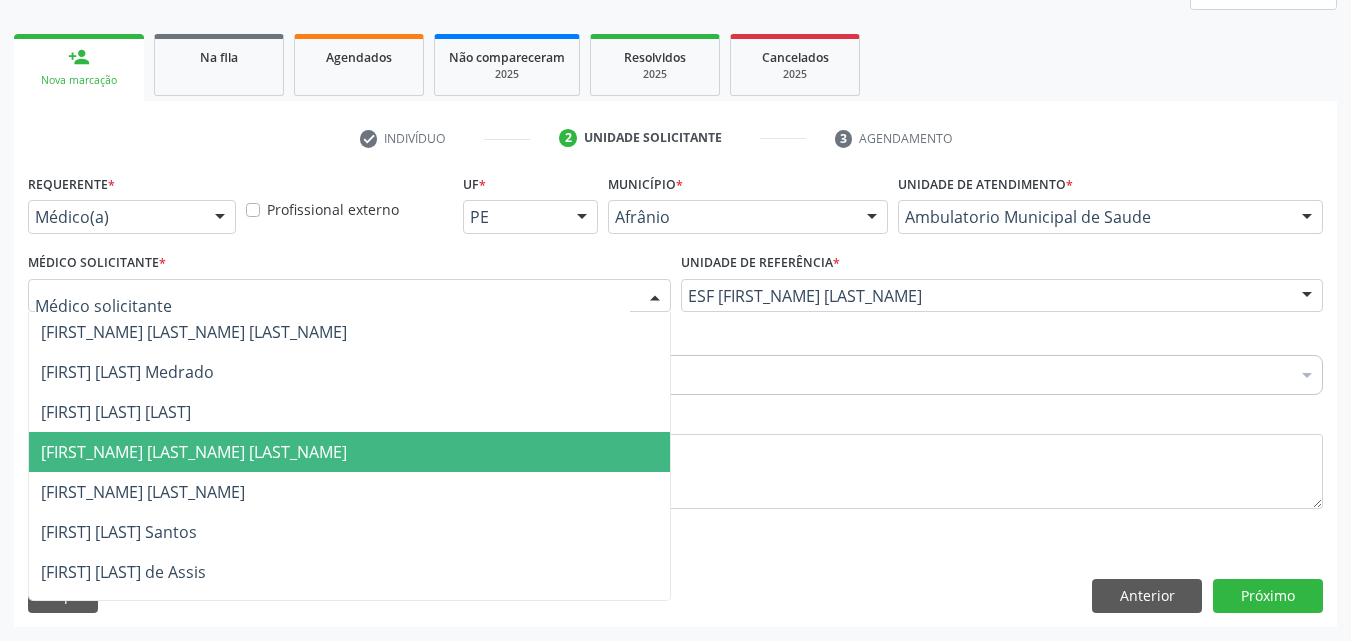 drag, startPoint x: 438, startPoint y: 446, endPoint x: 390, endPoint y: 436, distance: 49.0306 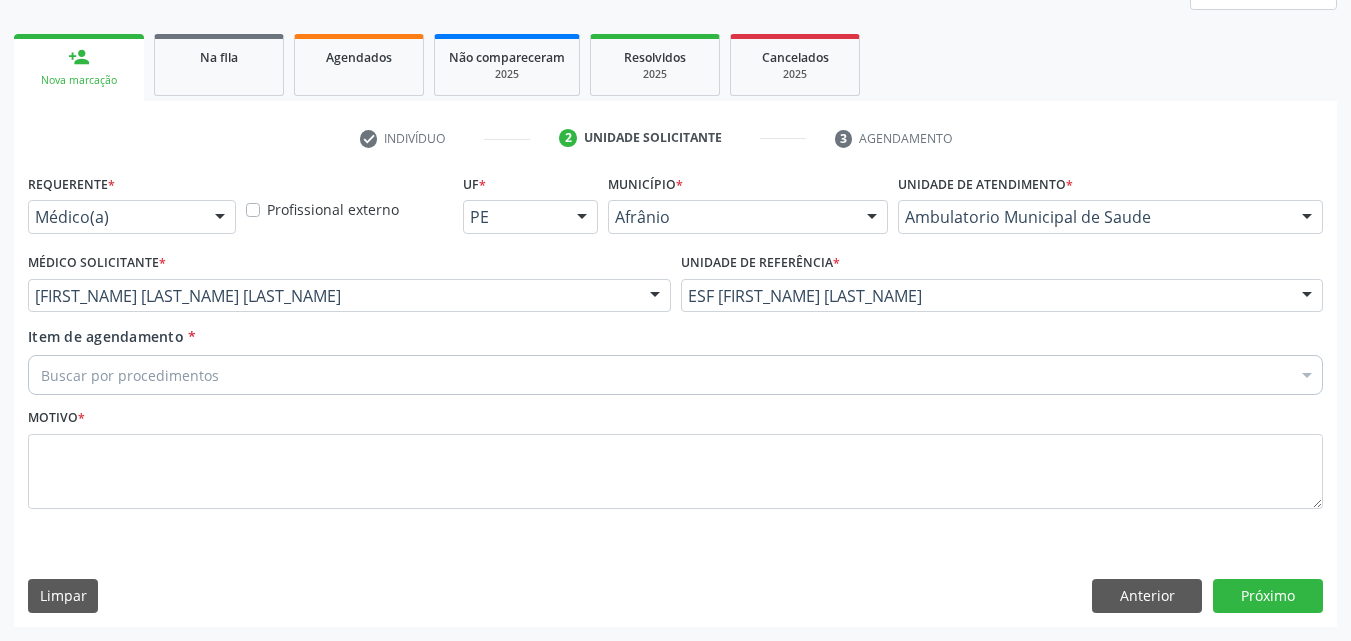 click on "Buscar por procedimentos" at bounding box center [675, 375] 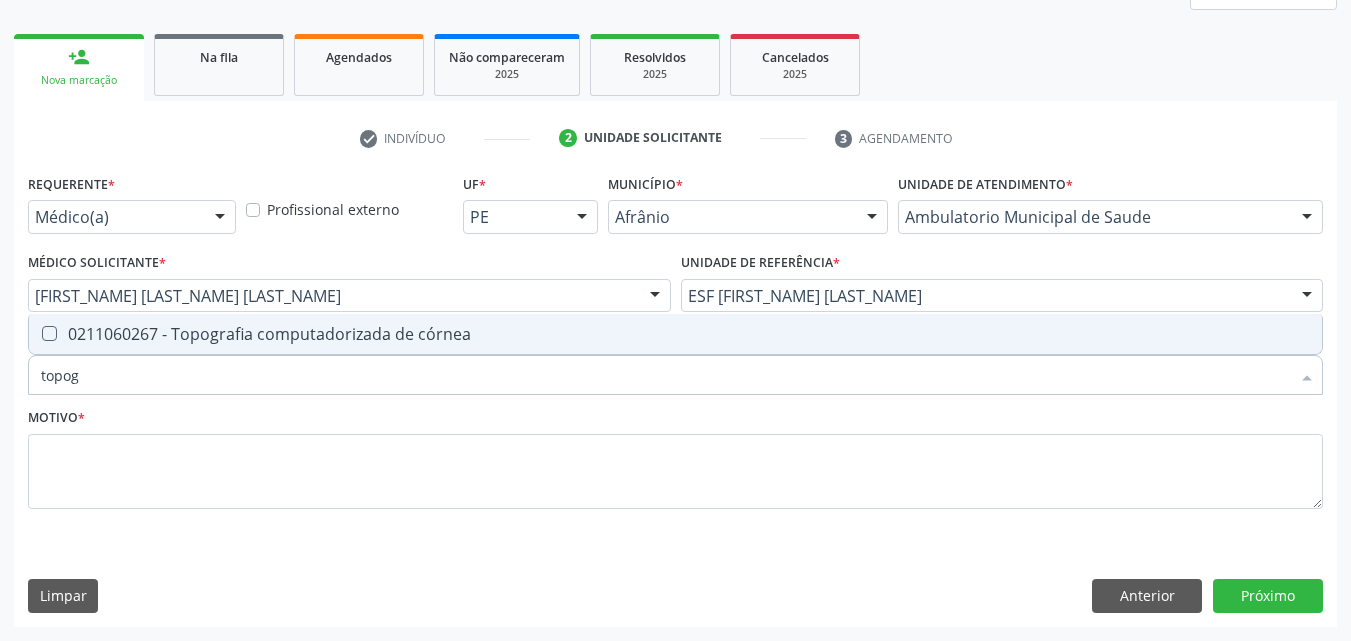 type on "topogr" 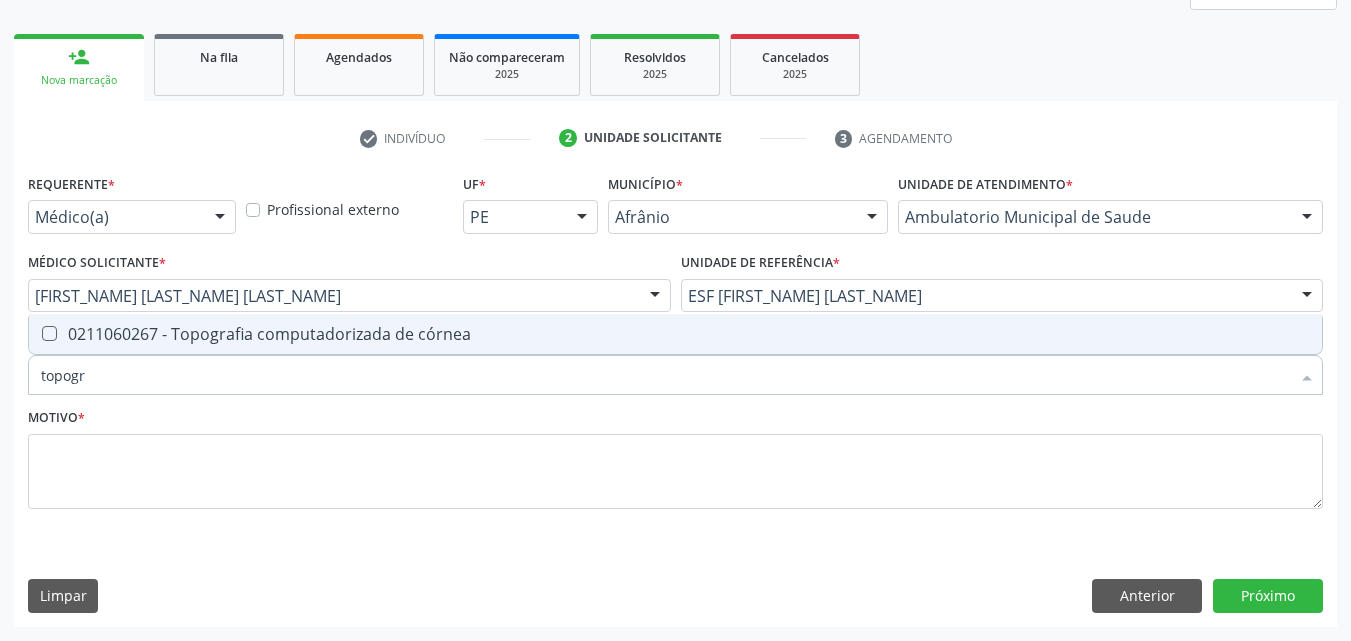 click on "0211060267 - Topografia computadorizada de córnea" at bounding box center [675, 334] 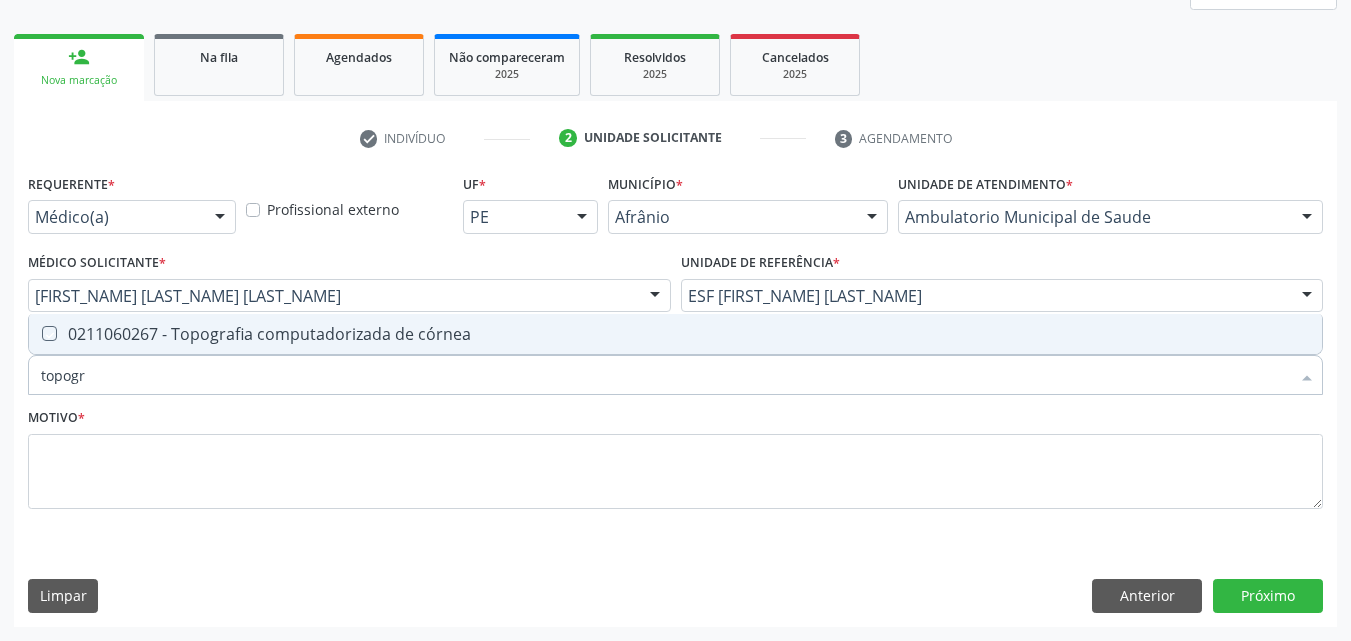 checkbox on "true" 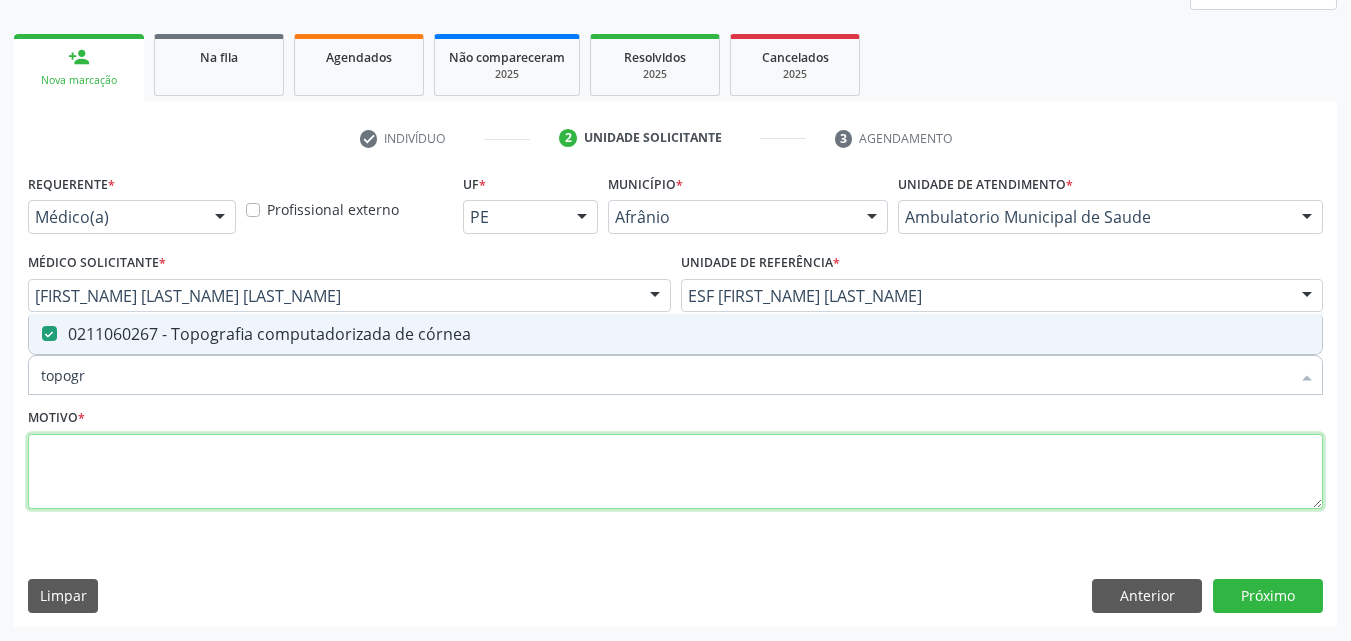 click at bounding box center (675, 472) 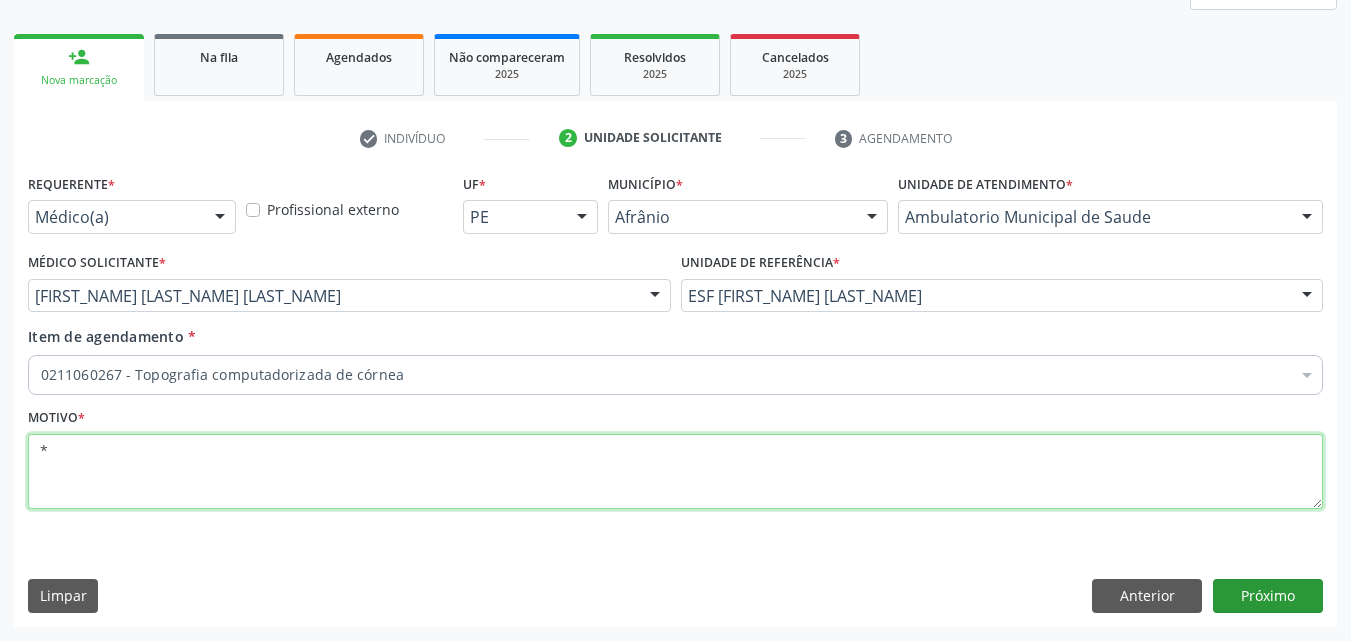 type on "*" 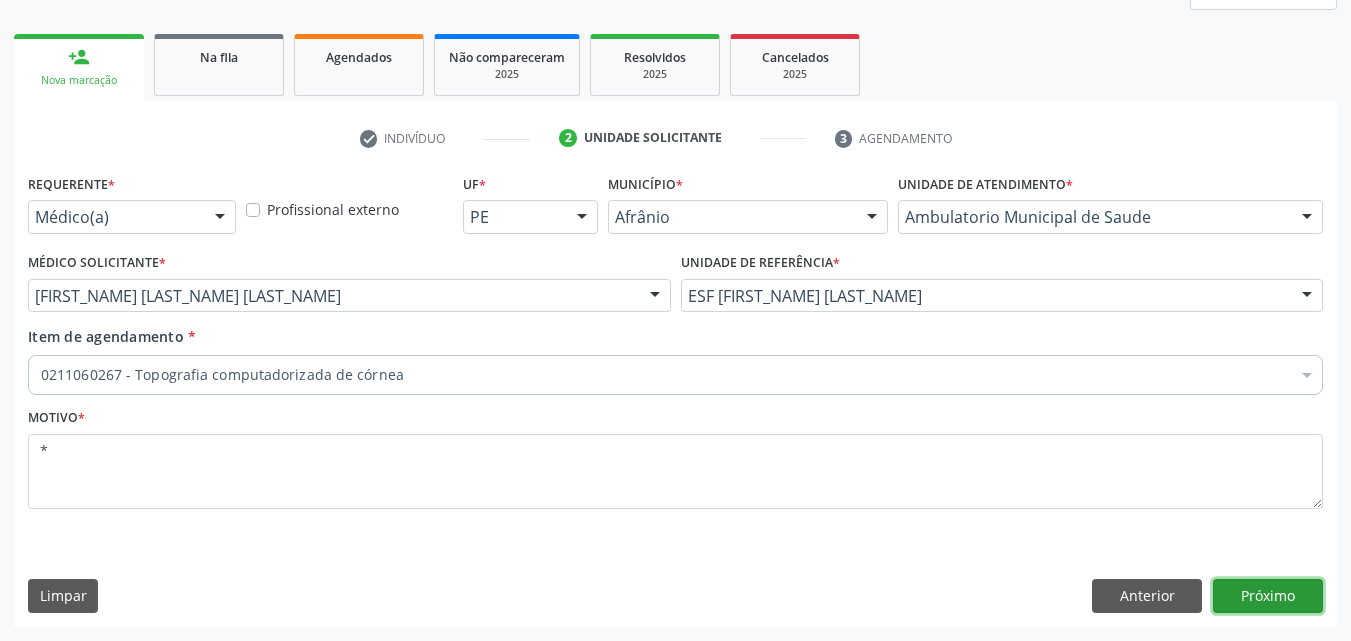 click on "Próximo" at bounding box center (1268, 596) 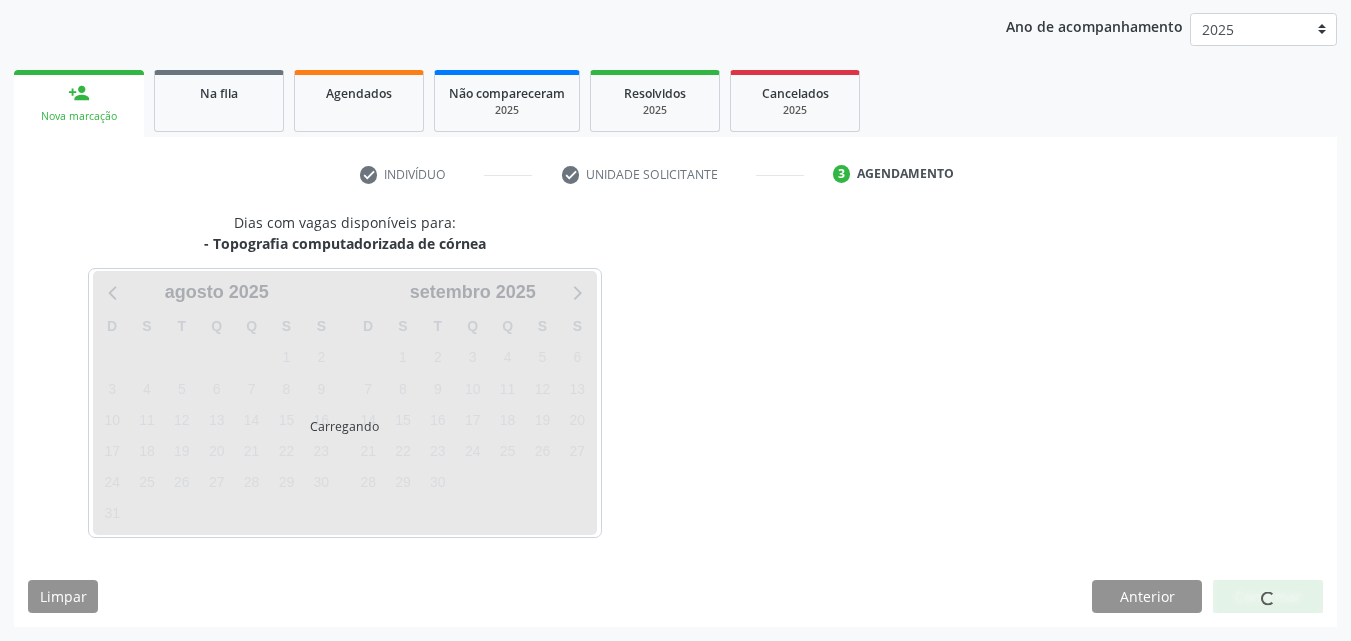scroll, scrollTop: 229, scrollLeft: 0, axis: vertical 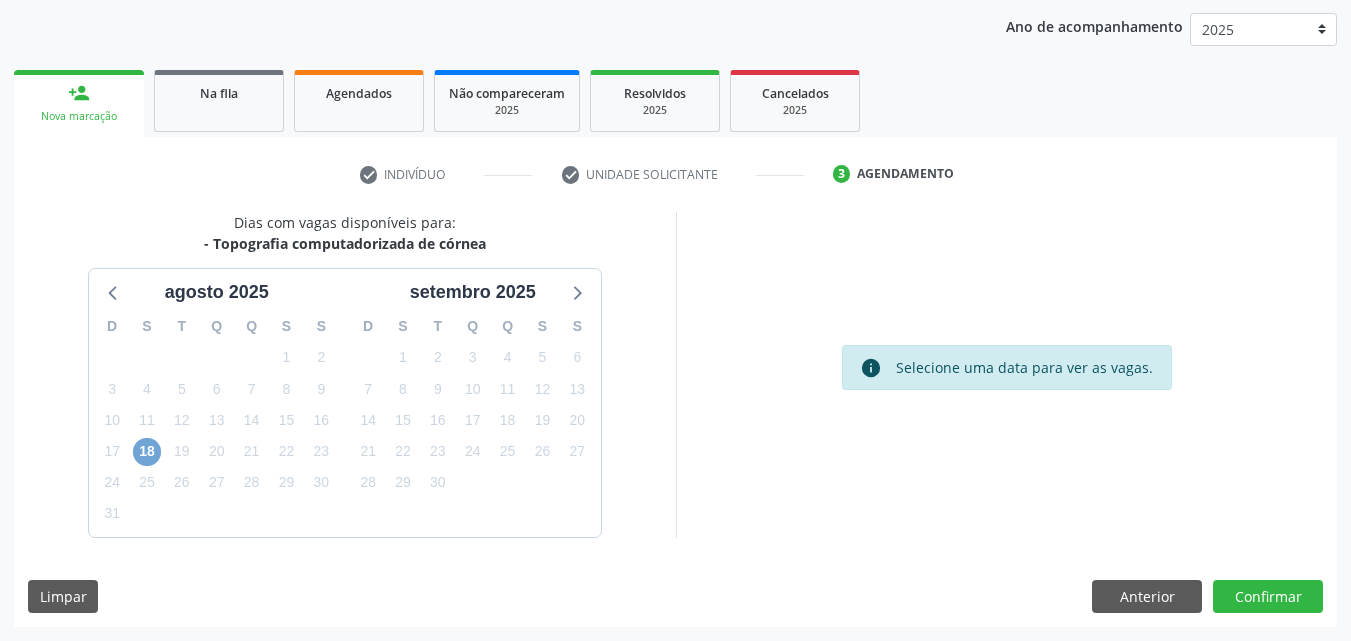 click on "18" at bounding box center [147, 452] 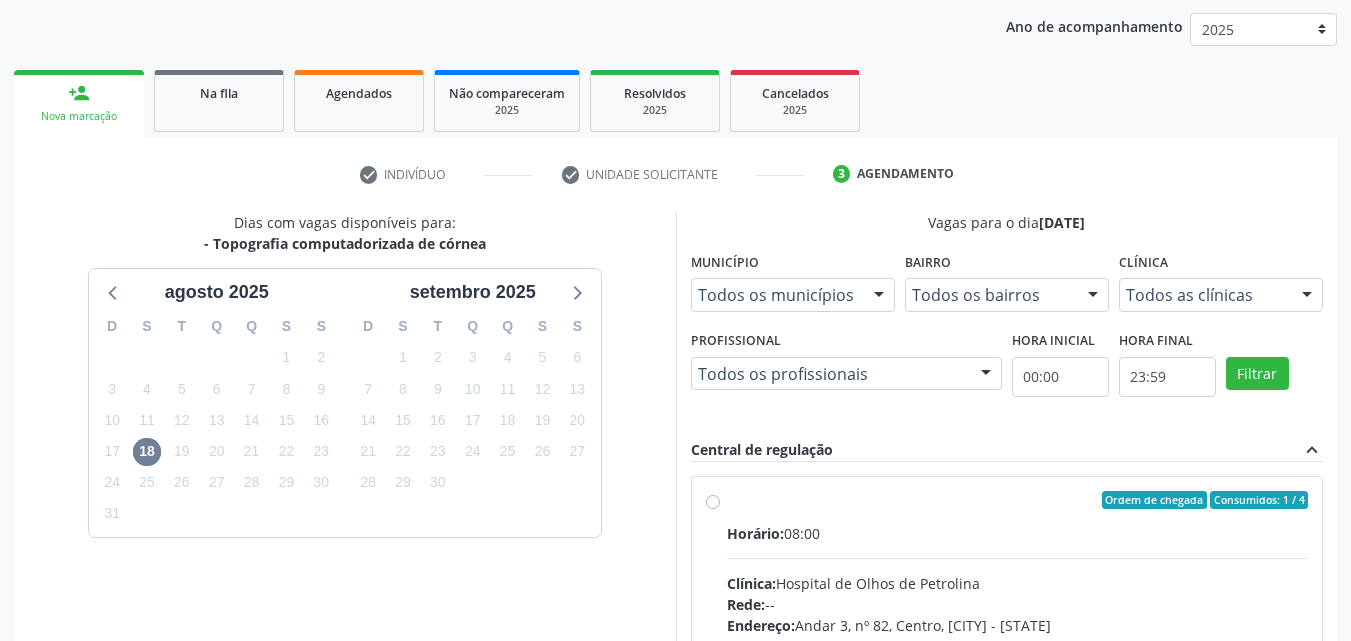 drag, startPoint x: 874, startPoint y: 530, endPoint x: 959, endPoint y: 512, distance: 86.88498 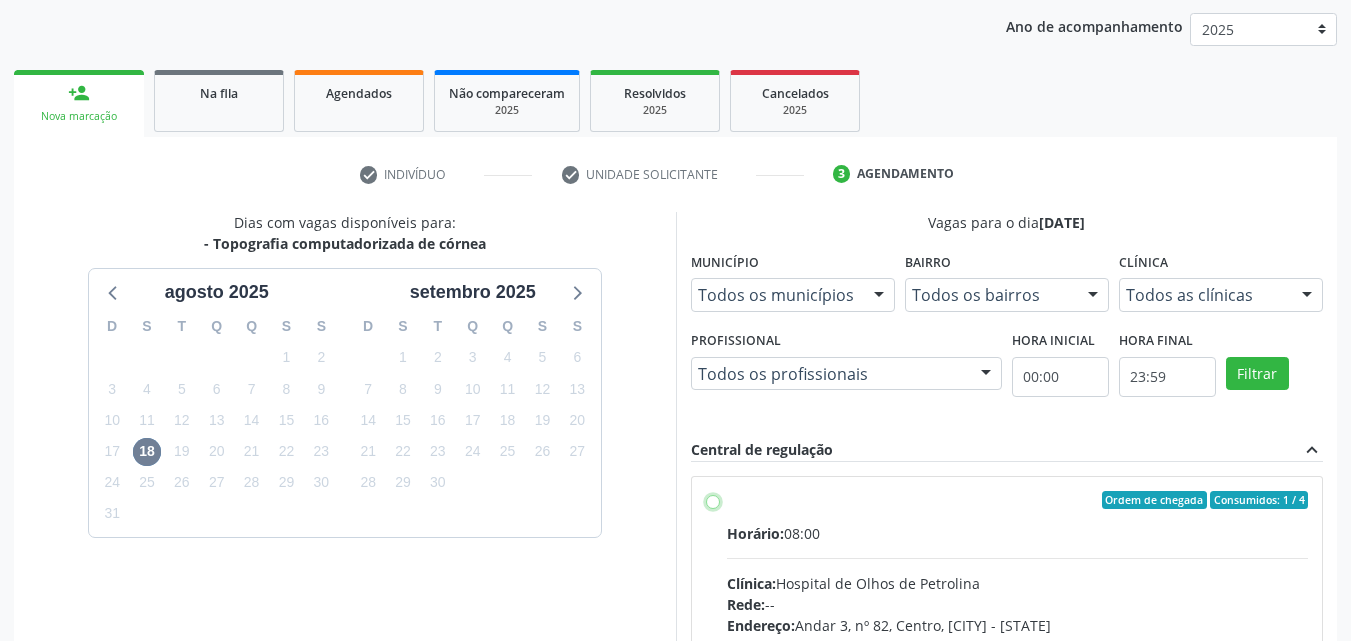 click on "Ordem de chegada
Consumidos: 1 / 4
Horário:   08:00
Clínica:  [HOSPITAL_NAME]
Rede:
--
Endereço:   Andar 3, nº 82, Centro, [CITY] - [STATE]
Telefone:   [PHONE]
Profissional:
--
Informações adicionais sobre o atendimento
Idade de atendimento:
Sem restrição
Gênero(s) atendido(s):
Sem restrição
Informações adicionais:
--" at bounding box center (713, 500) 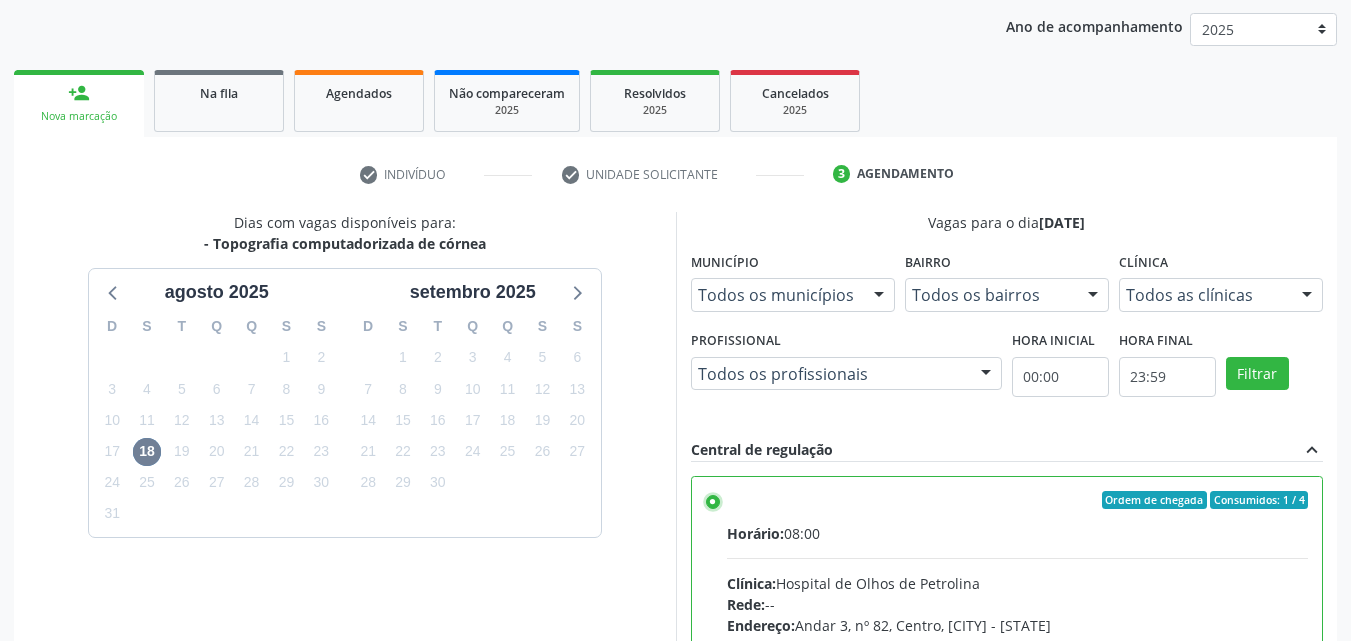 scroll, scrollTop: 99, scrollLeft: 0, axis: vertical 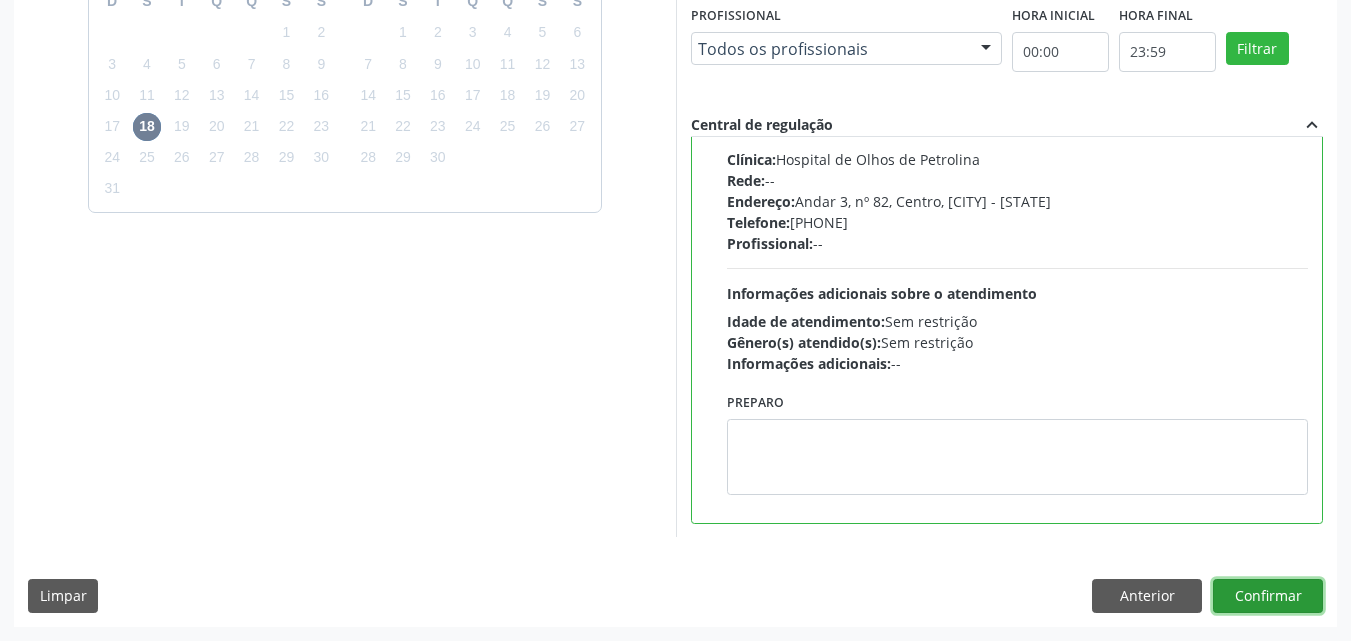 click on "Confirmar" at bounding box center (1268, 596) 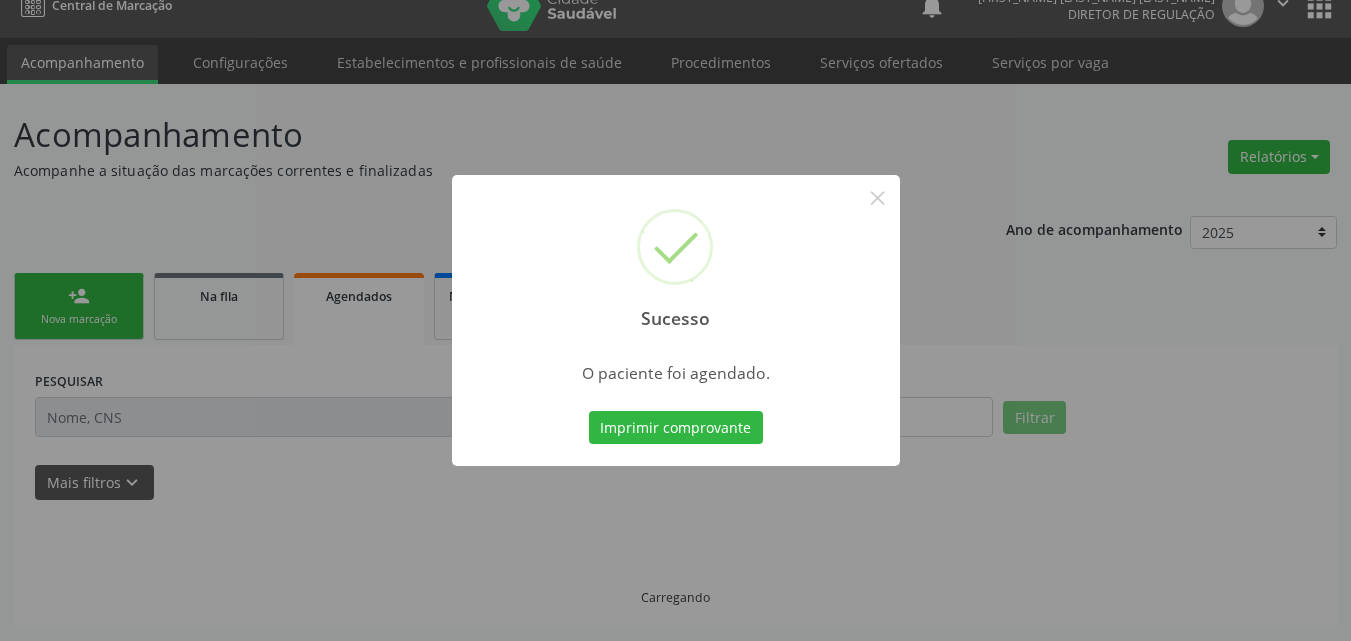 scroll, scrollTop: 26, scrollLeft: 0, axis: vertical 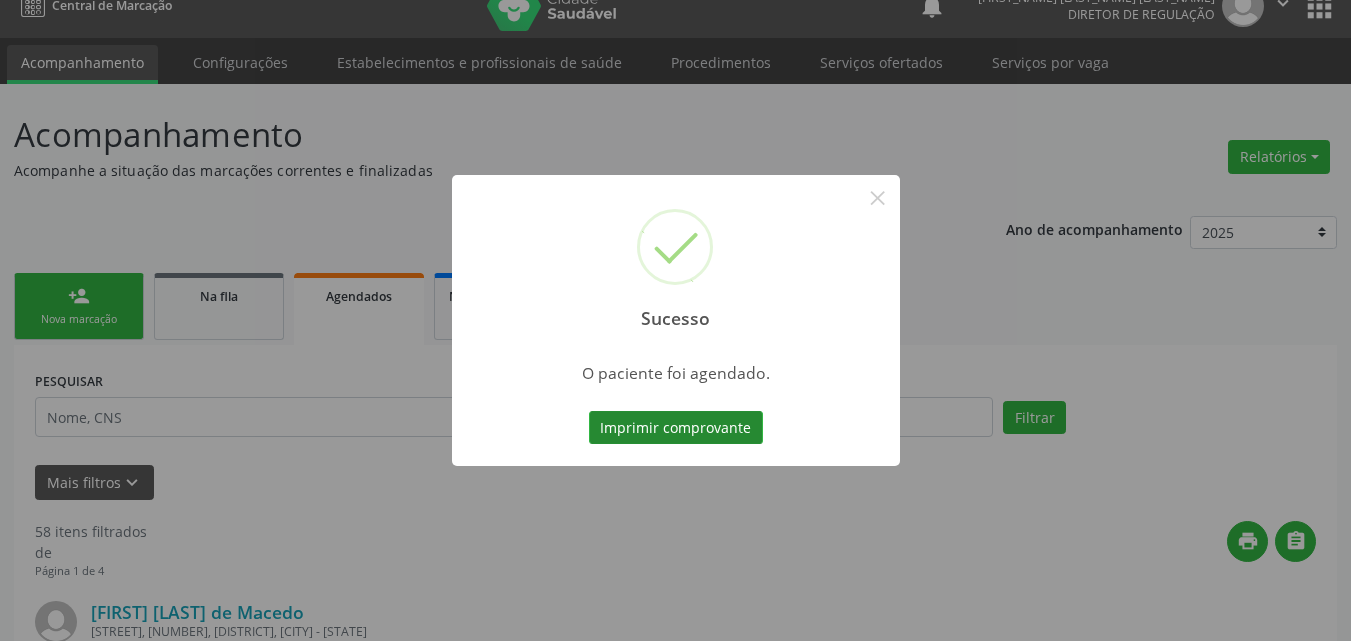 click on "Imprimir comprovante" at bounding box center [676, 428] 